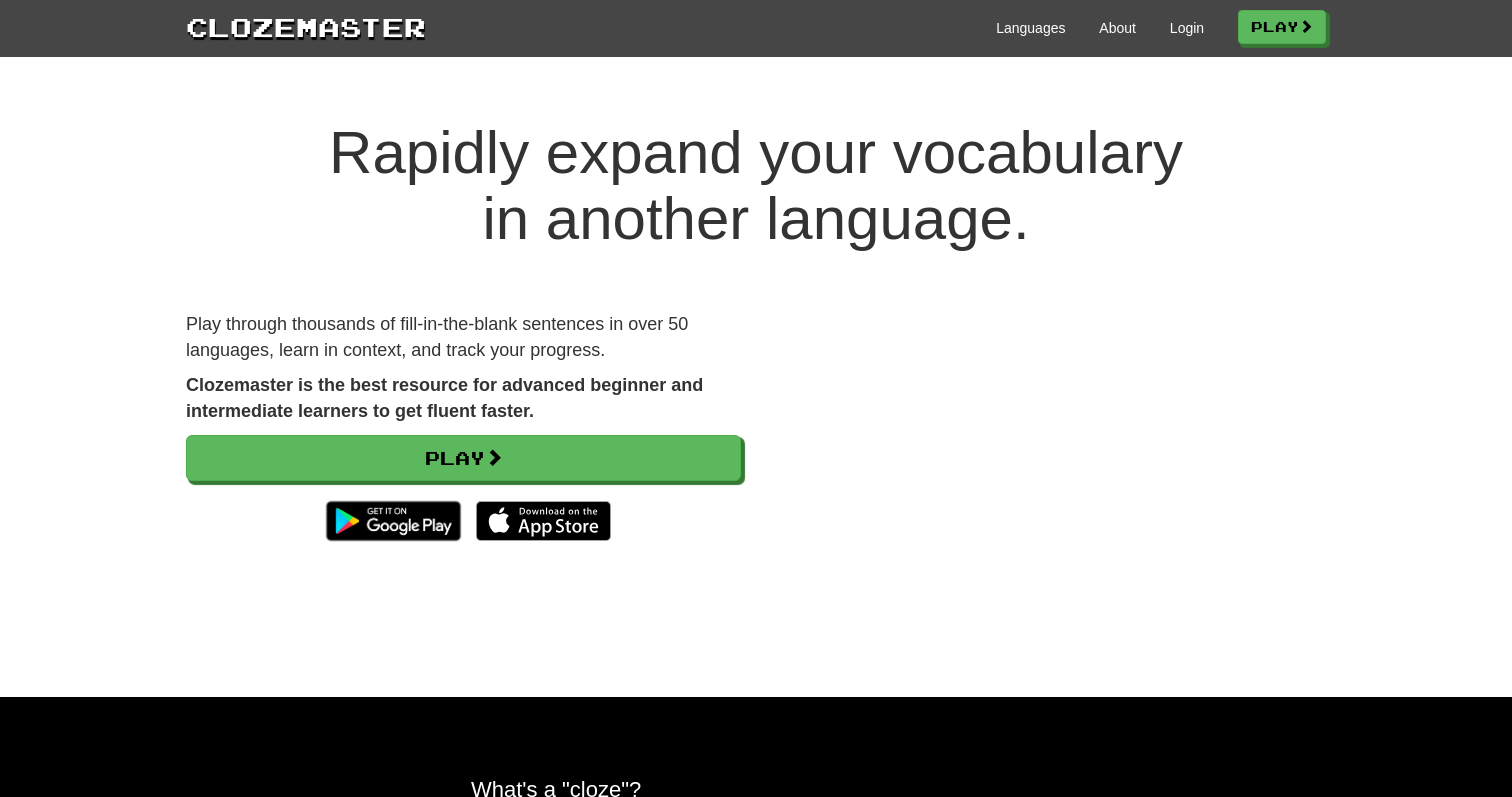 scroll, scrollTop: 0, scrollLeft: 0, axis: both 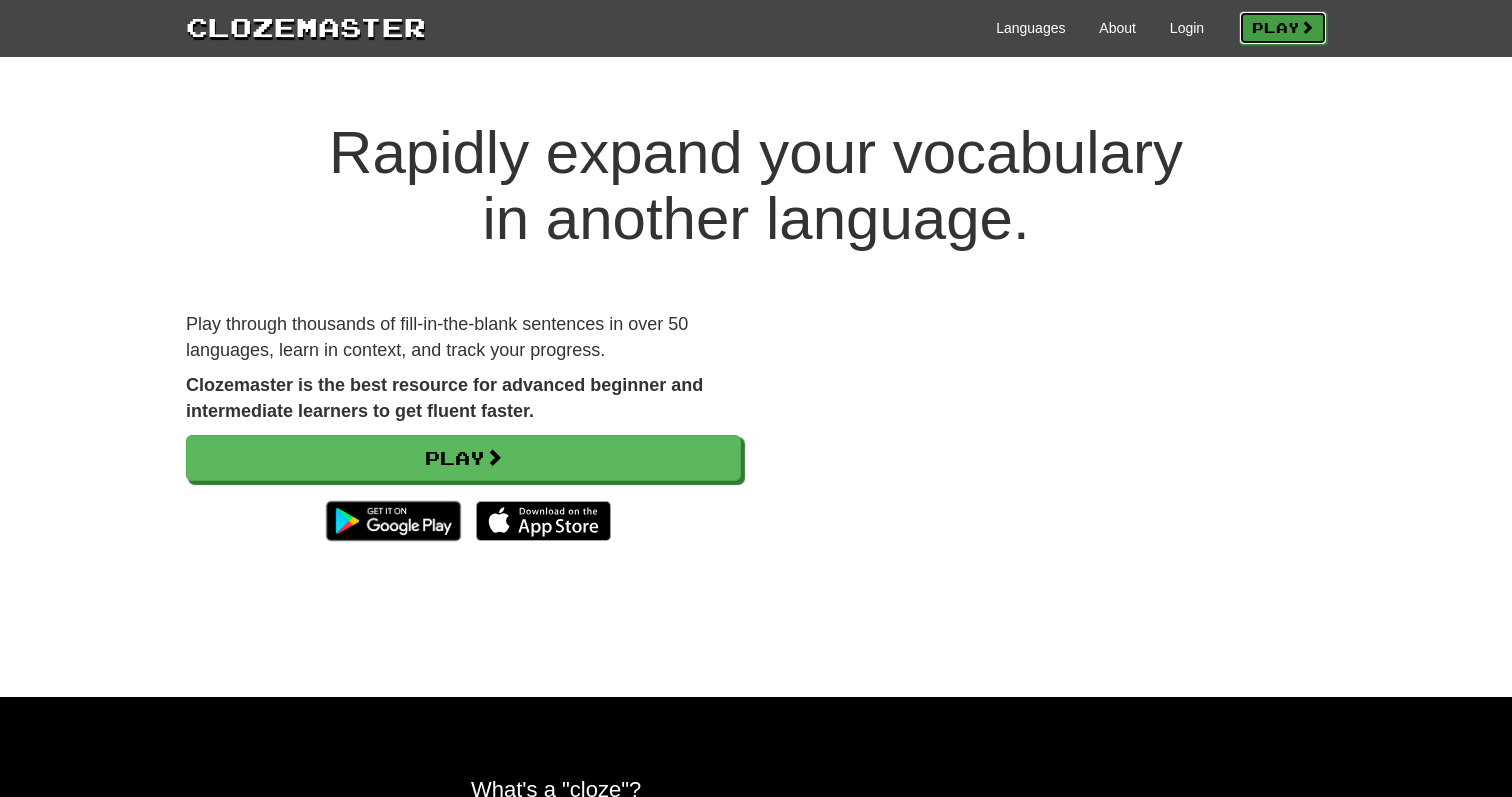 click on "Play" at bounding box center [1283, 28] 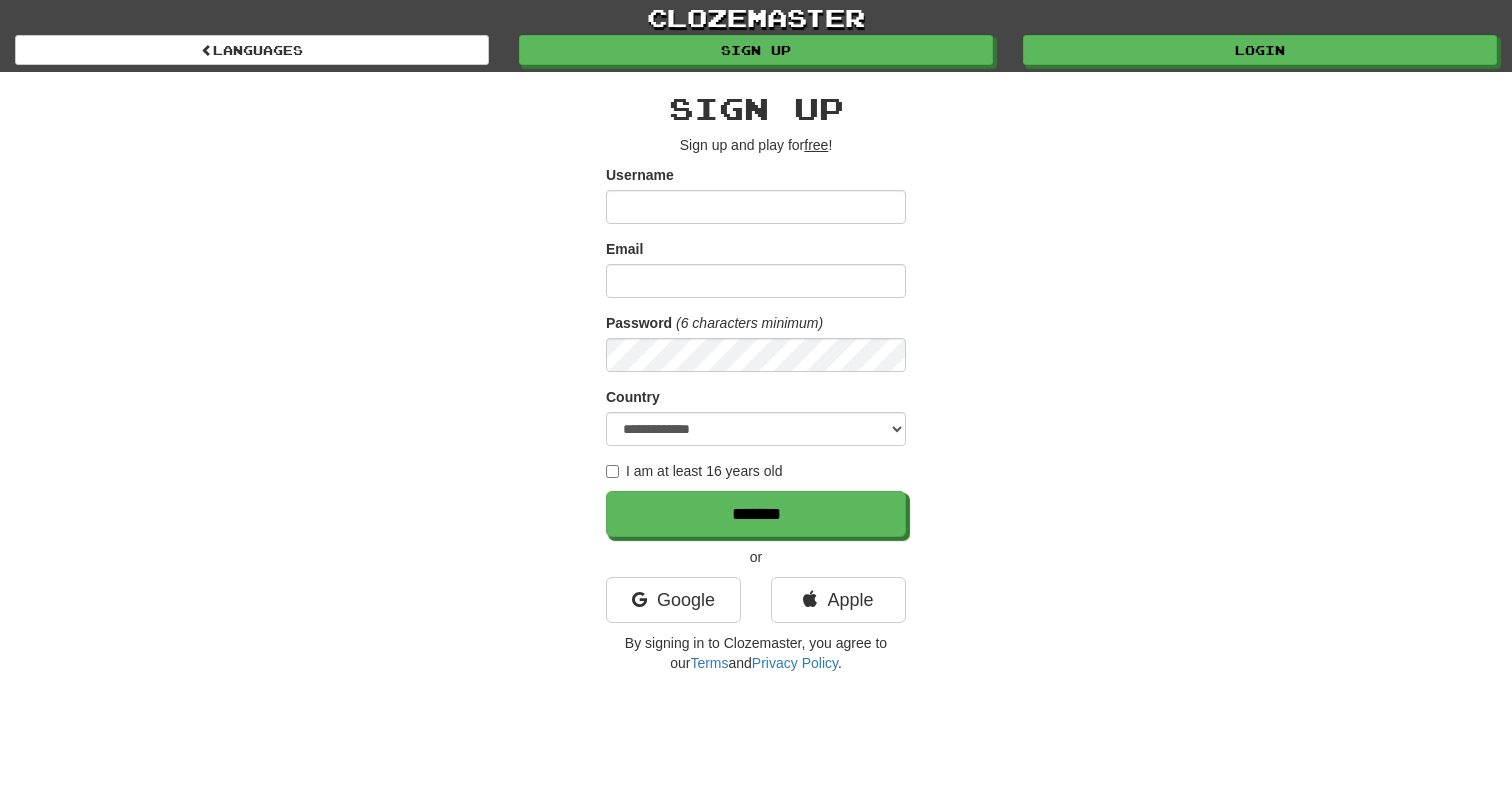 scroll, scrollTop: 0, scrollLeft: 0, axis: both 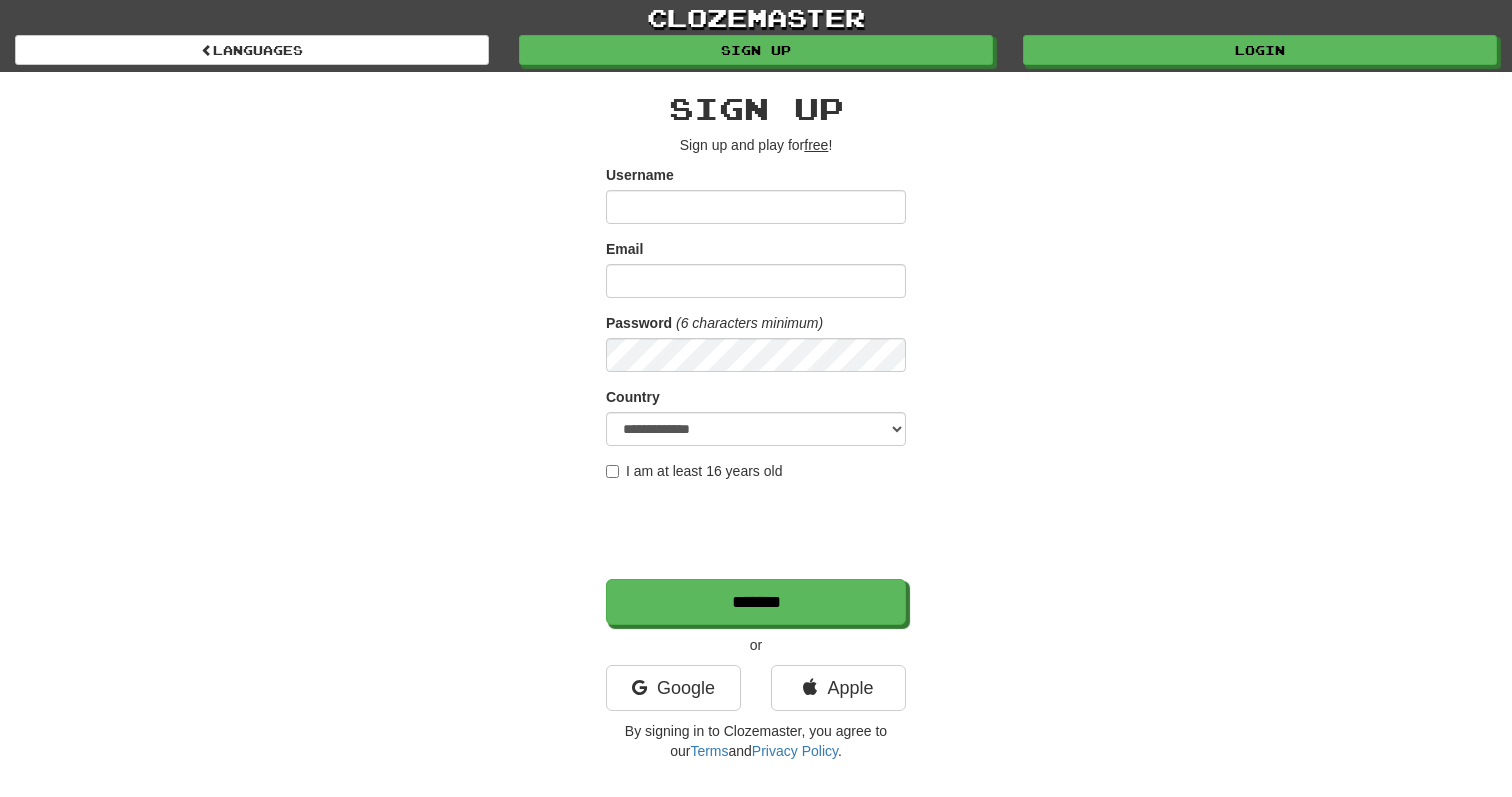 click on "Username" at bounding box center [756, 207] 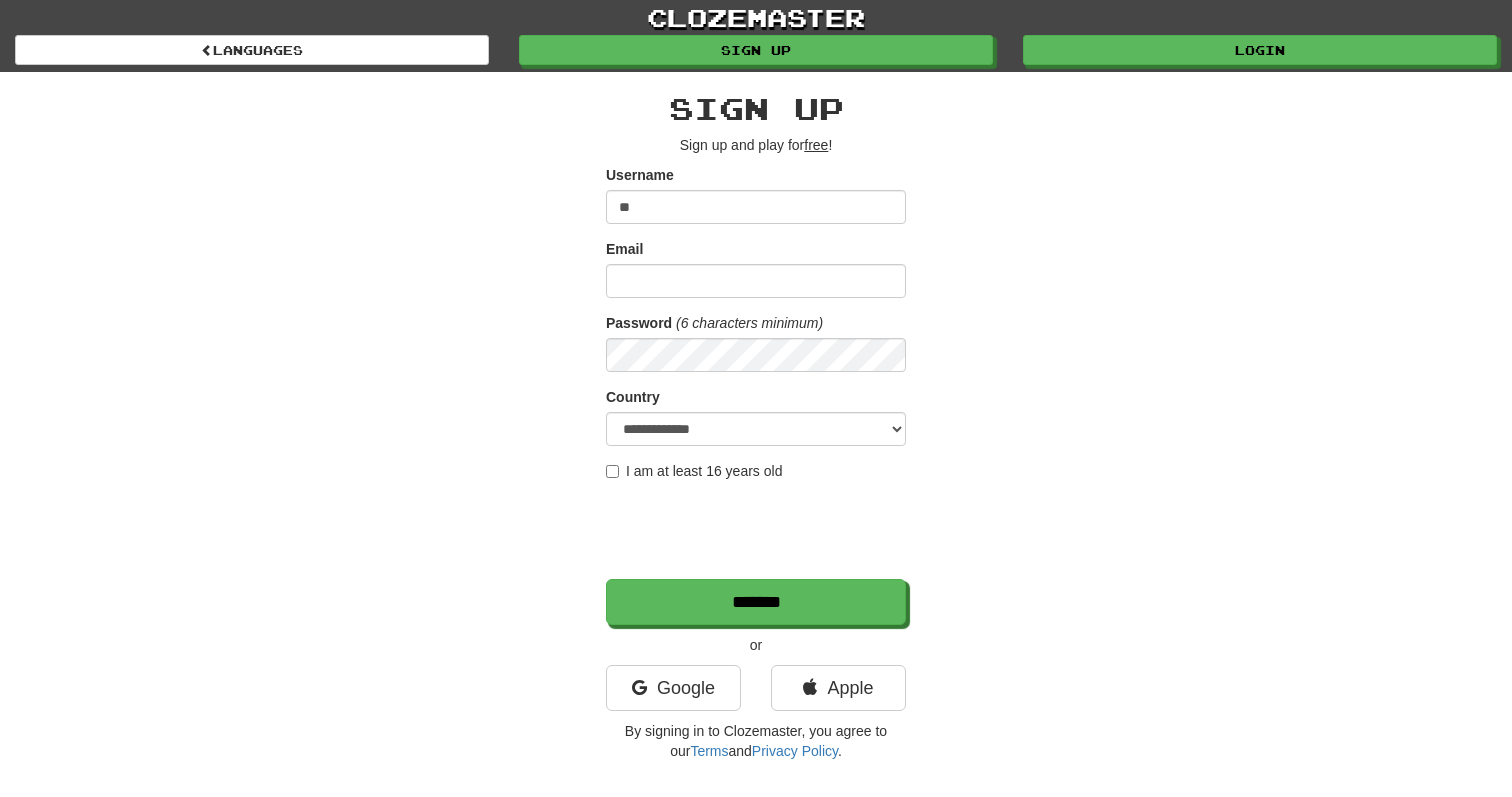 type on "**" 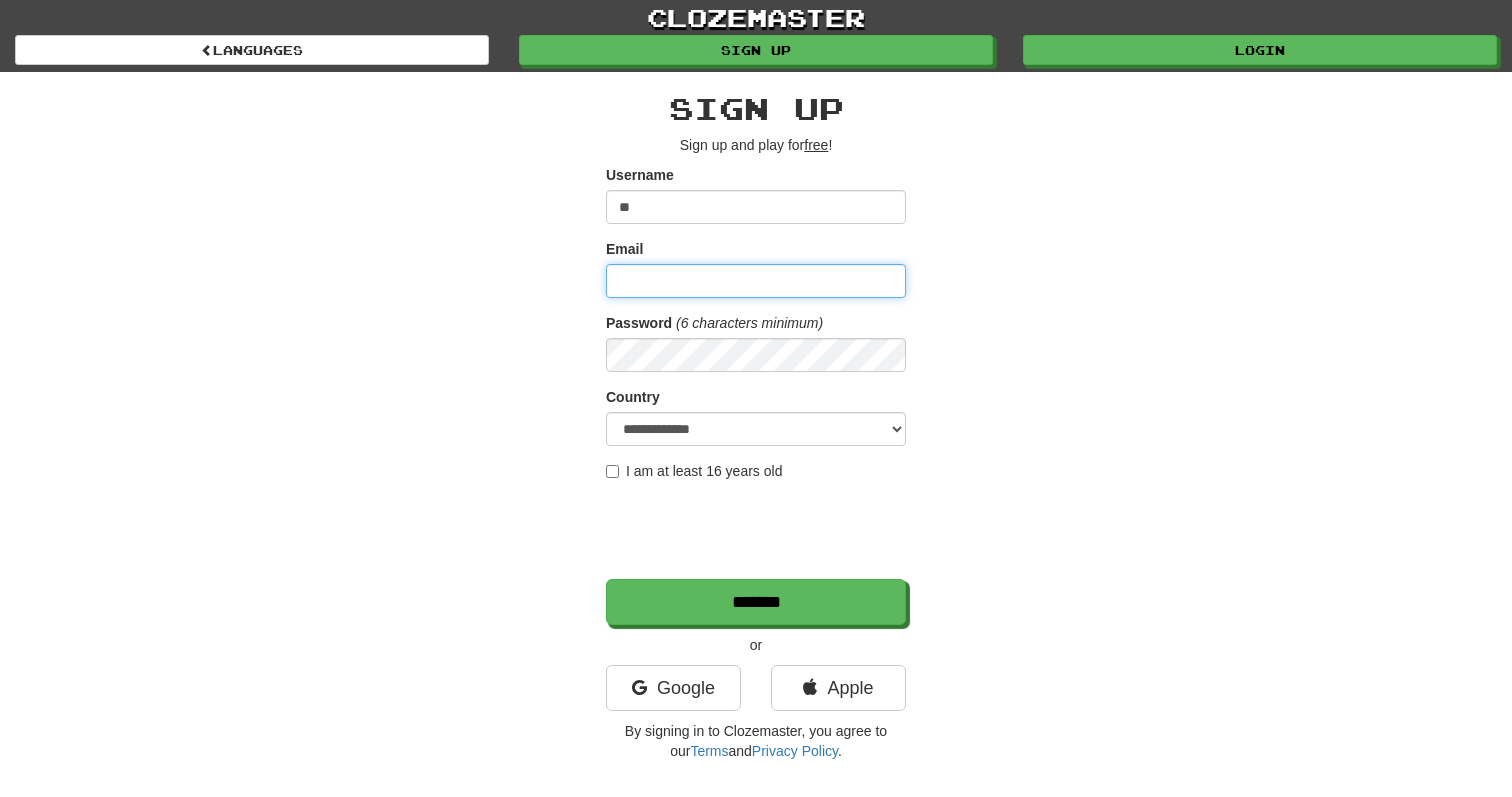 click on "Email" at bounding box center (756, 281) 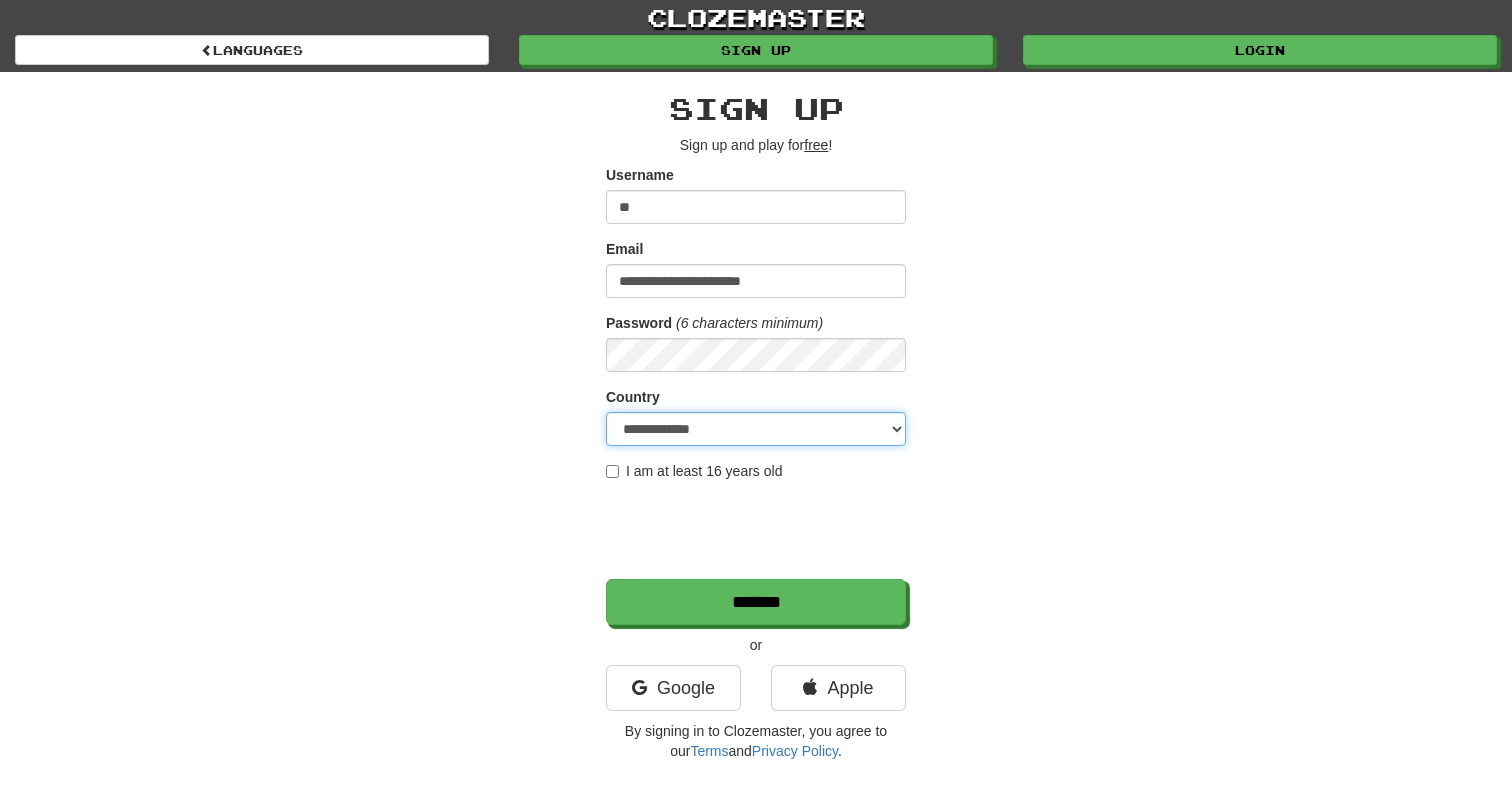 select on "**" 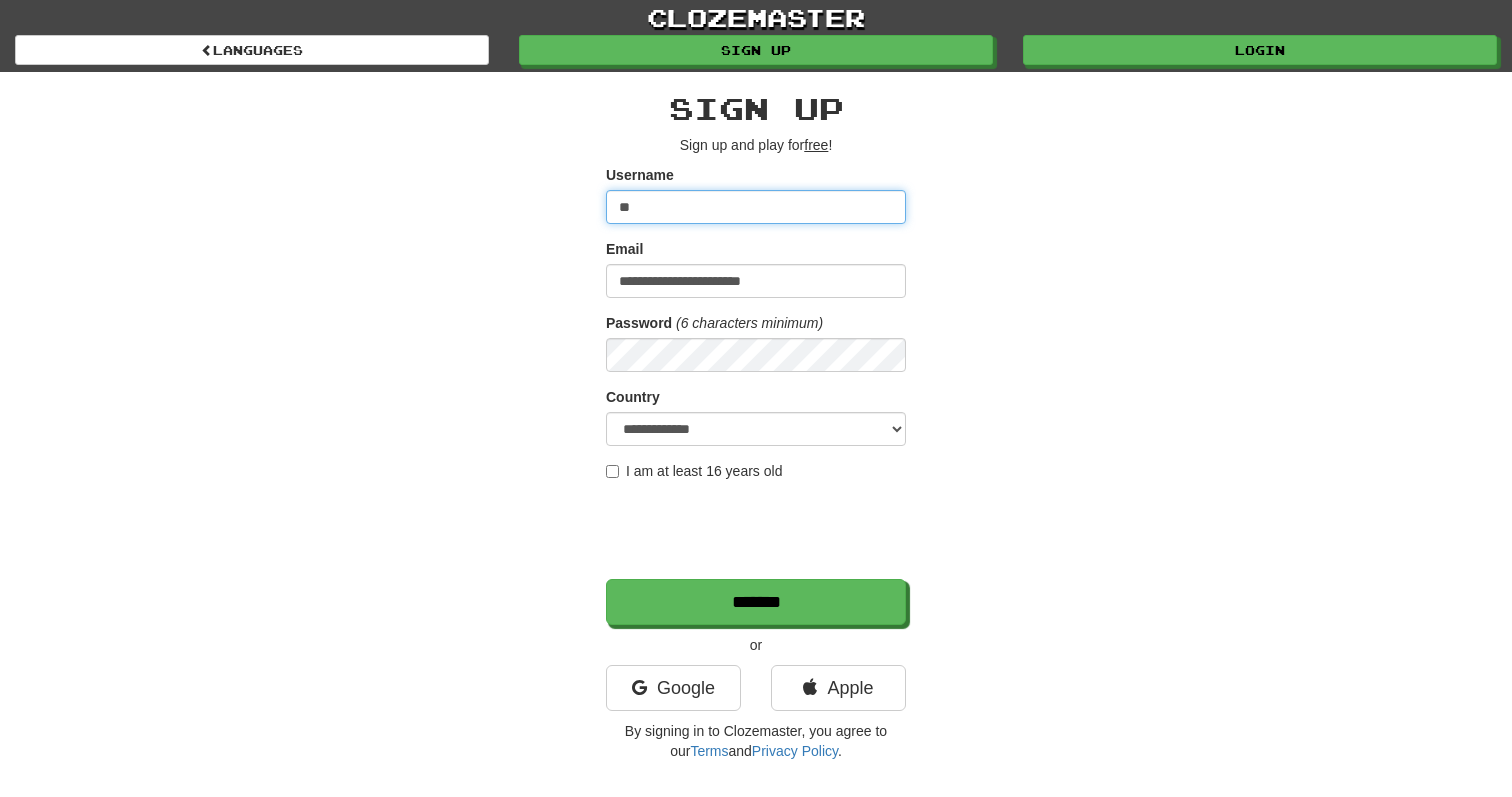 drag, startPoint x: 672, startPoint y: 216, endPoint x: 604, endPoint y: 216, distance: 68 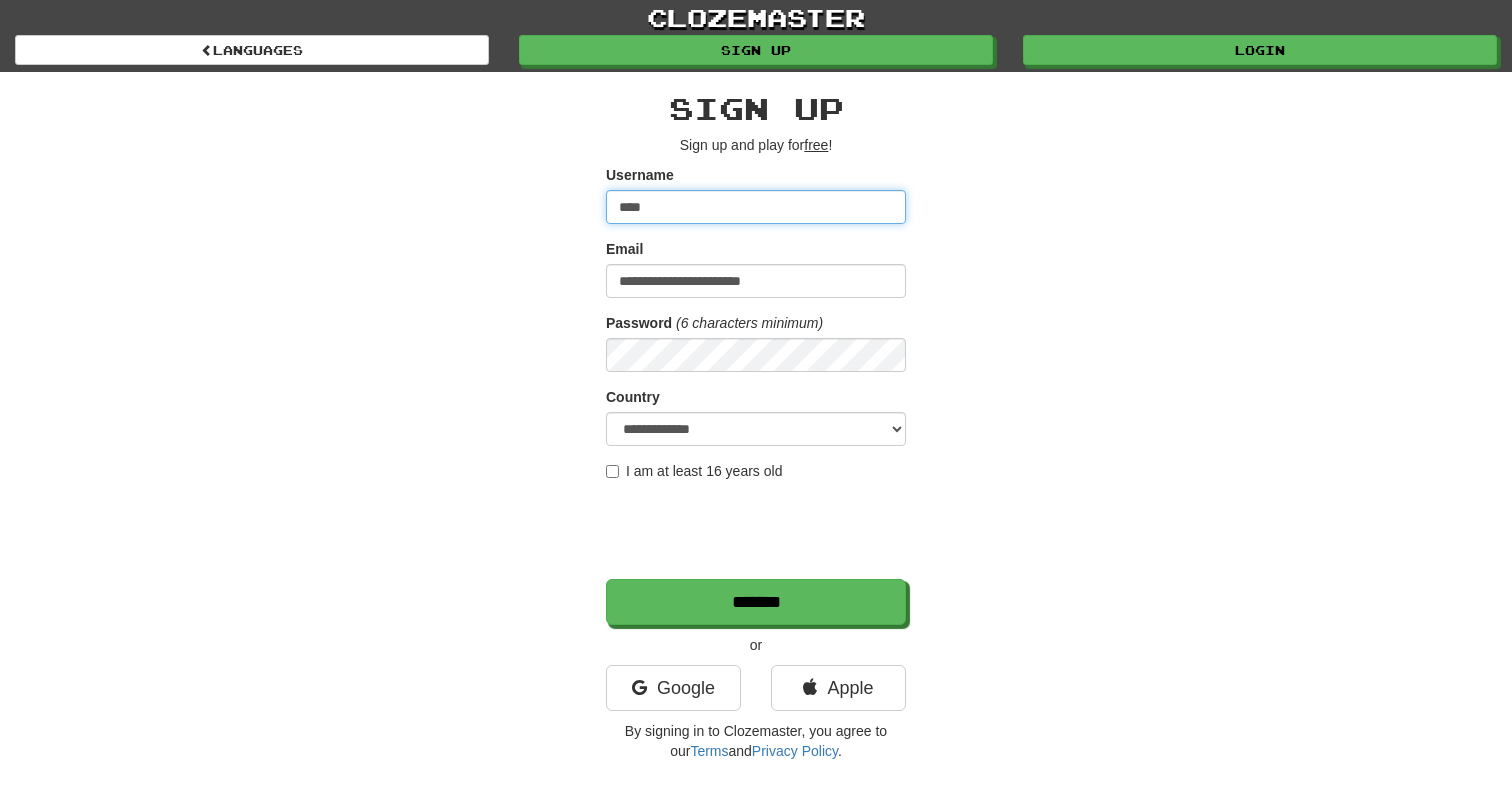 type on "****" 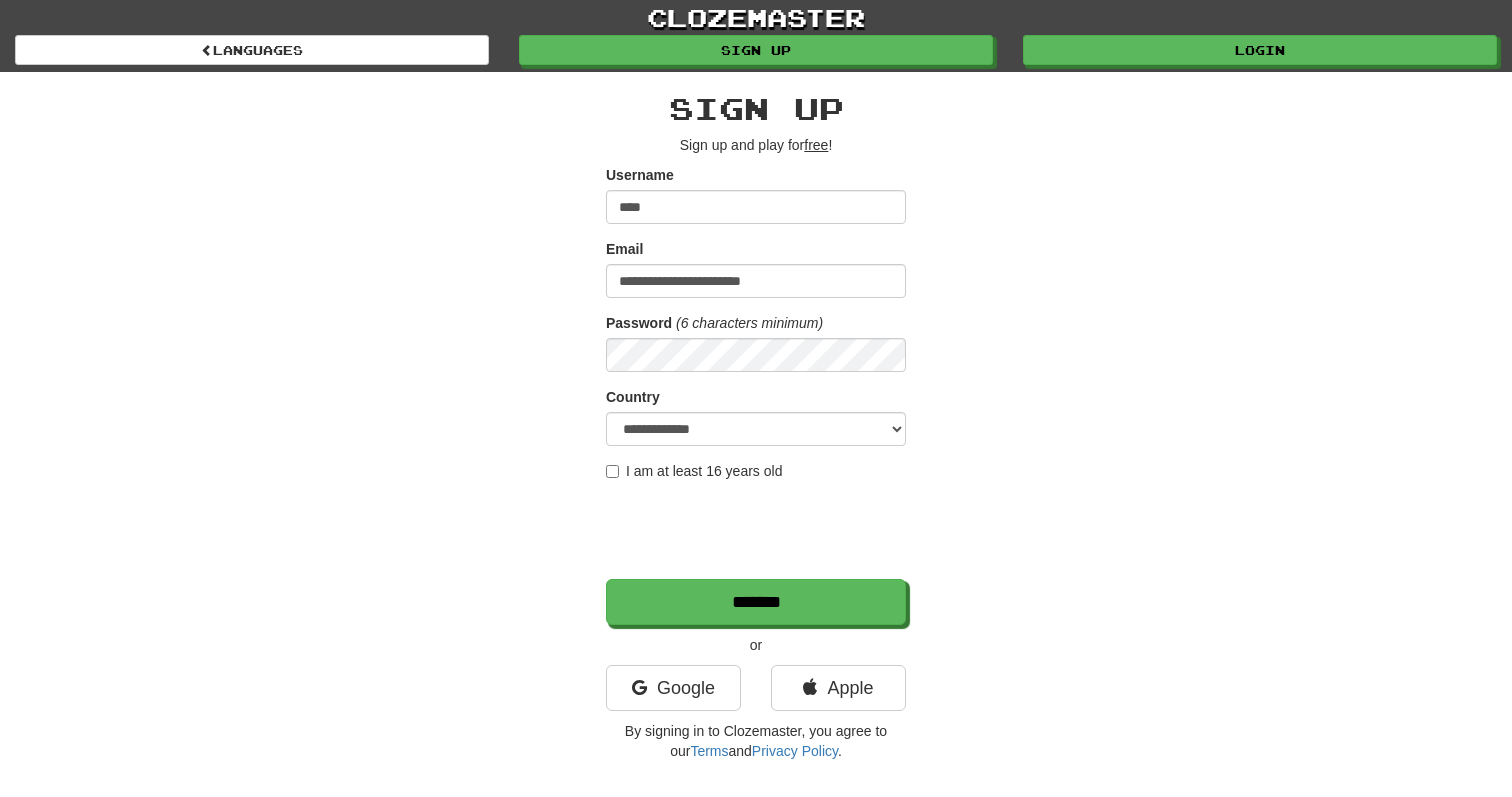 click on "**********" at bounding box center (756, 395) 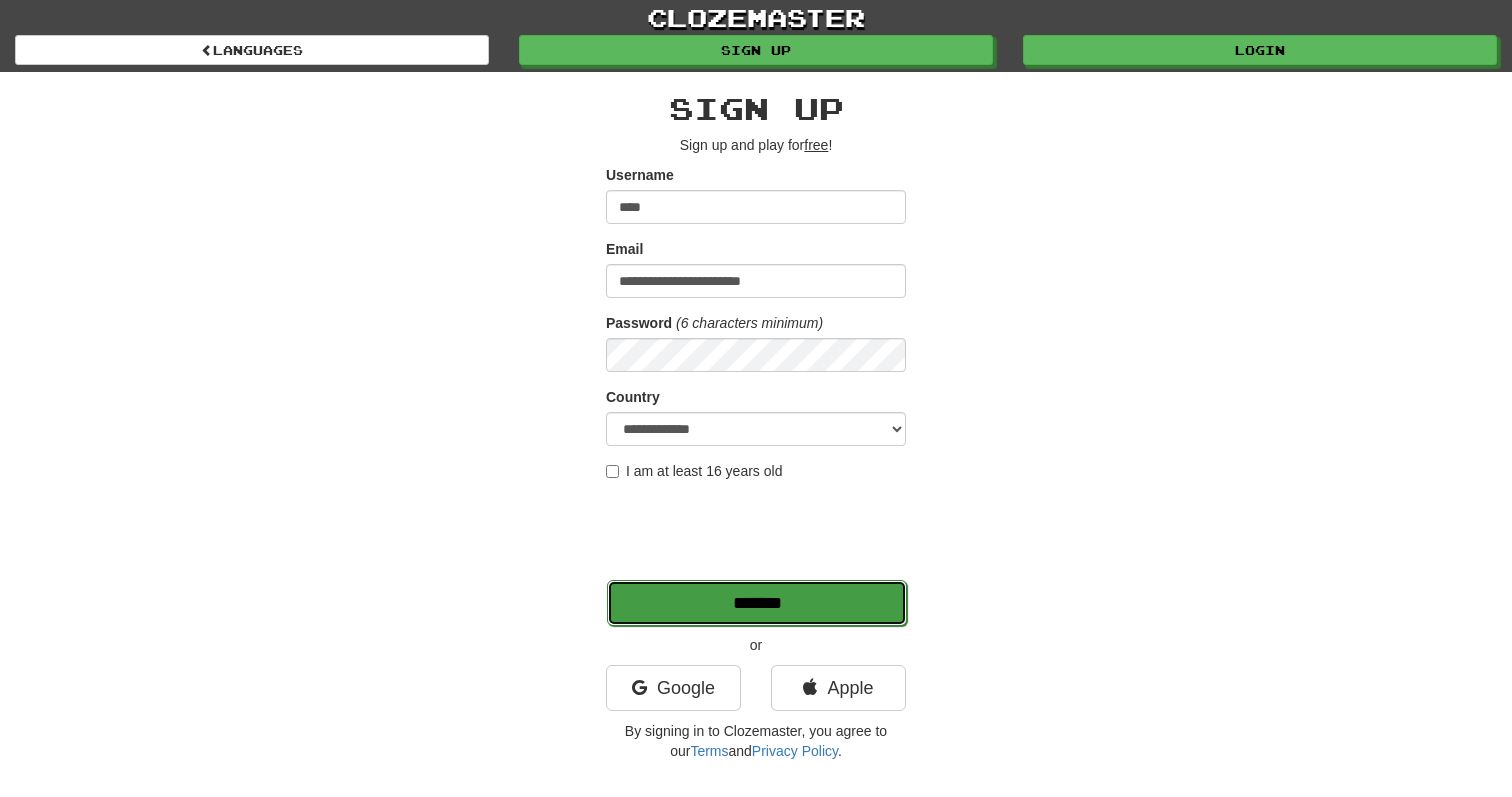 click on "*******" at bounding box center (757, 603) 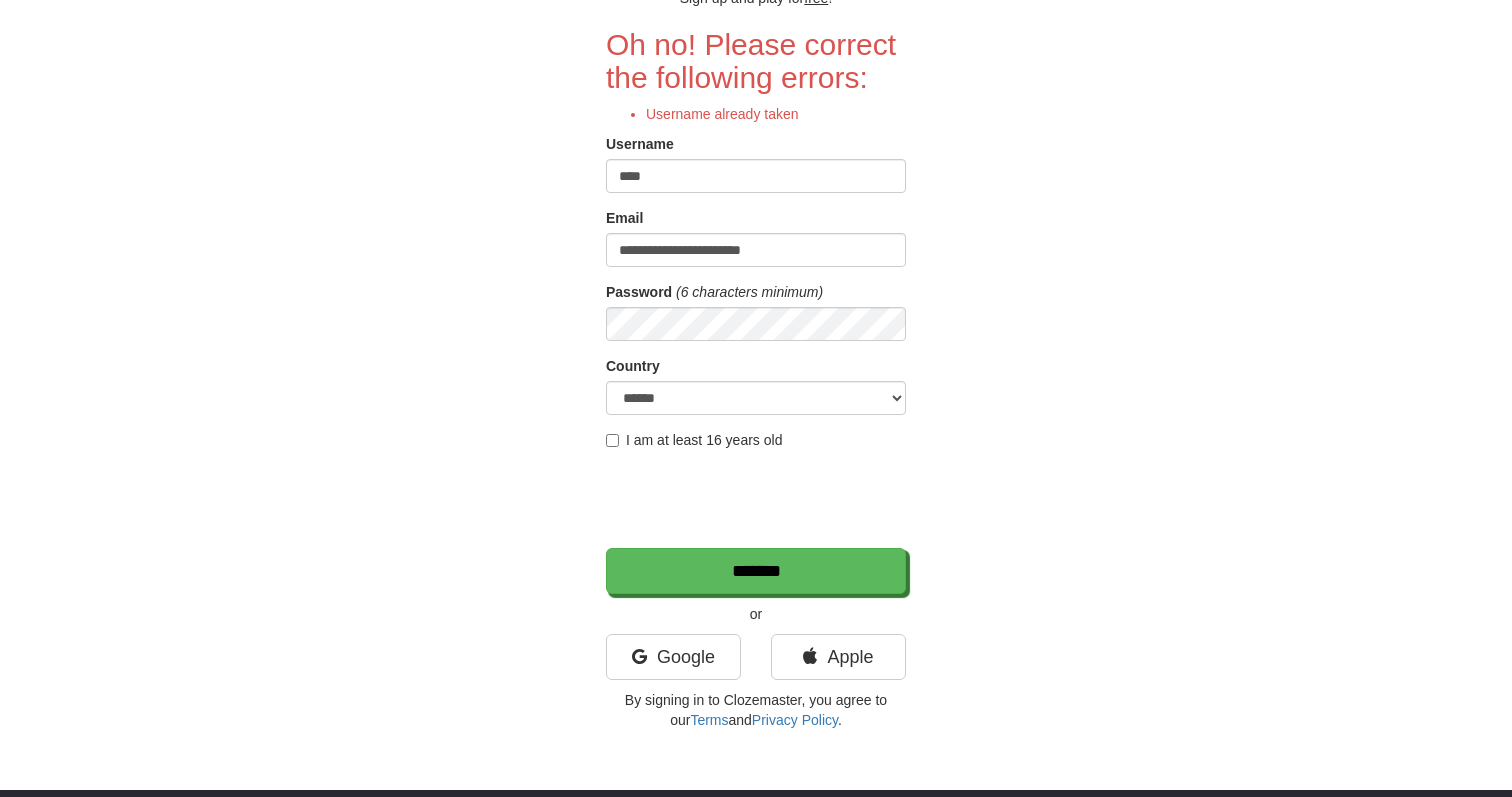 scroll, scrollTop: 149, scrollLeft: 0, axis: vertical 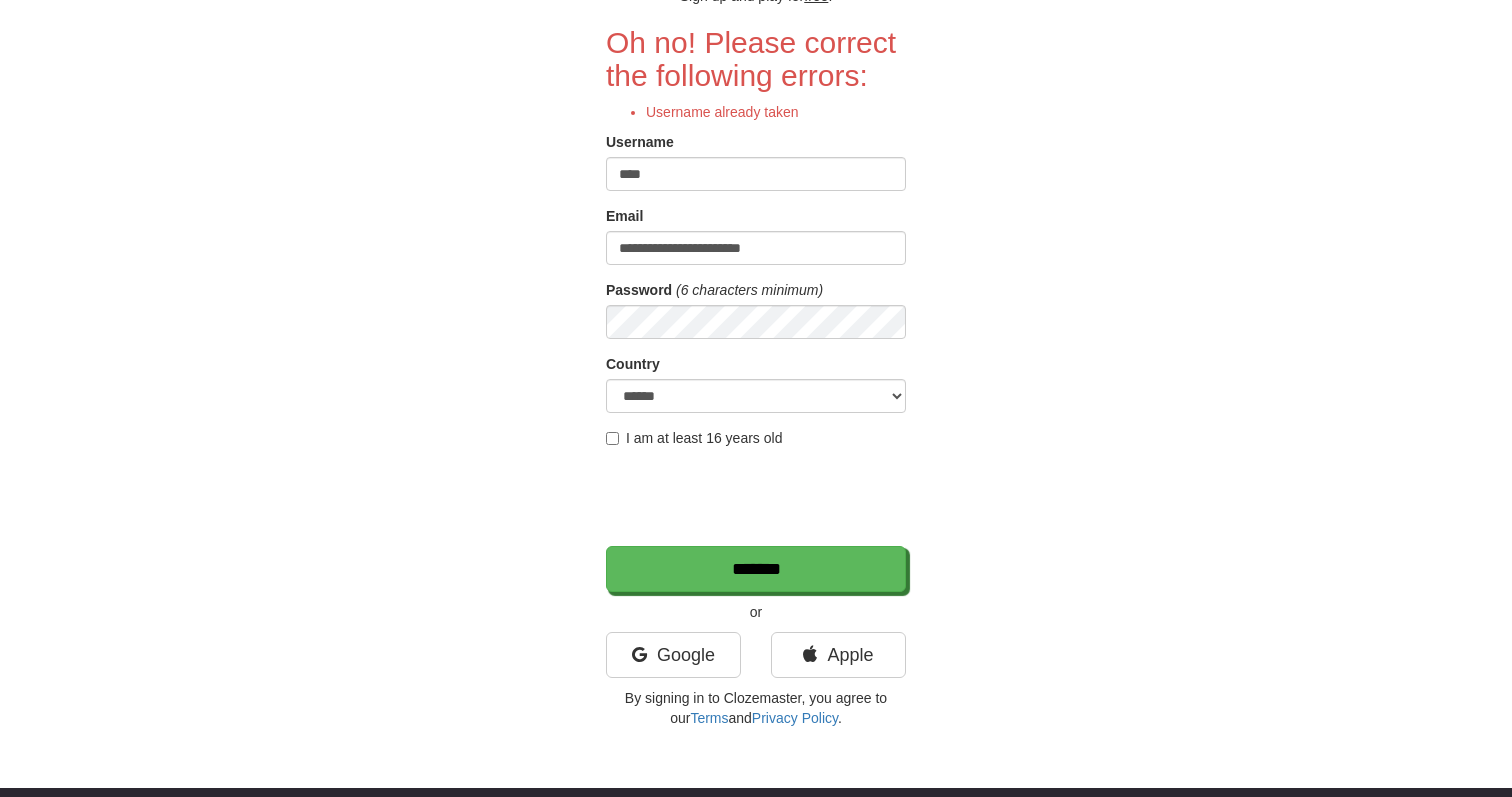 click on "****" at bounding box center (756, 174) 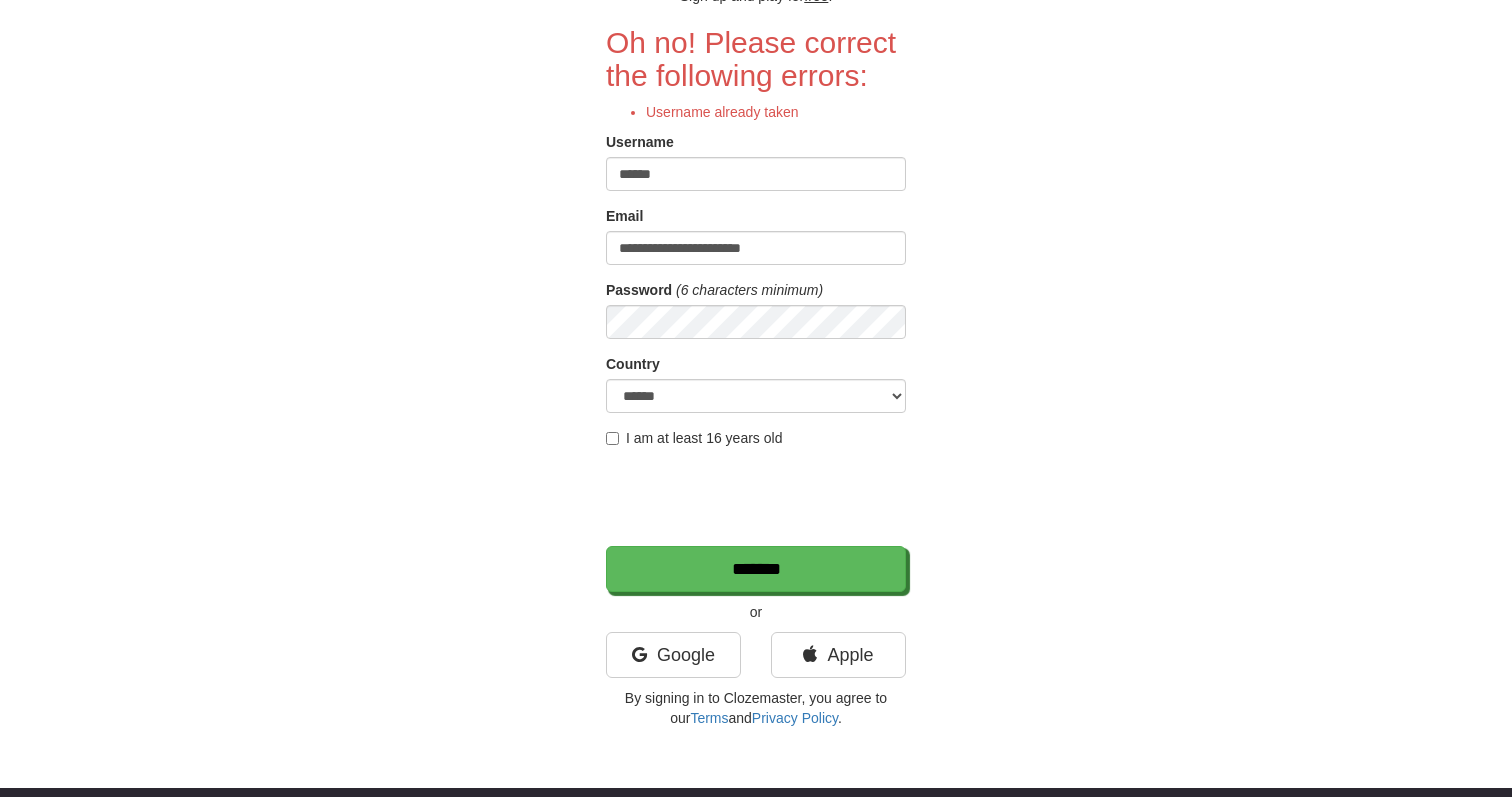 type on "******" 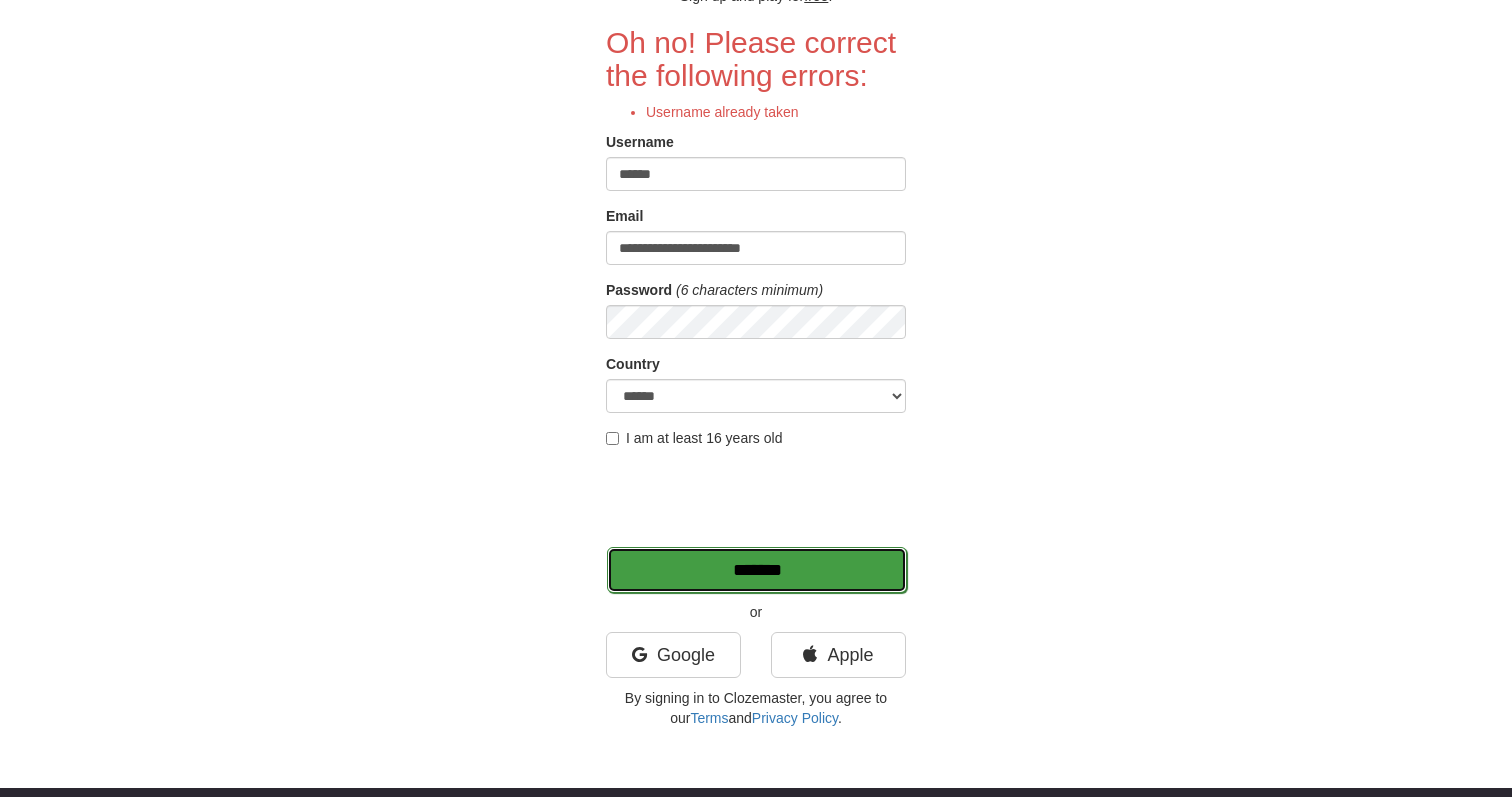 click on "*******" at bounding box center [757, 570] 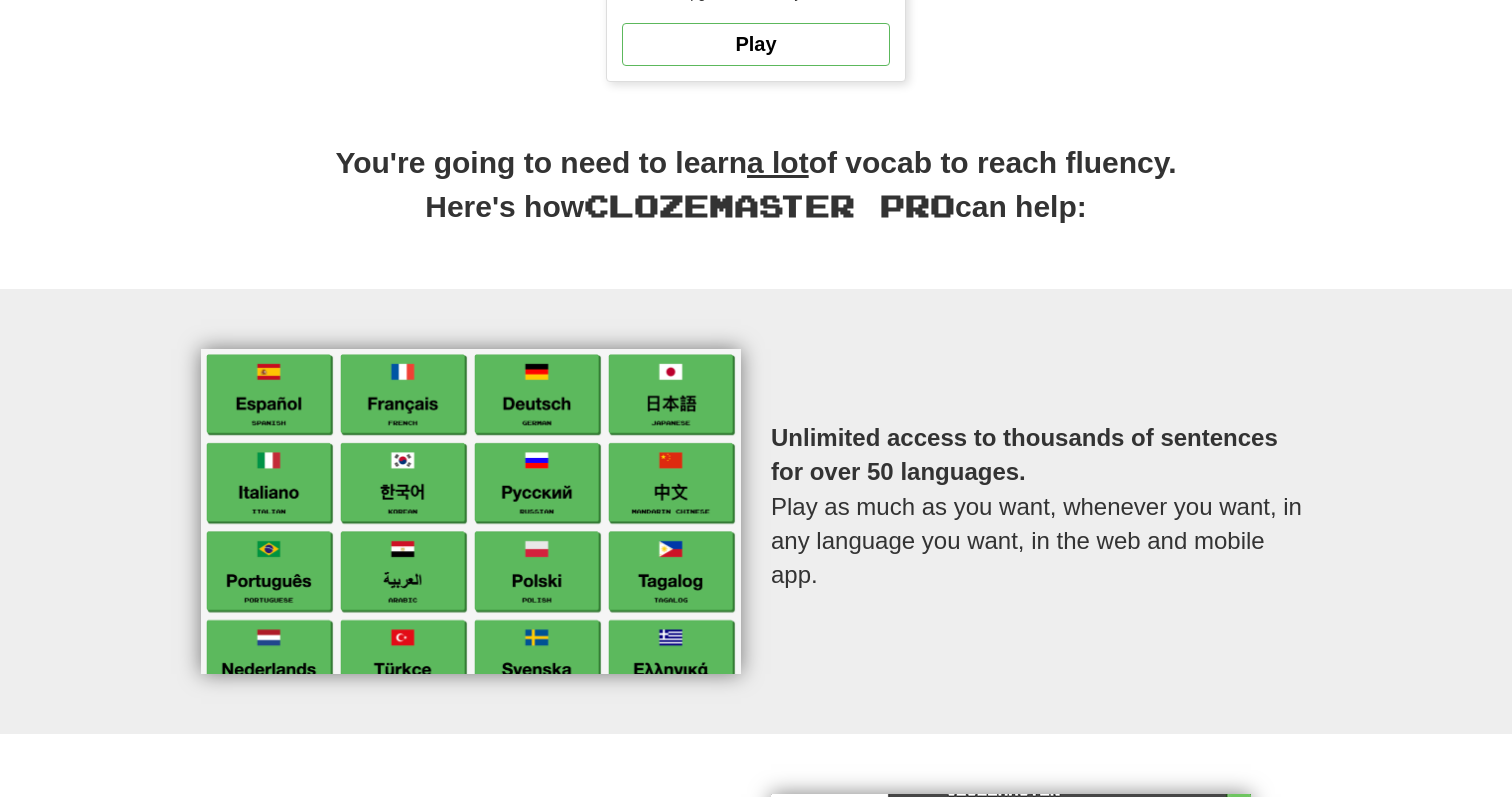 scroll, scrollTop: 752, scrollLeft: 0, axis: vertical 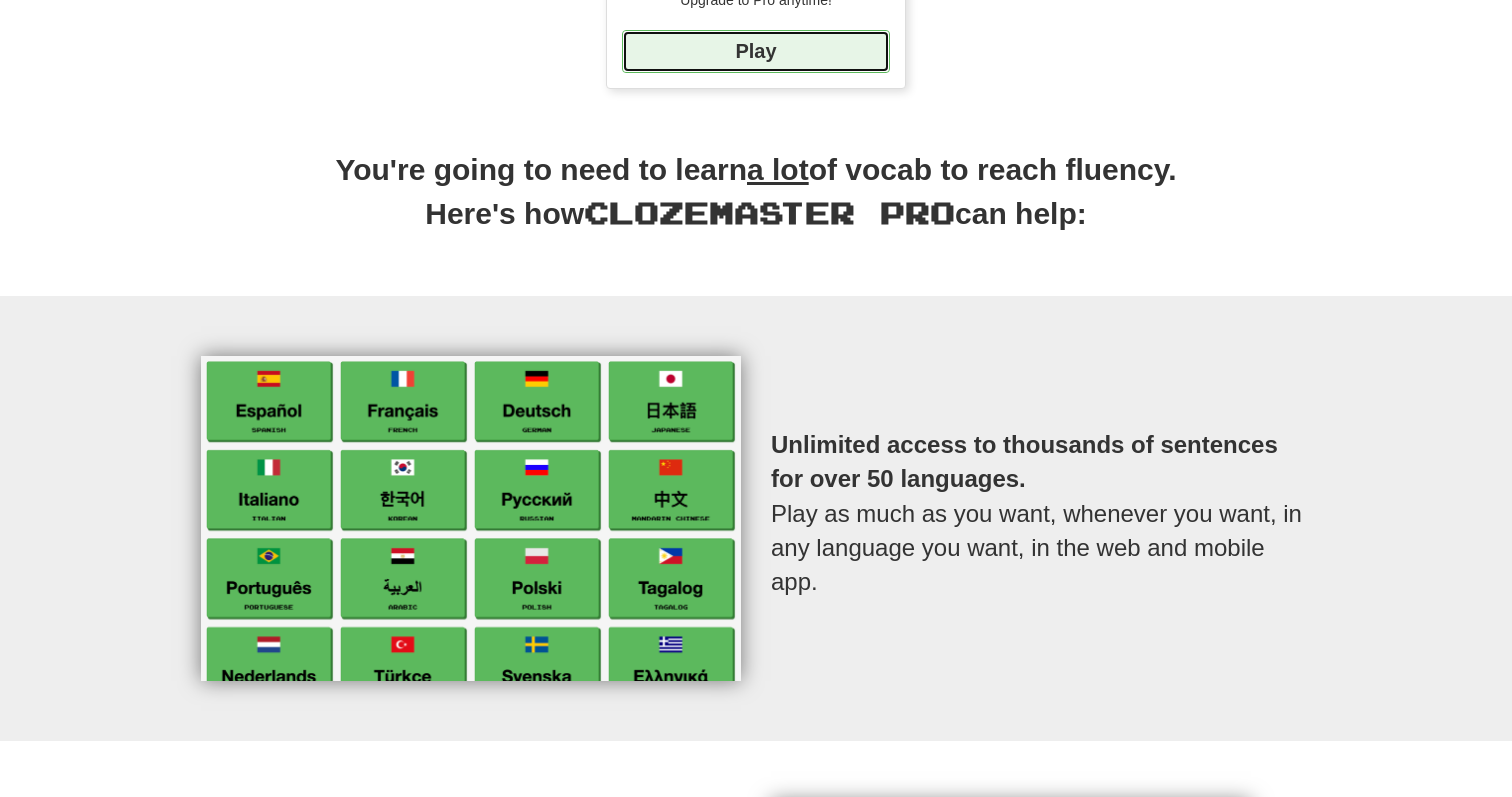 click on "Play" at bounding box center (756, 51) 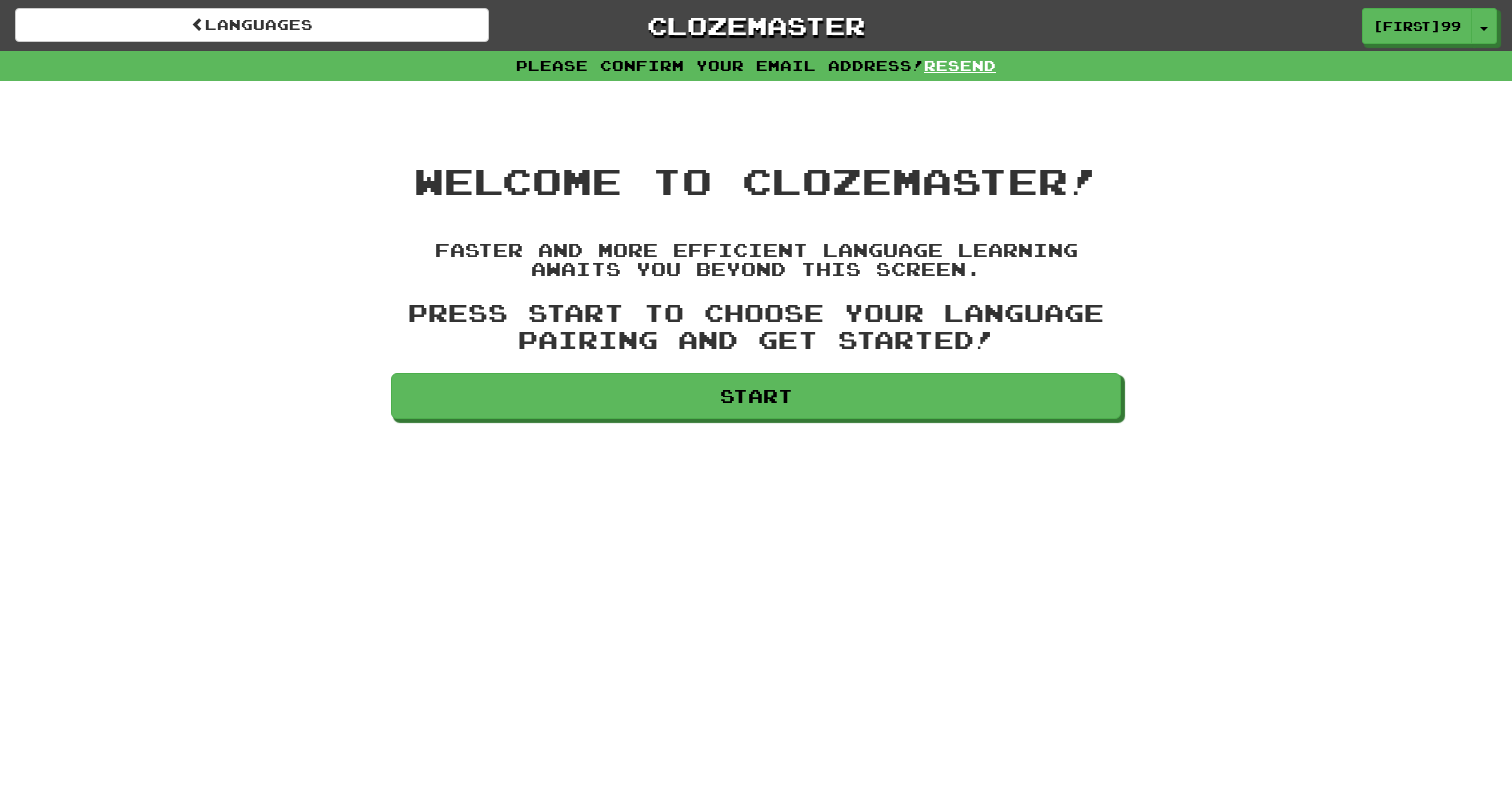 scroll, scrollTop: 0, scrollLeft: 0, axis: both 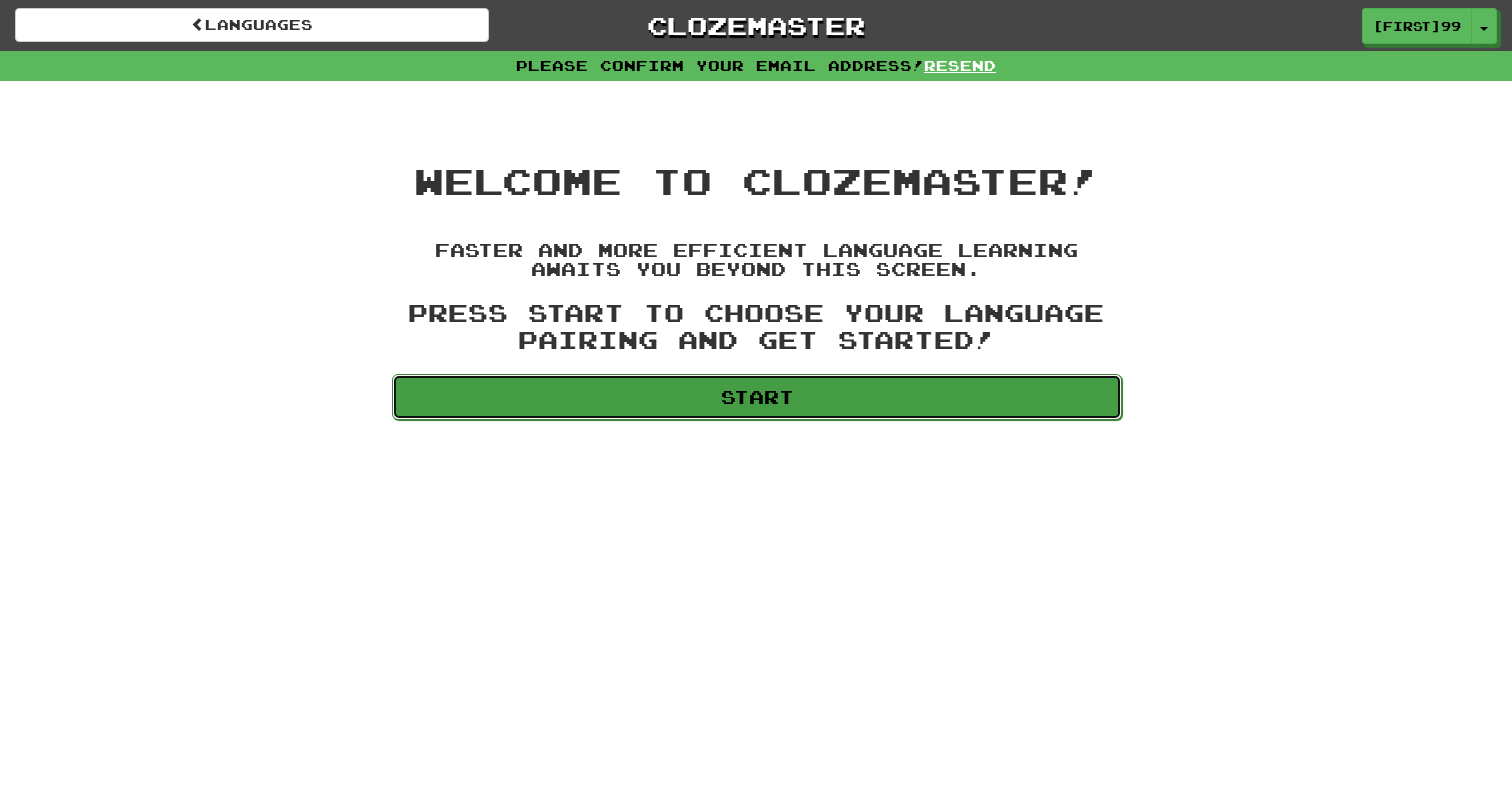 click on "Start" at bounding box center (757, 397) 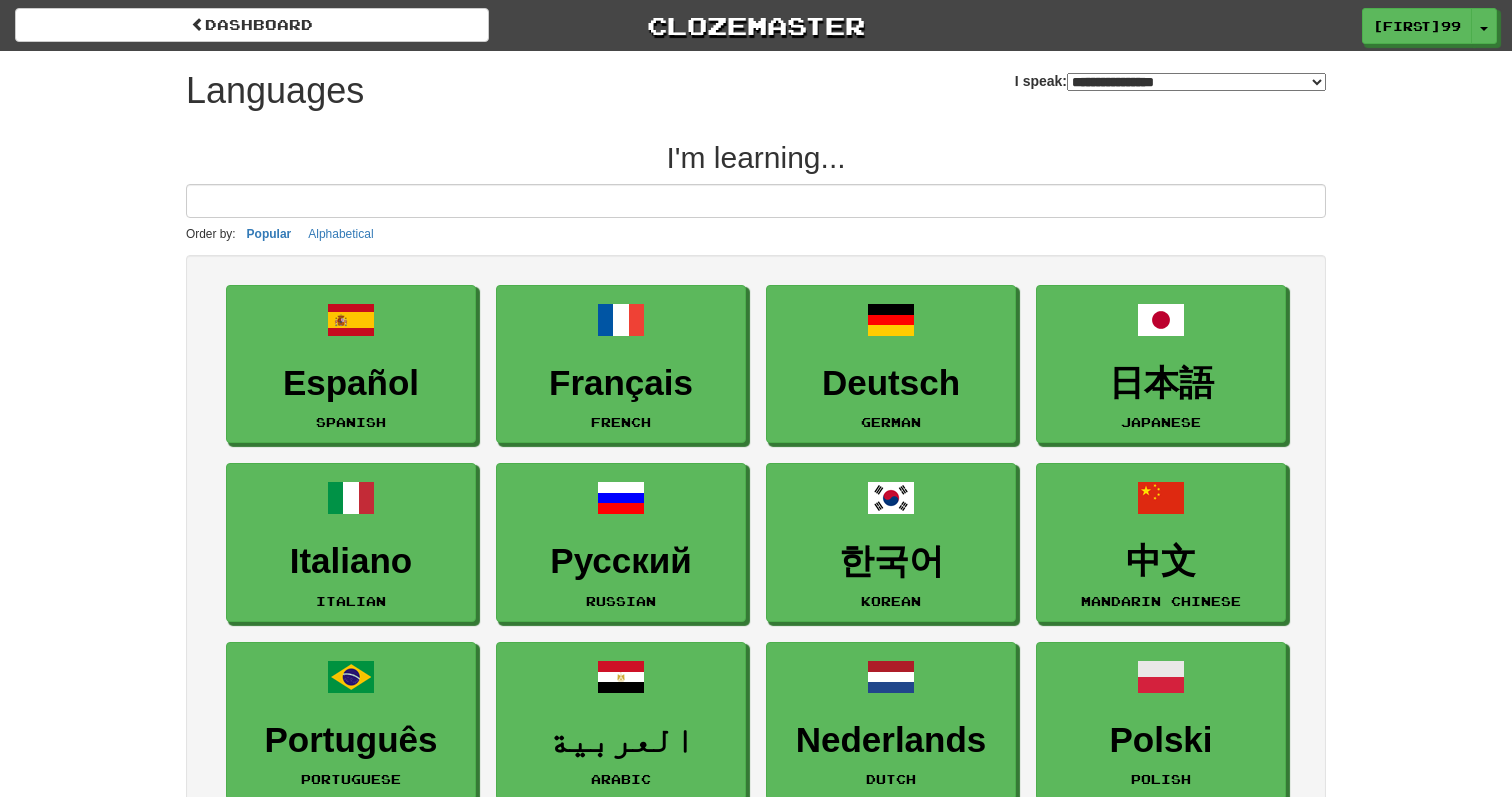 select on "*******" 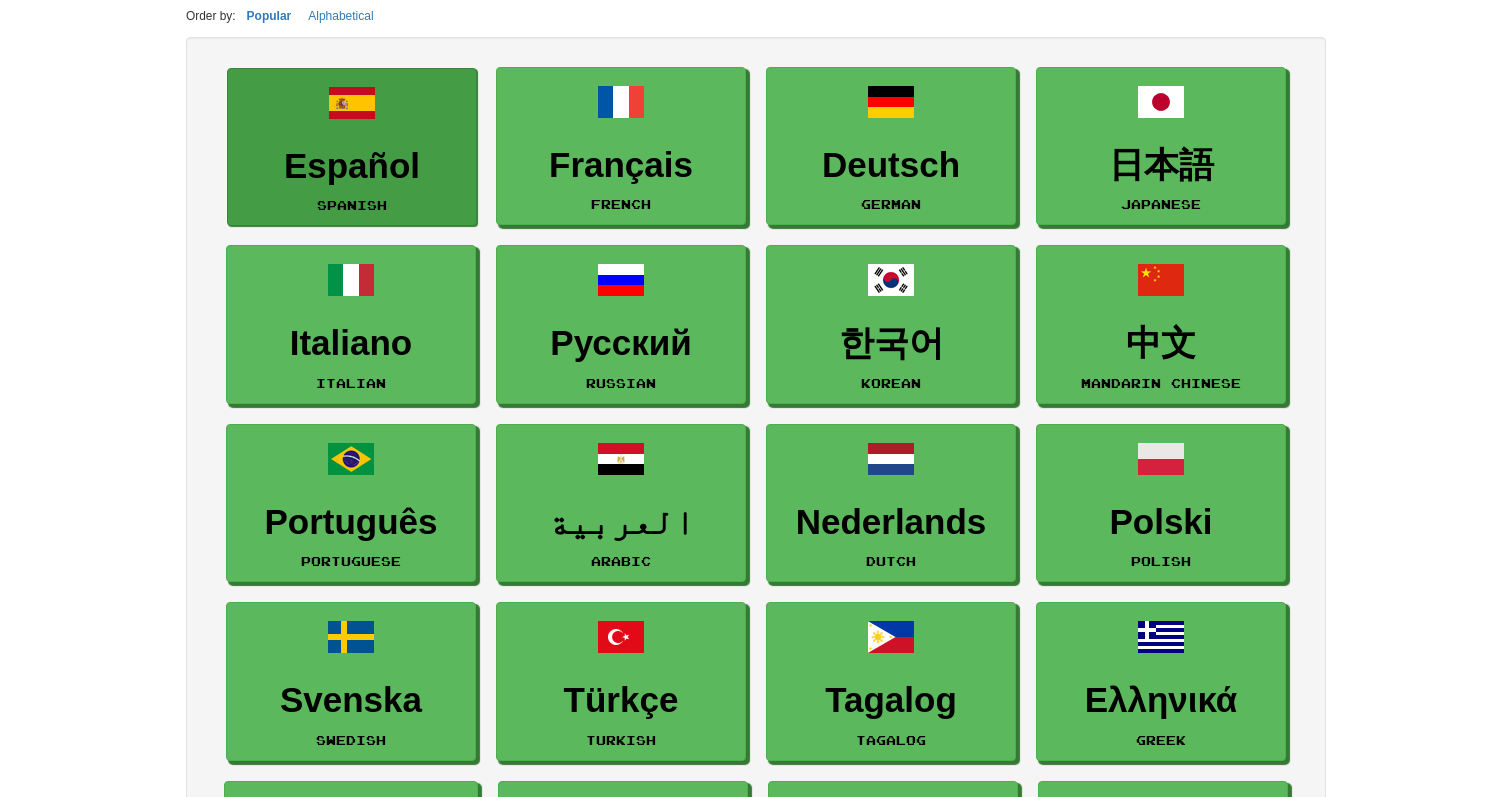 scroll, scrollTop: 0, scrollLeft: 0, axis: both 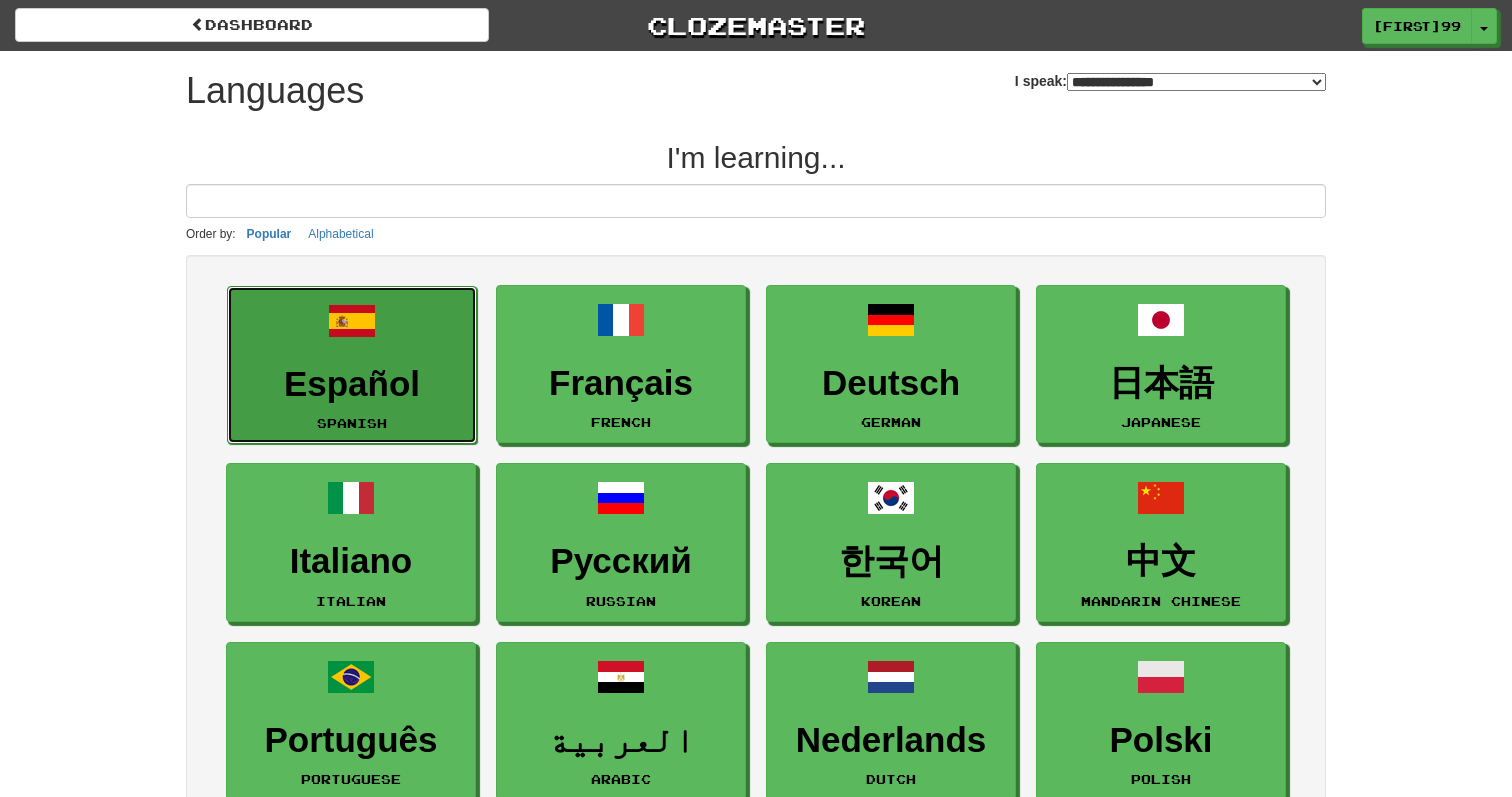 click on "Español" at bounding box center [352, 384] 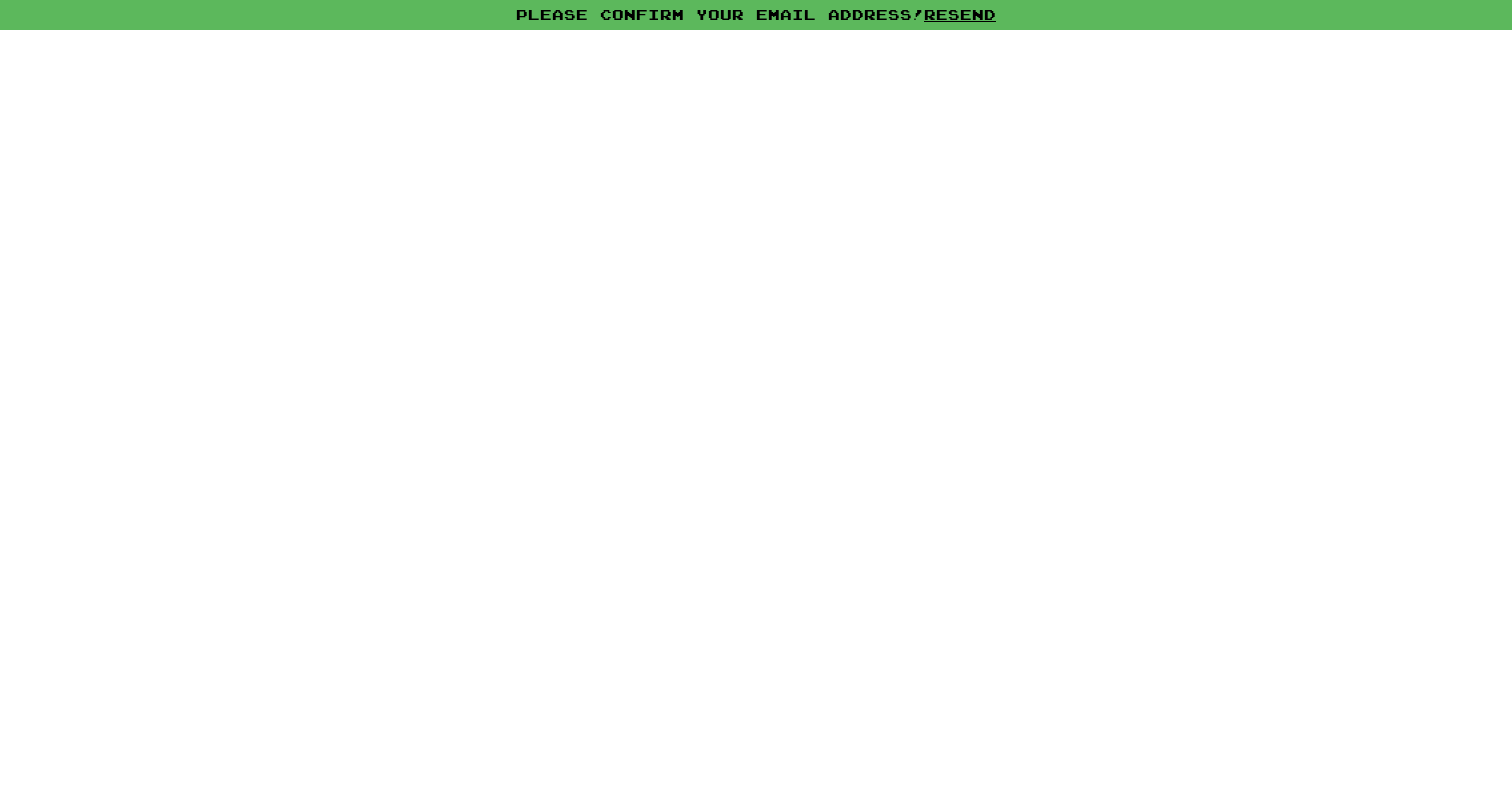 scroll, scrollTop: 0, scrollLeft: 0, axis: both 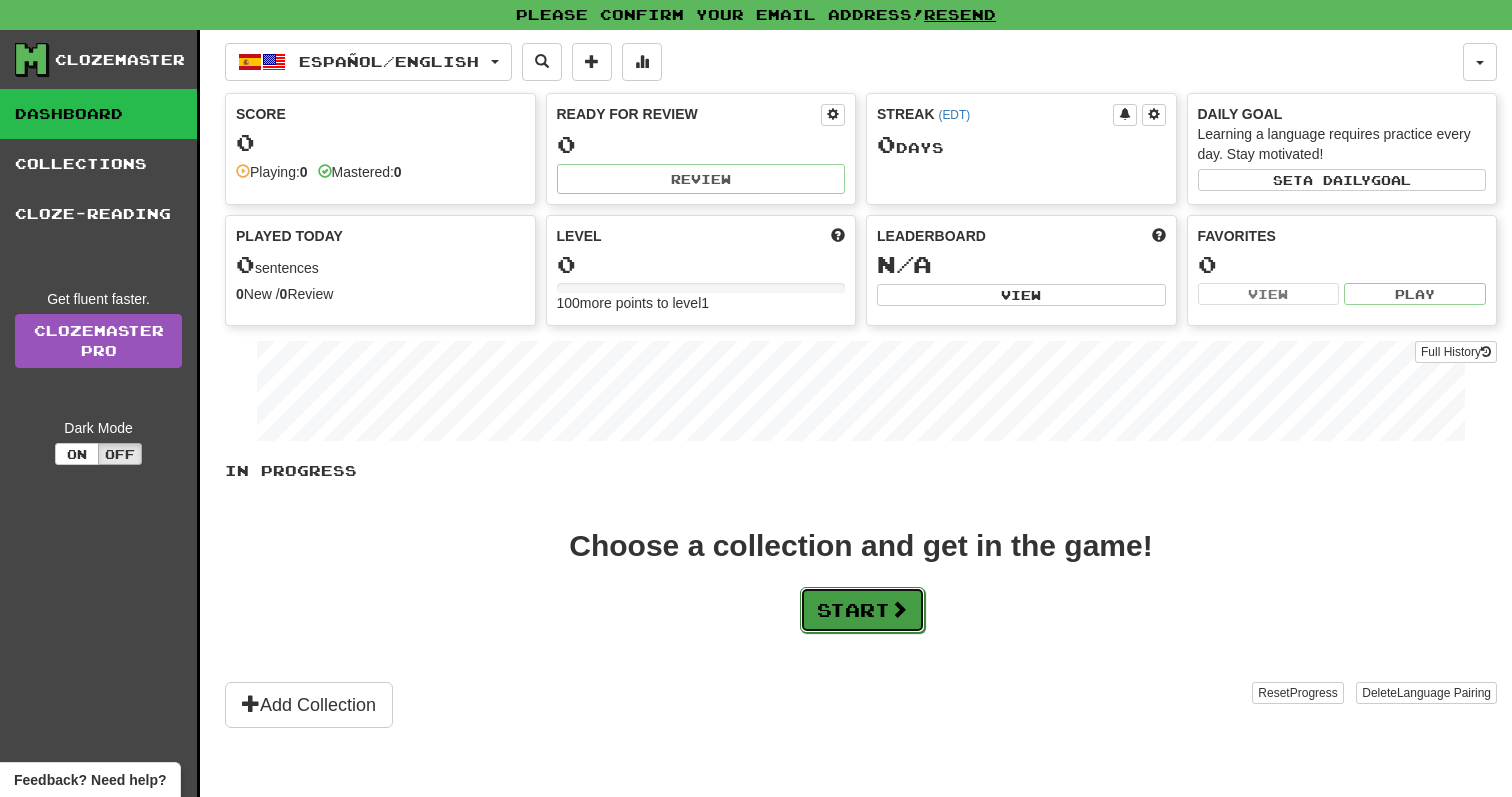 click on "Start" at bounding box center (862, 610) 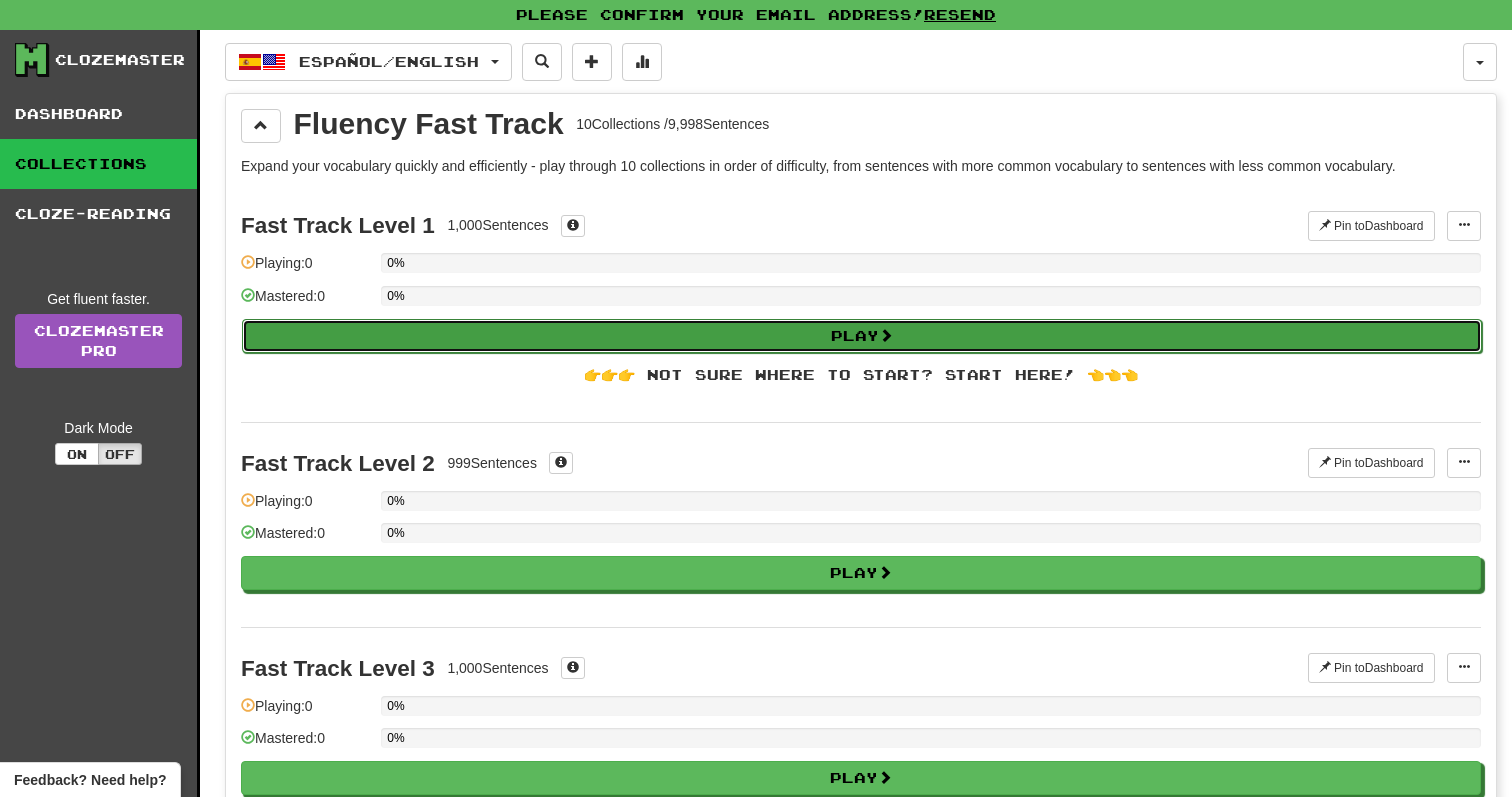 click on "Play" at bounding box center (862, 336) 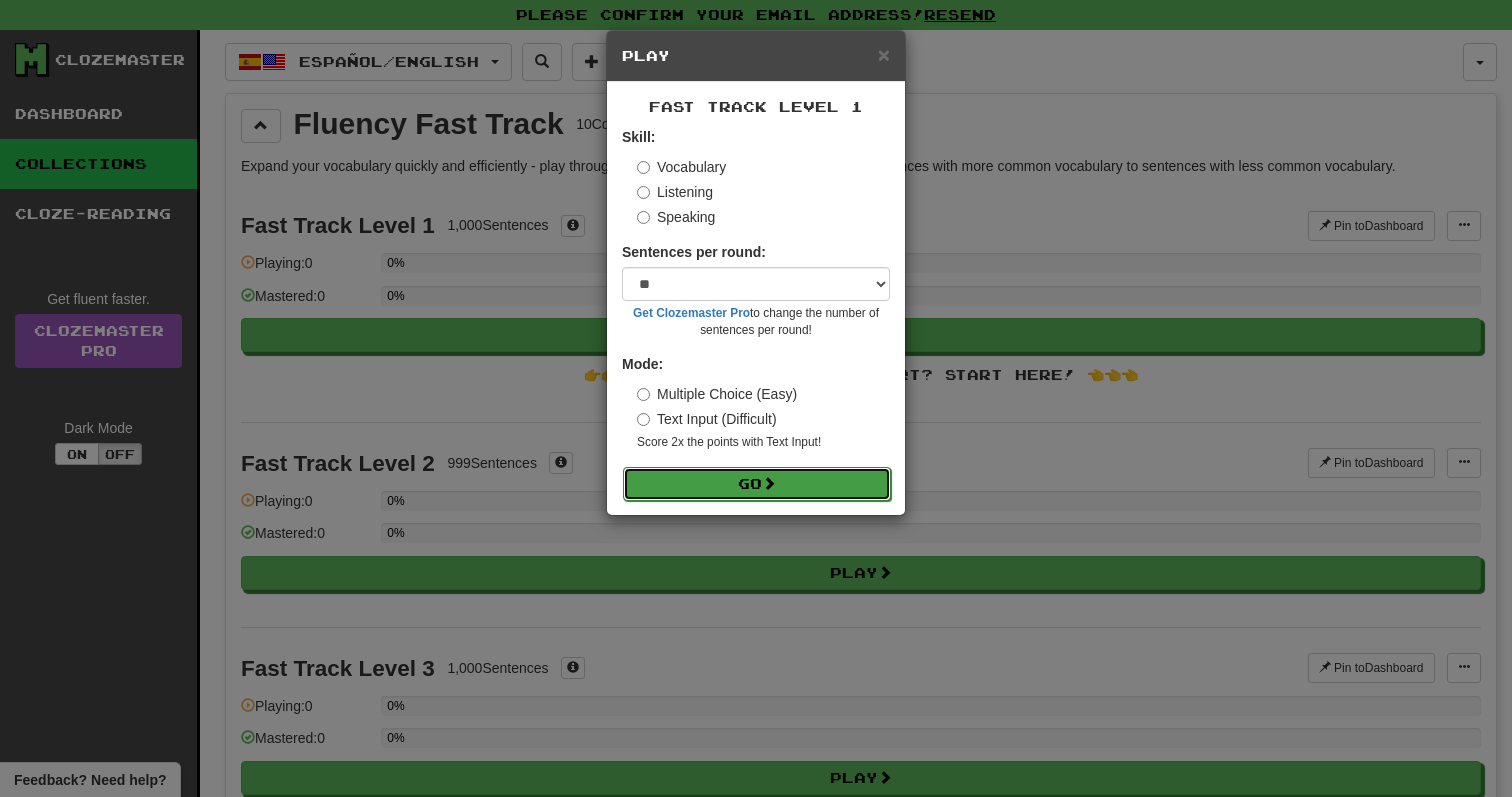 click at bounding box center (769, 483) 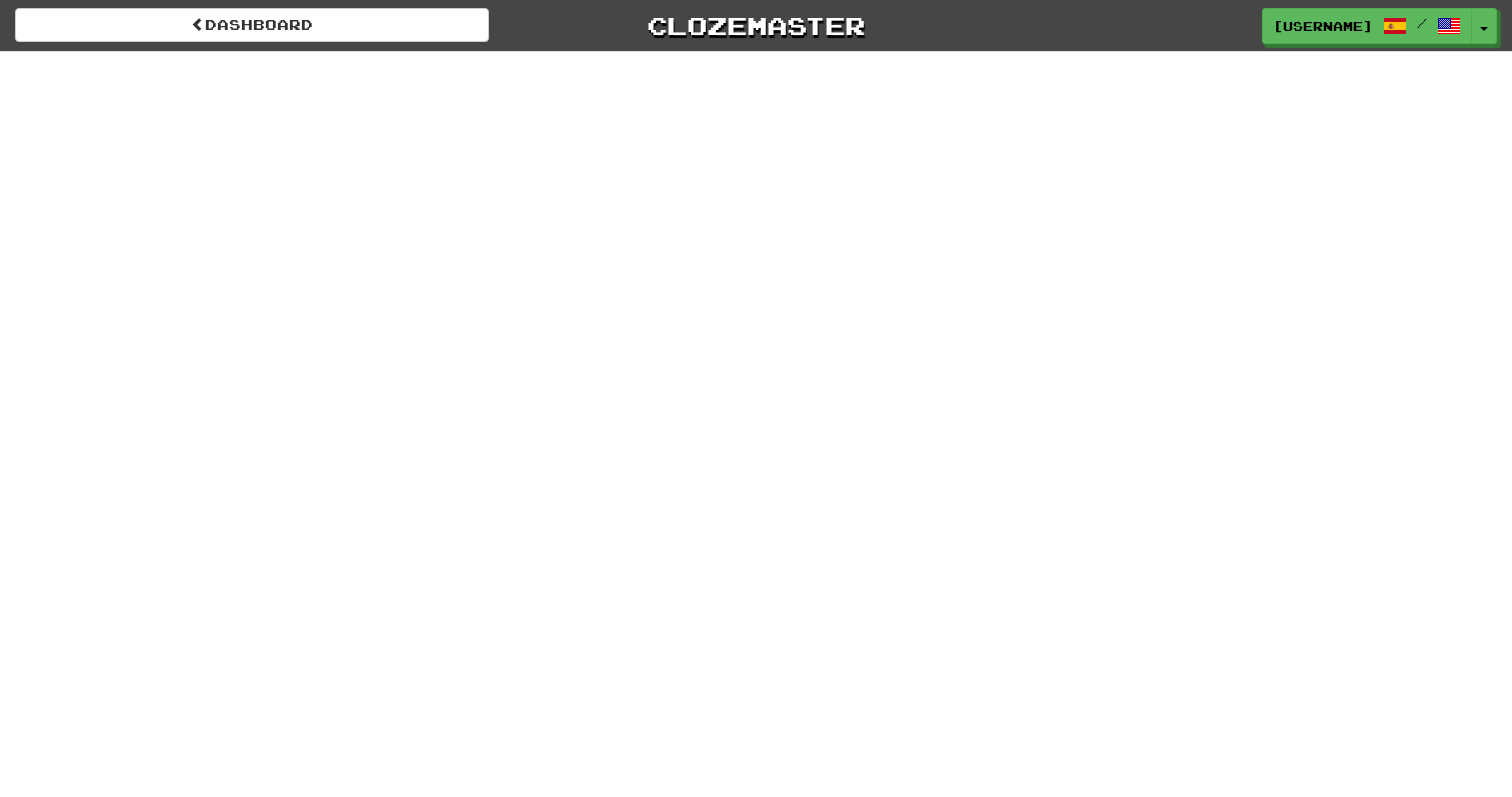 scroll, scrollTop: 0, scrollLeft: 0, axis: both 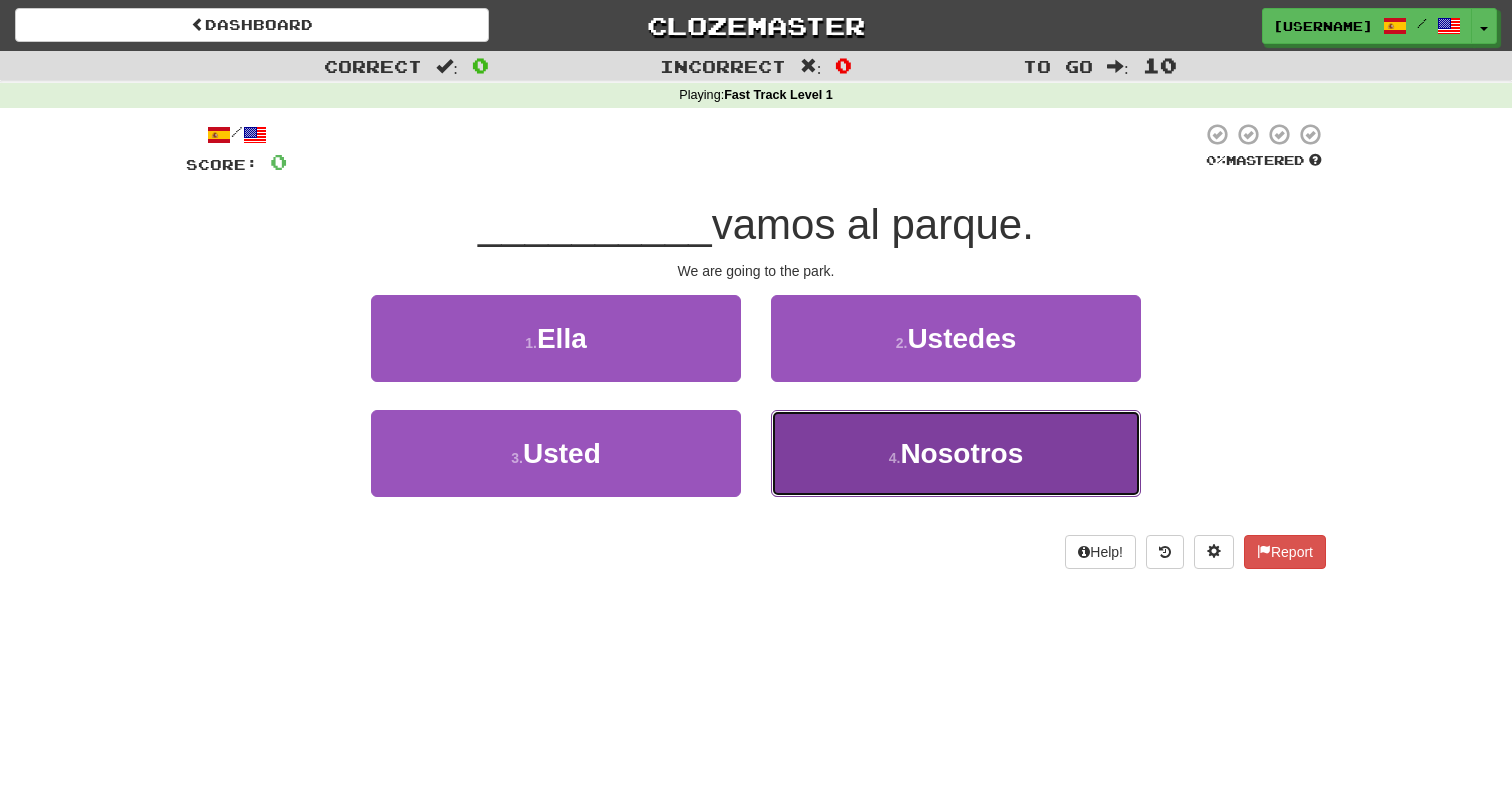 click on "4 .  Nosotros" at bounding box center (956, 453) 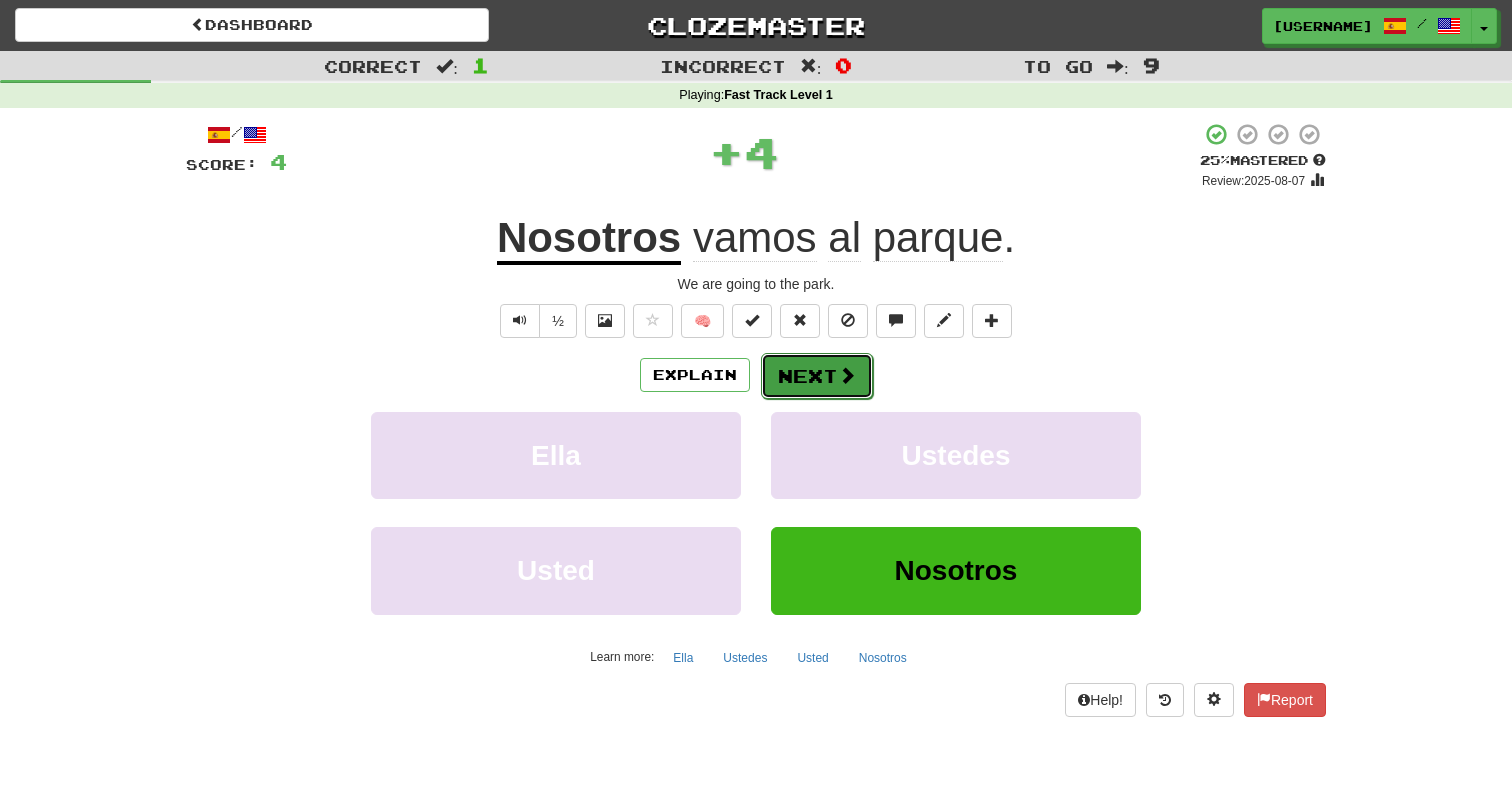 click on "Next" at bounding box center (817, 376) 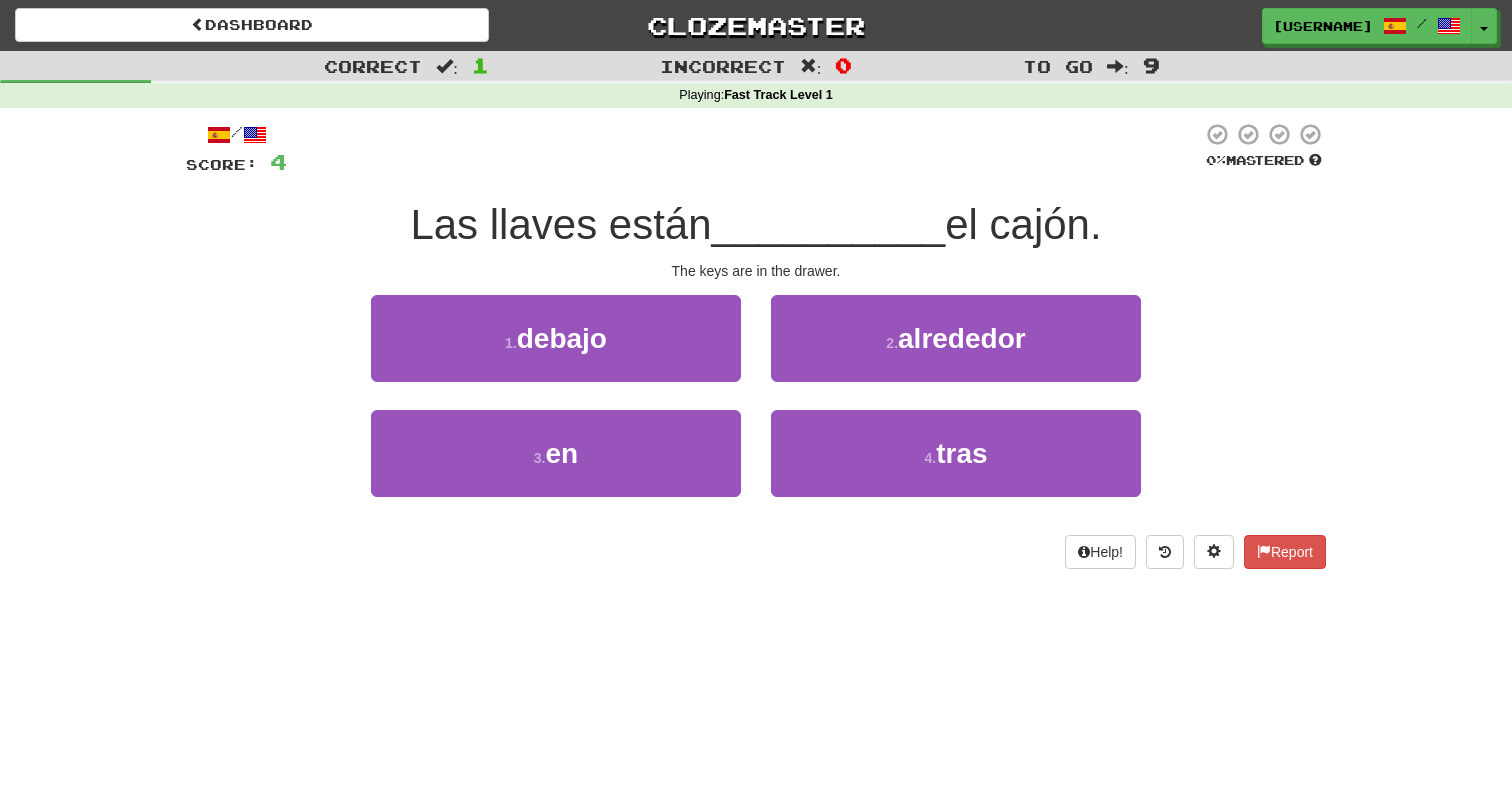 click on "Las llaves están" at bounding box center [560, 224] 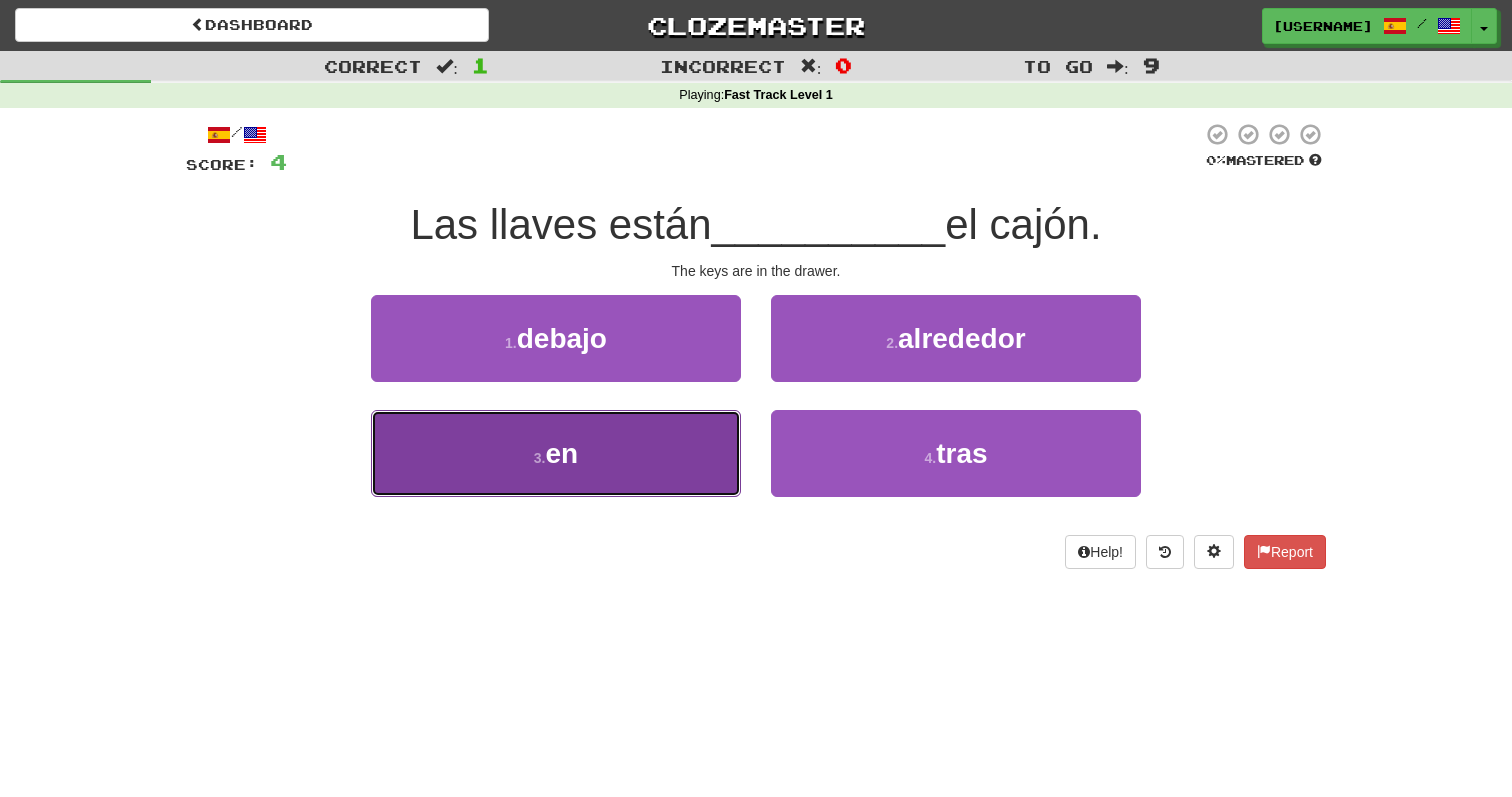 click on "3 .  en" at bounding box center [556, 453] 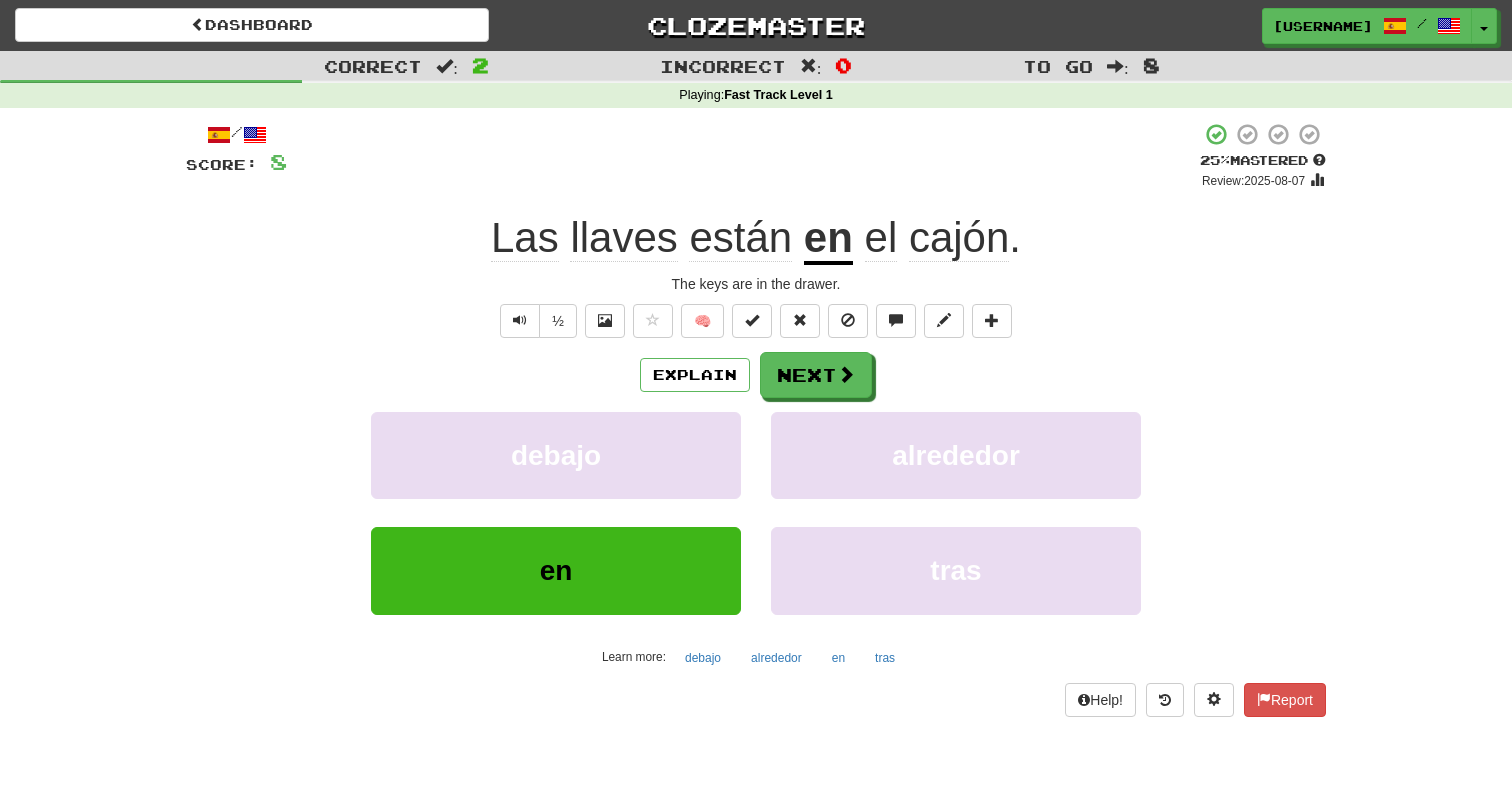 click on "llaves" 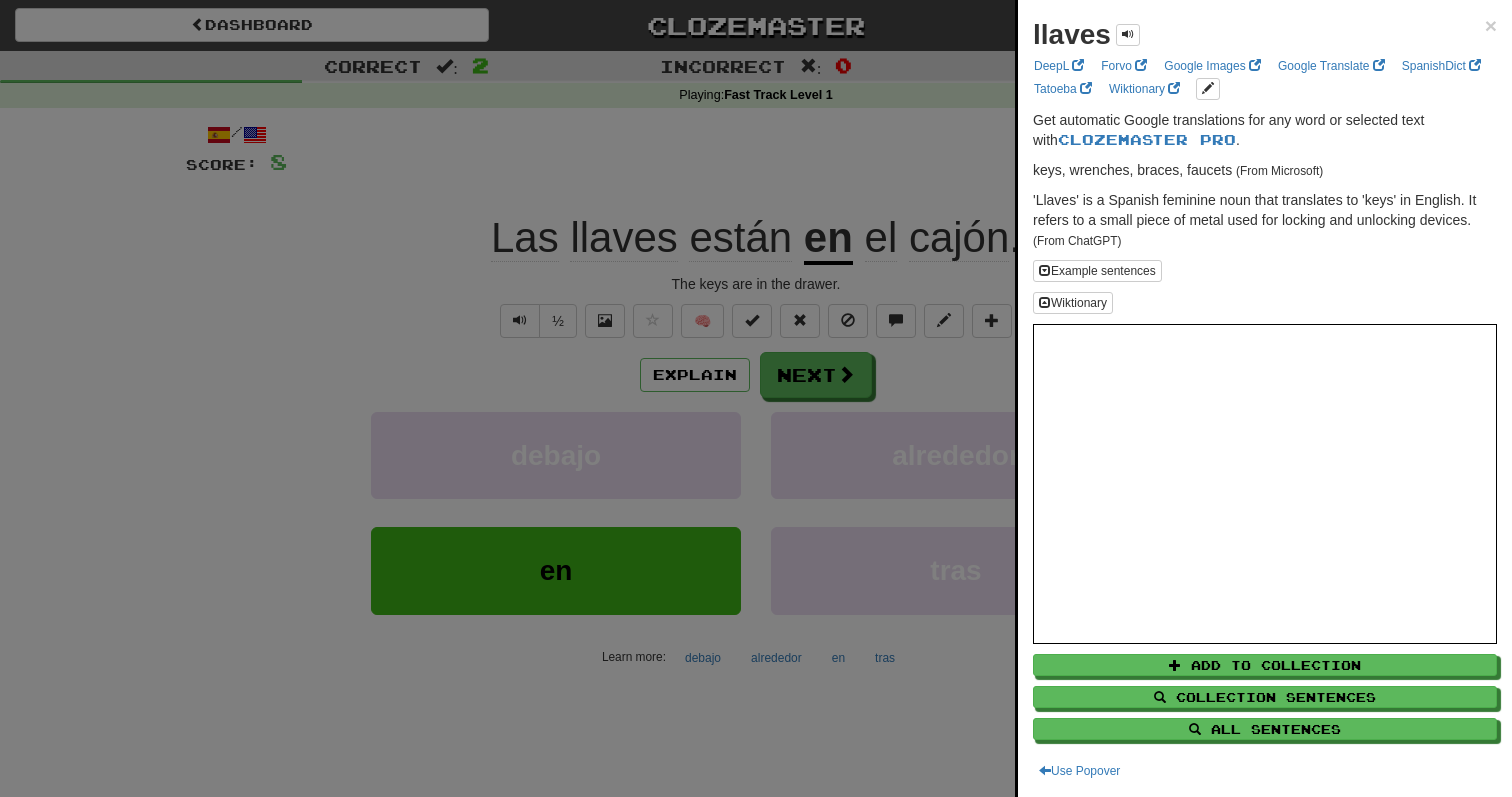 click at bounding box center (756, 398) 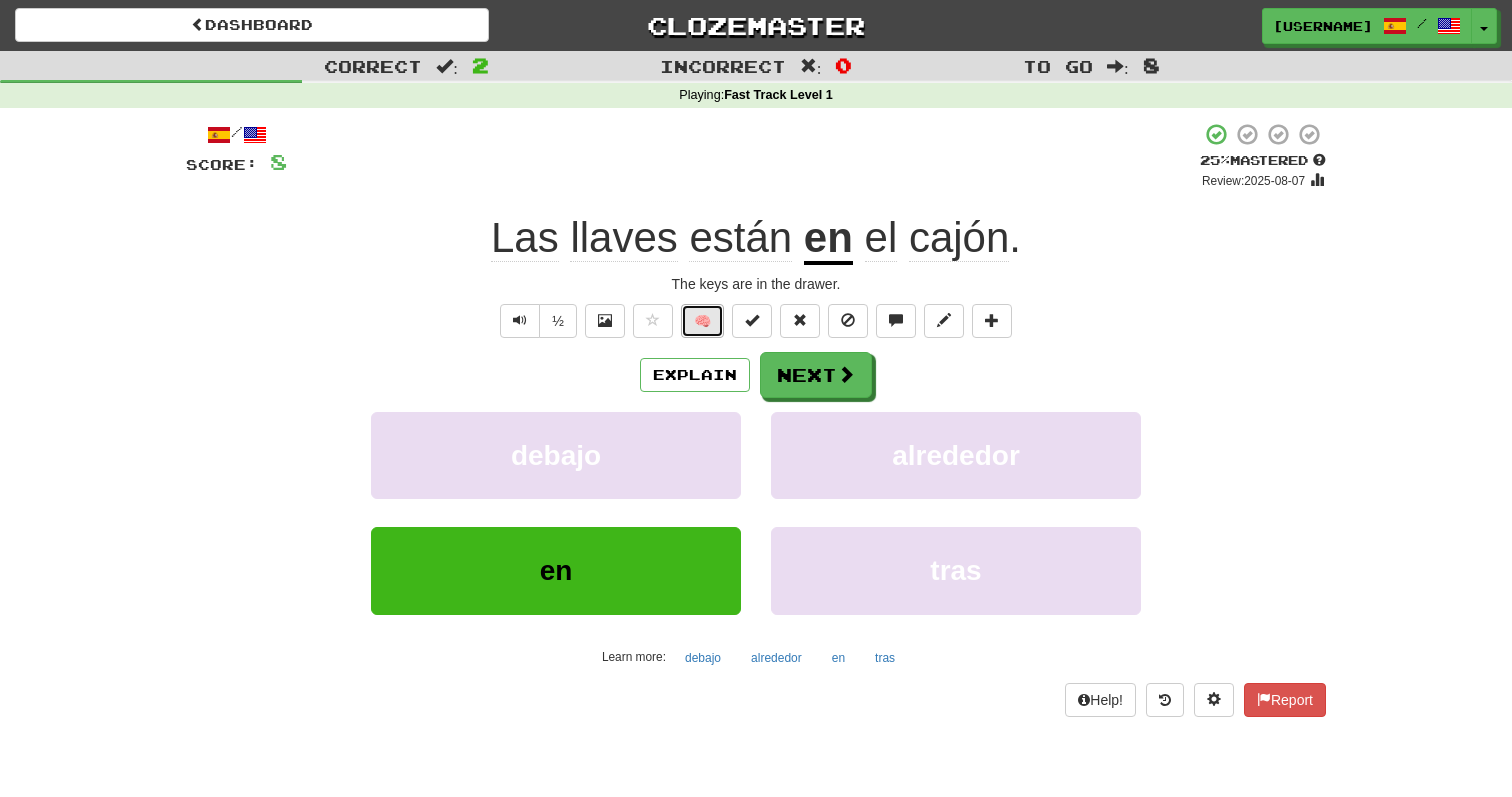 click on "🧠" at bounding box center [702, 321] 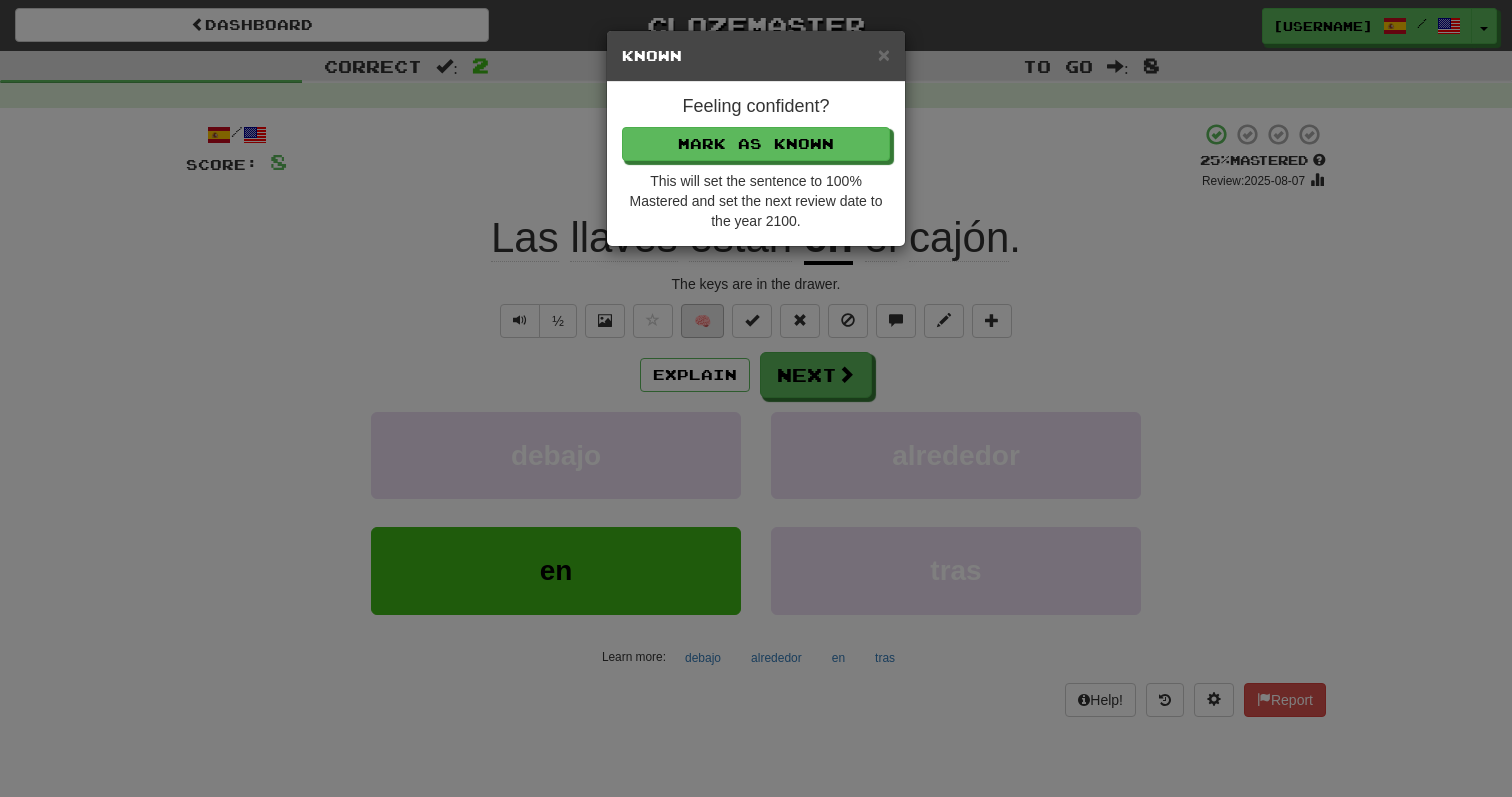 click on "× Known Feeling confident? Mark as Known This will set the sentence to 100% Mastered and set the next review date to the year 2100." at bounding box center (756, 398) 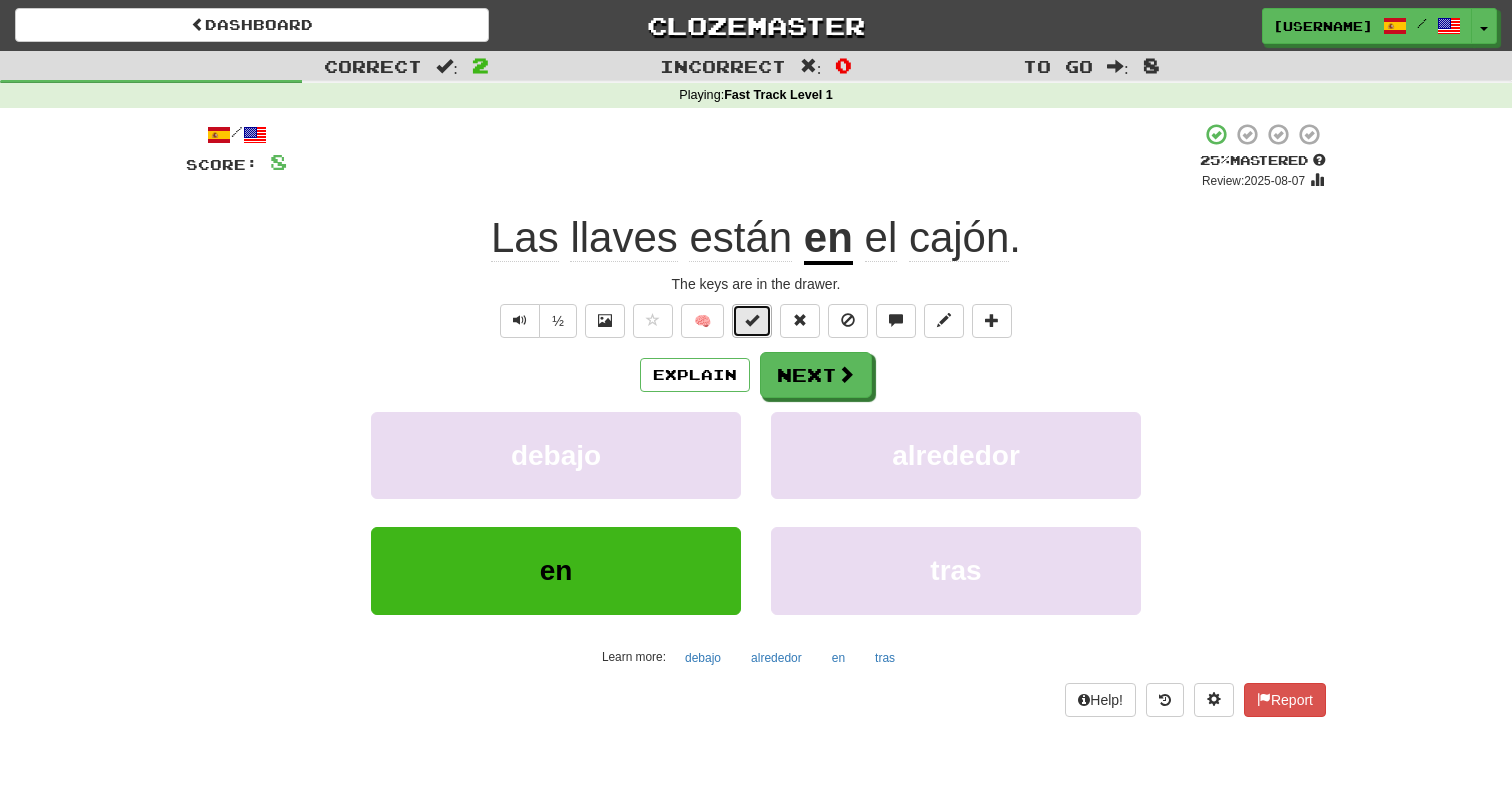 click at bounding box center [752, 320] 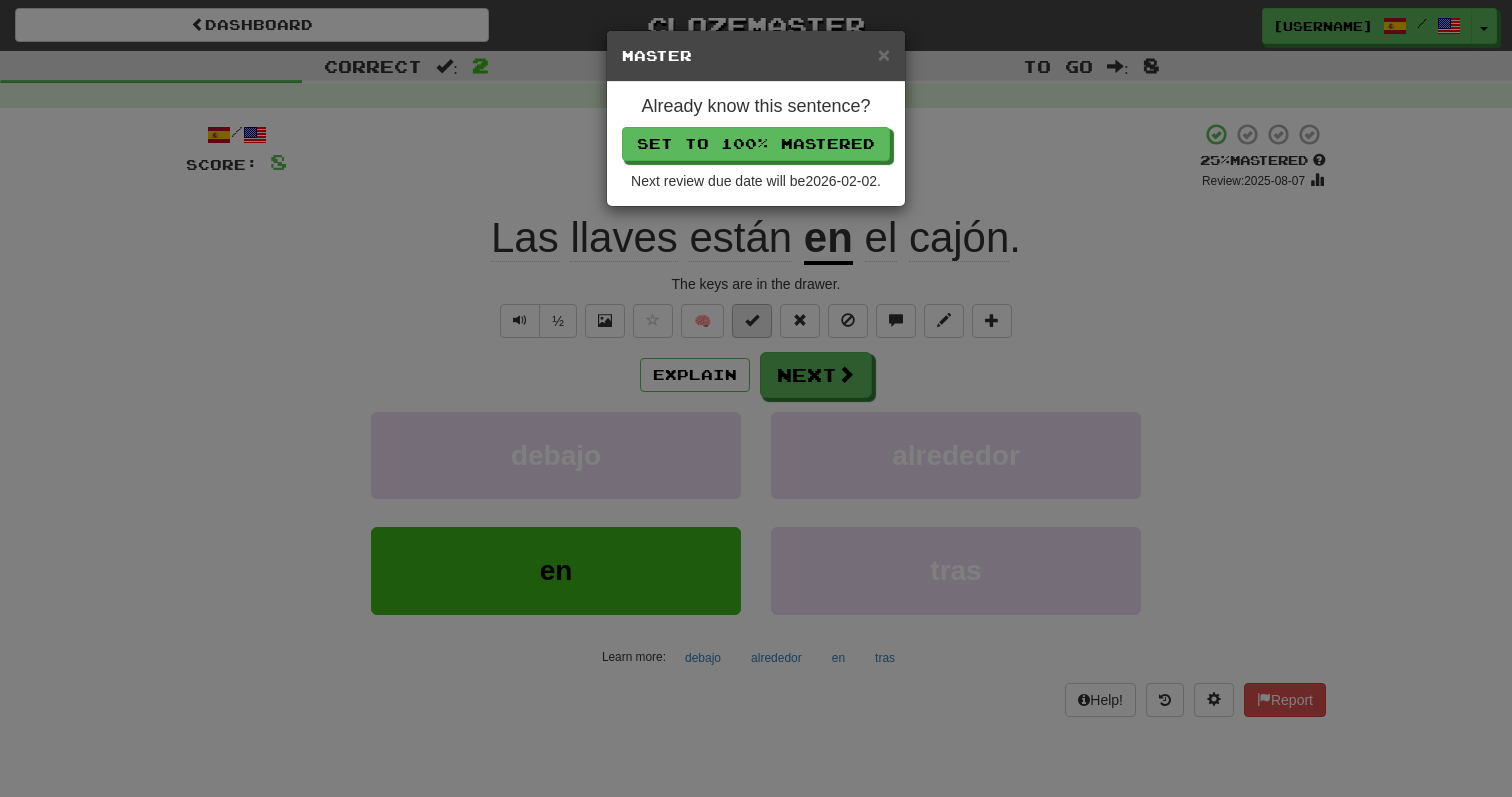 click on "× Master Already know this sentence? Set to 100% Mastered Next review due date will be  2026-02-02 ." at bounding box center (756, 398) 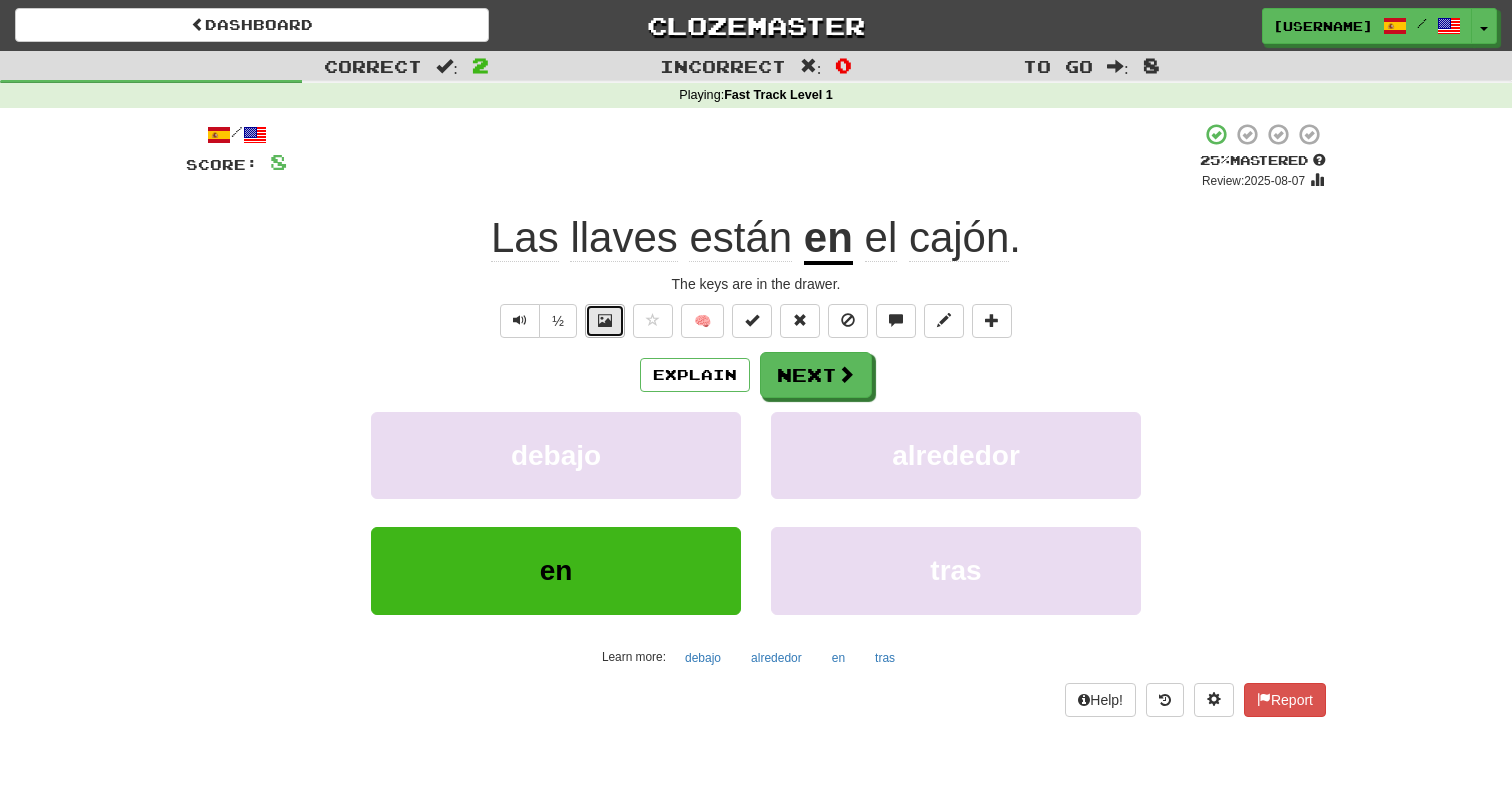 click at bounding box center [605, 321] 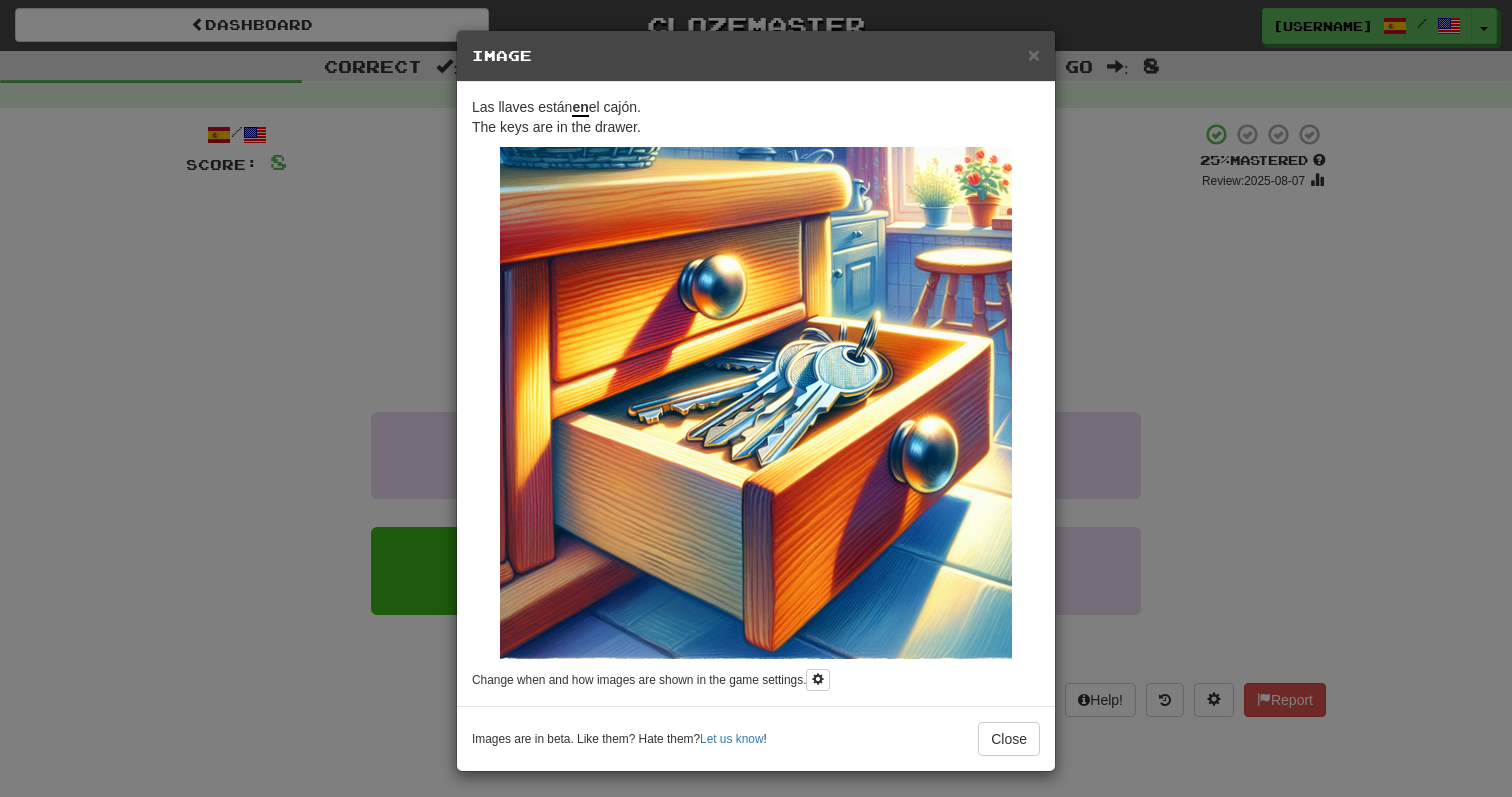 click on "× Image Las llaves están  en  el cajón. The keys are in the drawer. Change when and how images are shown in the game settings.  Images are in beta. Like them? Hate them?  Let us know ! Close" at bounding box center [756, 398] 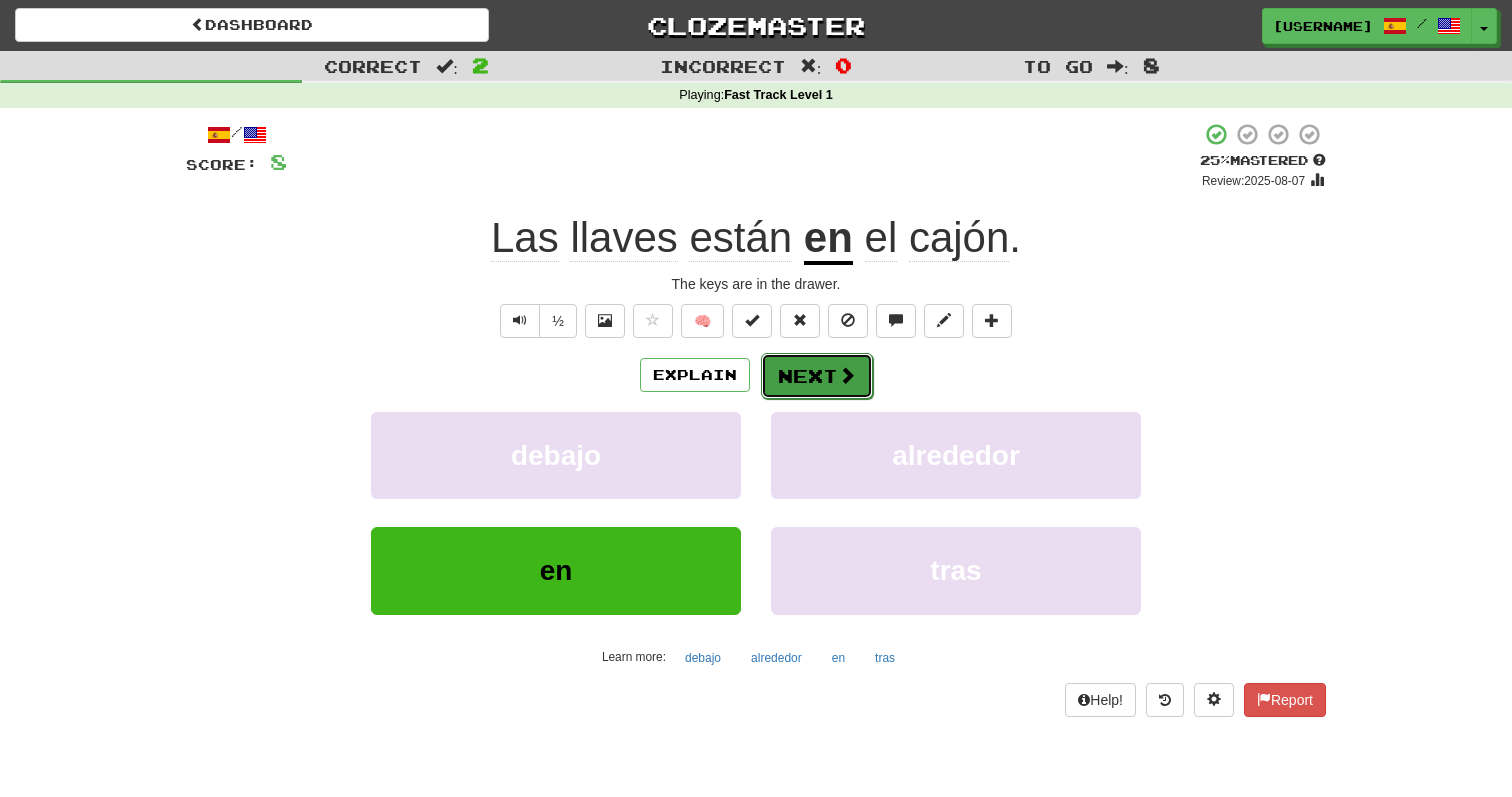 click on "Next" at bounding box center [817, 376] 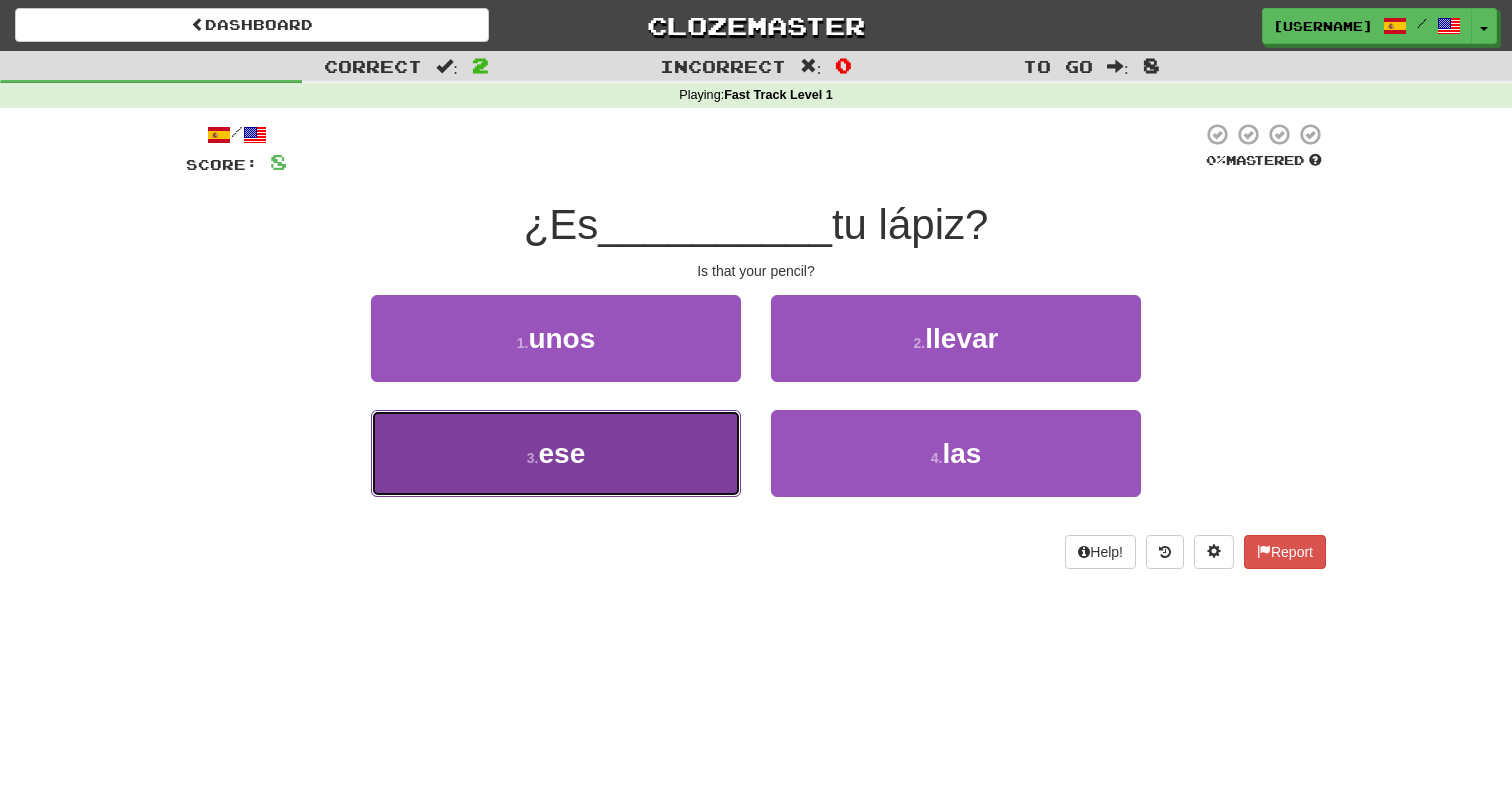 click on "3 .  ese" at bounding box center [556, 453] 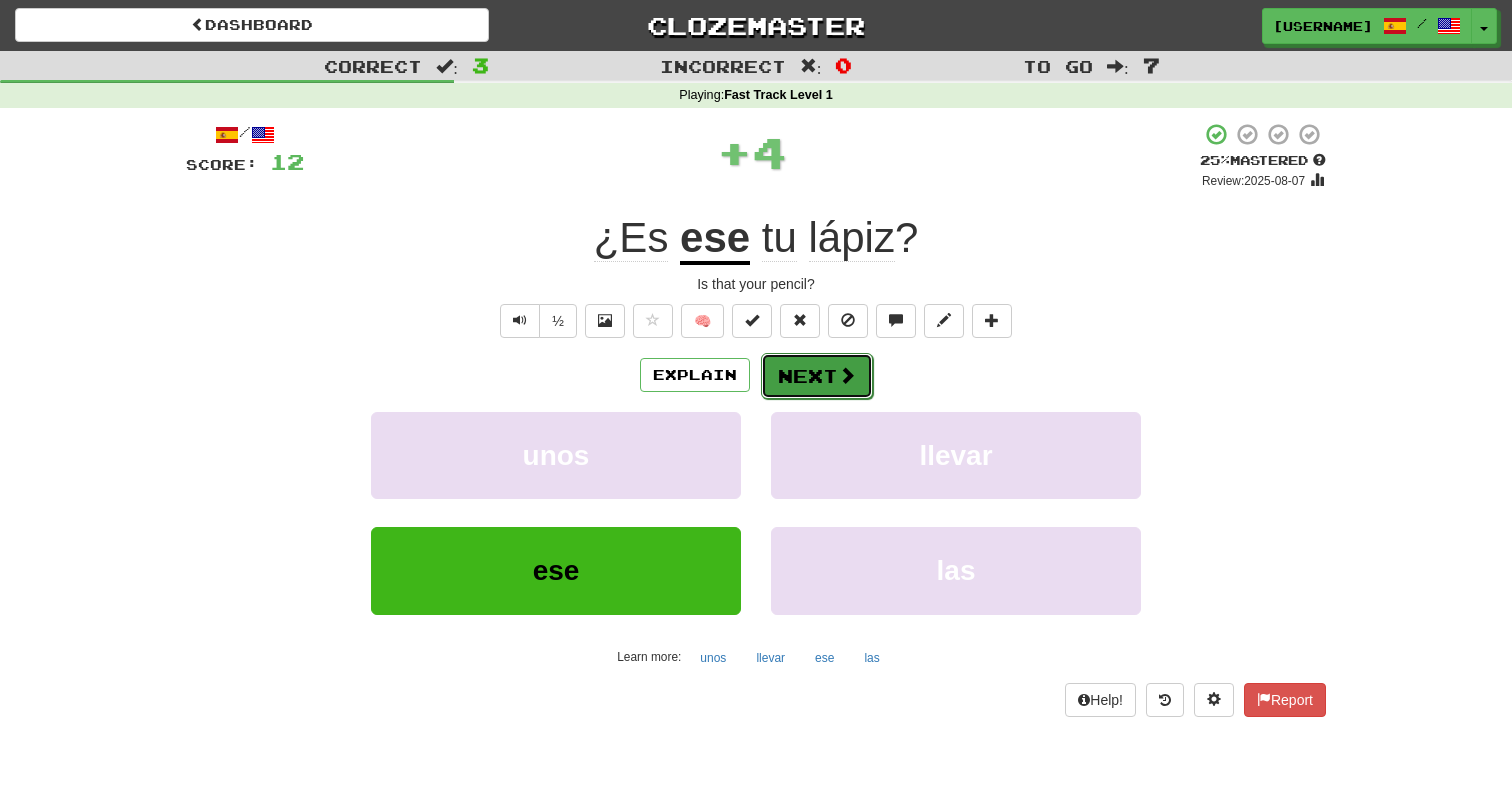 click on "Next" at bounding box center [817, 376] 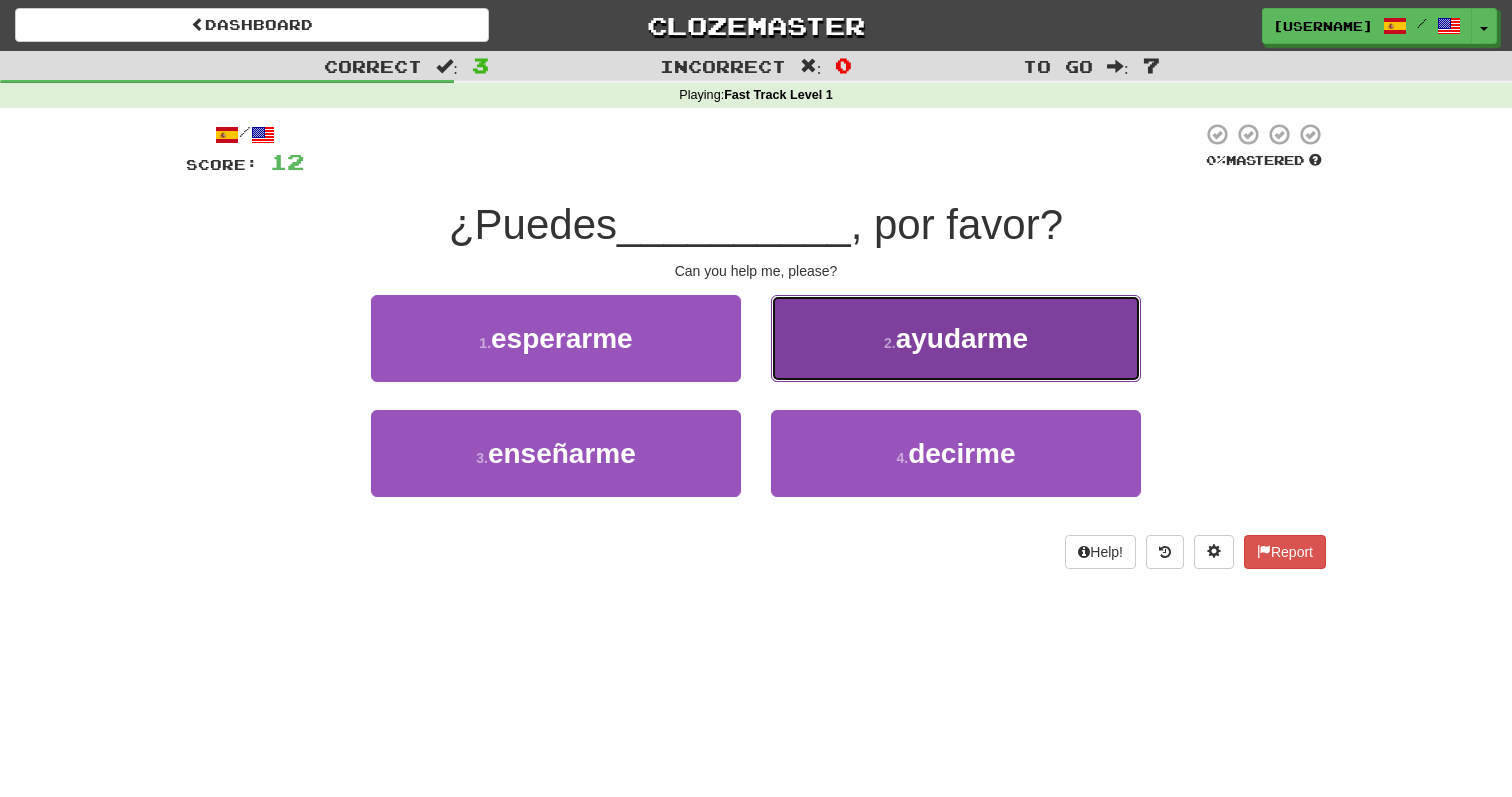 click on "2 .  ayudarme" at bounding box center (956, 338) 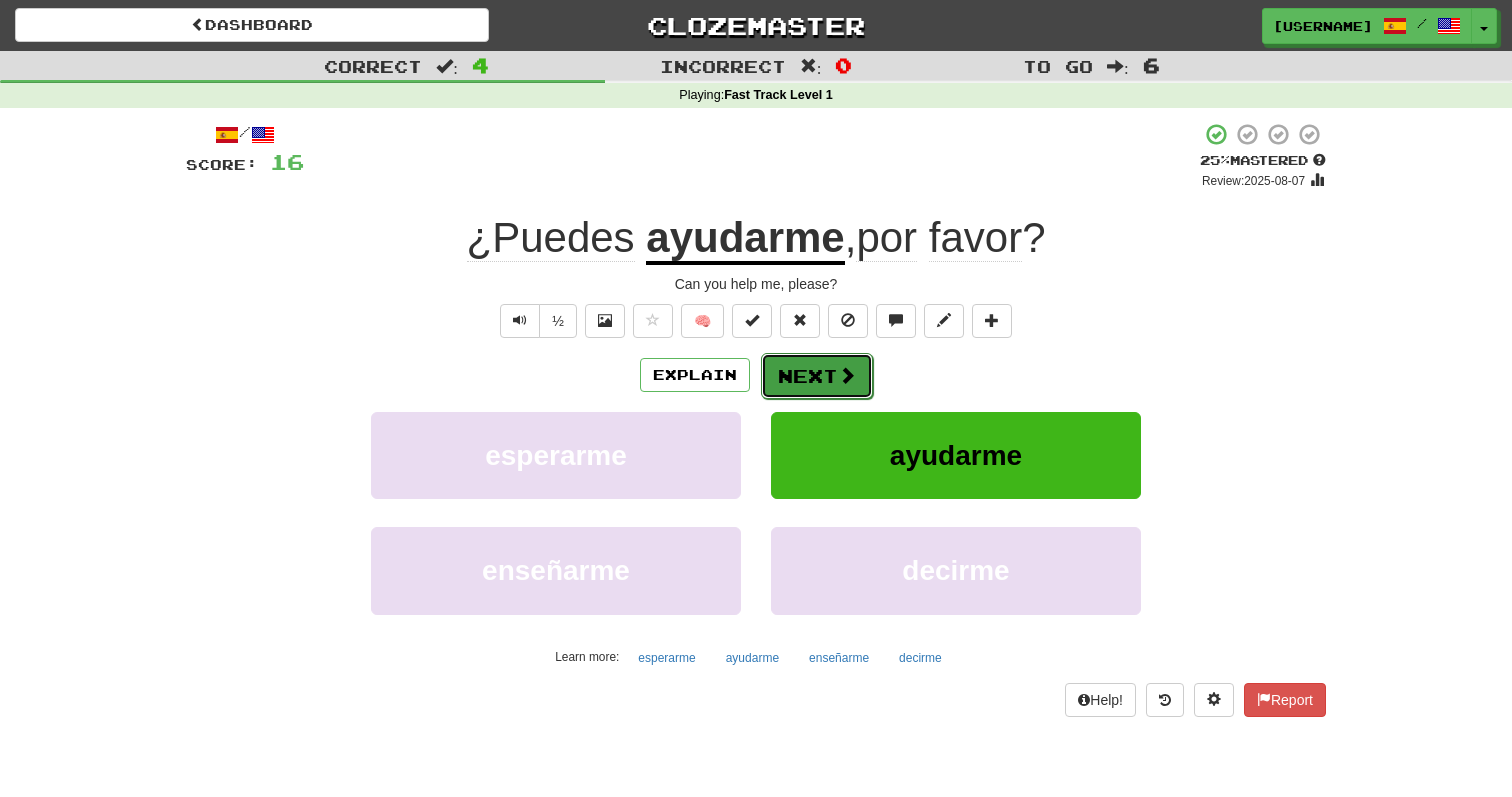 click on "Next" at bounding box center [817, 376] 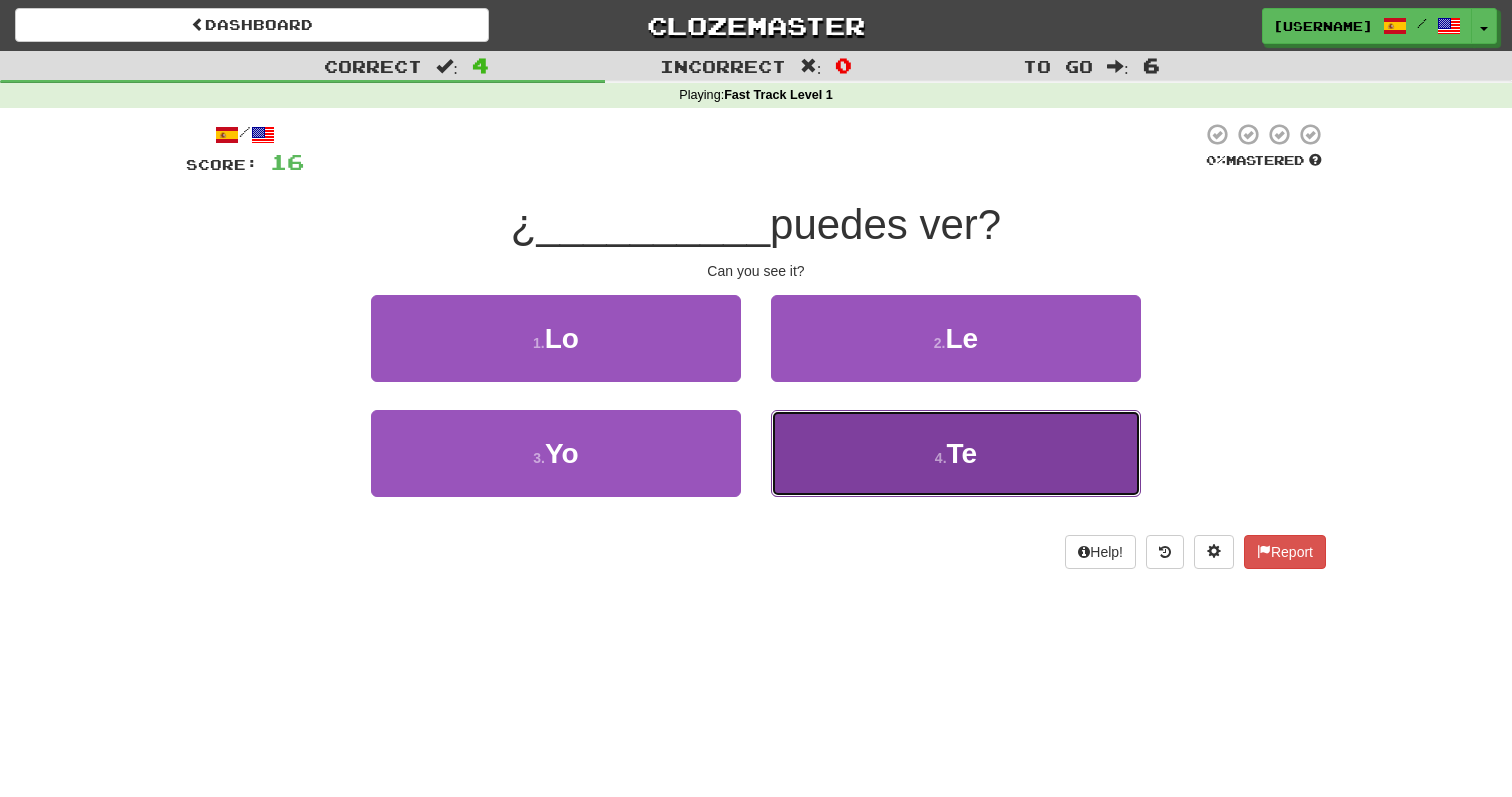 click on "4 .  Te" at bounding box center (956, 453) 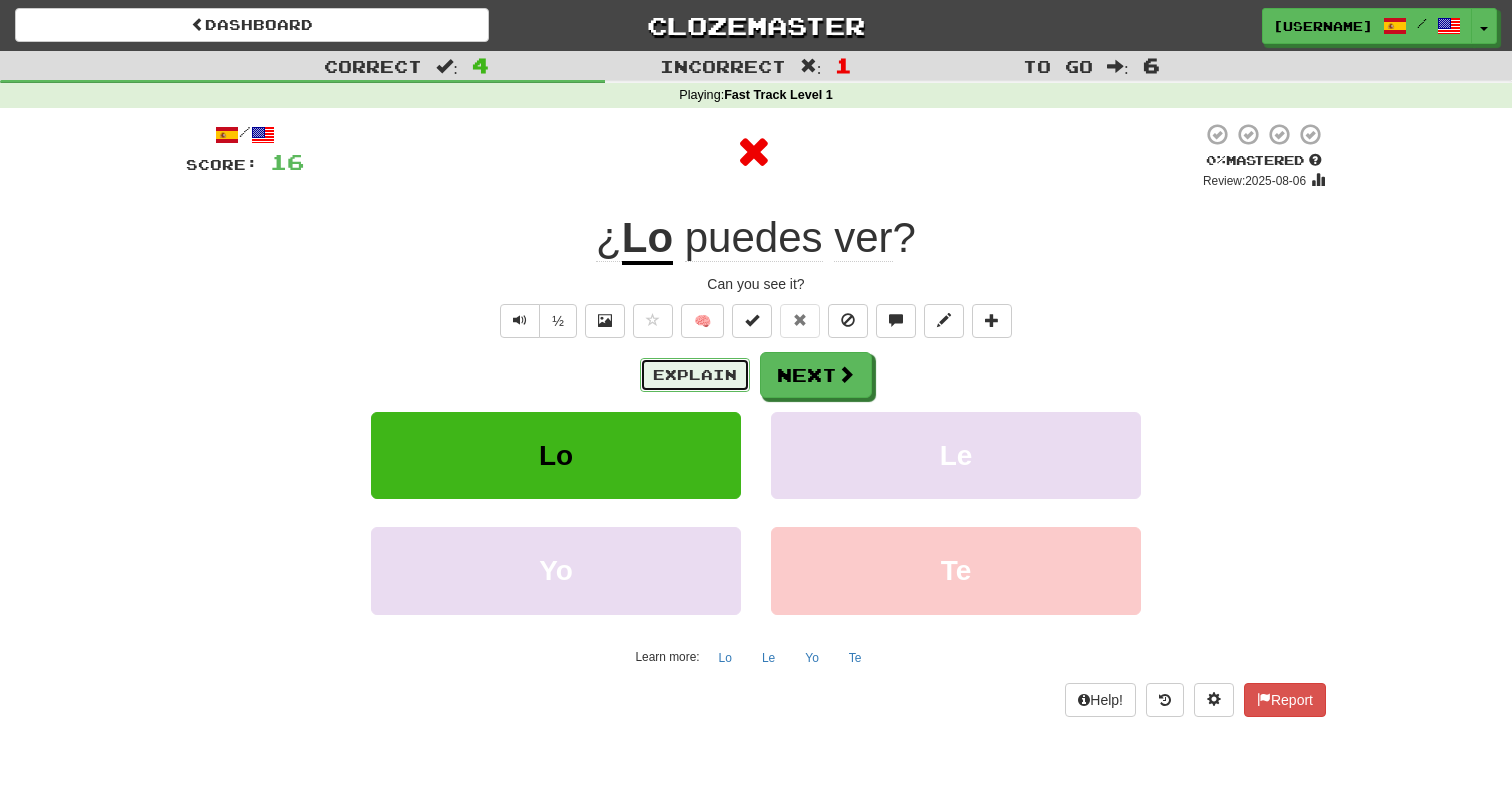 click on "Explain" at bounding box center [695, 375] 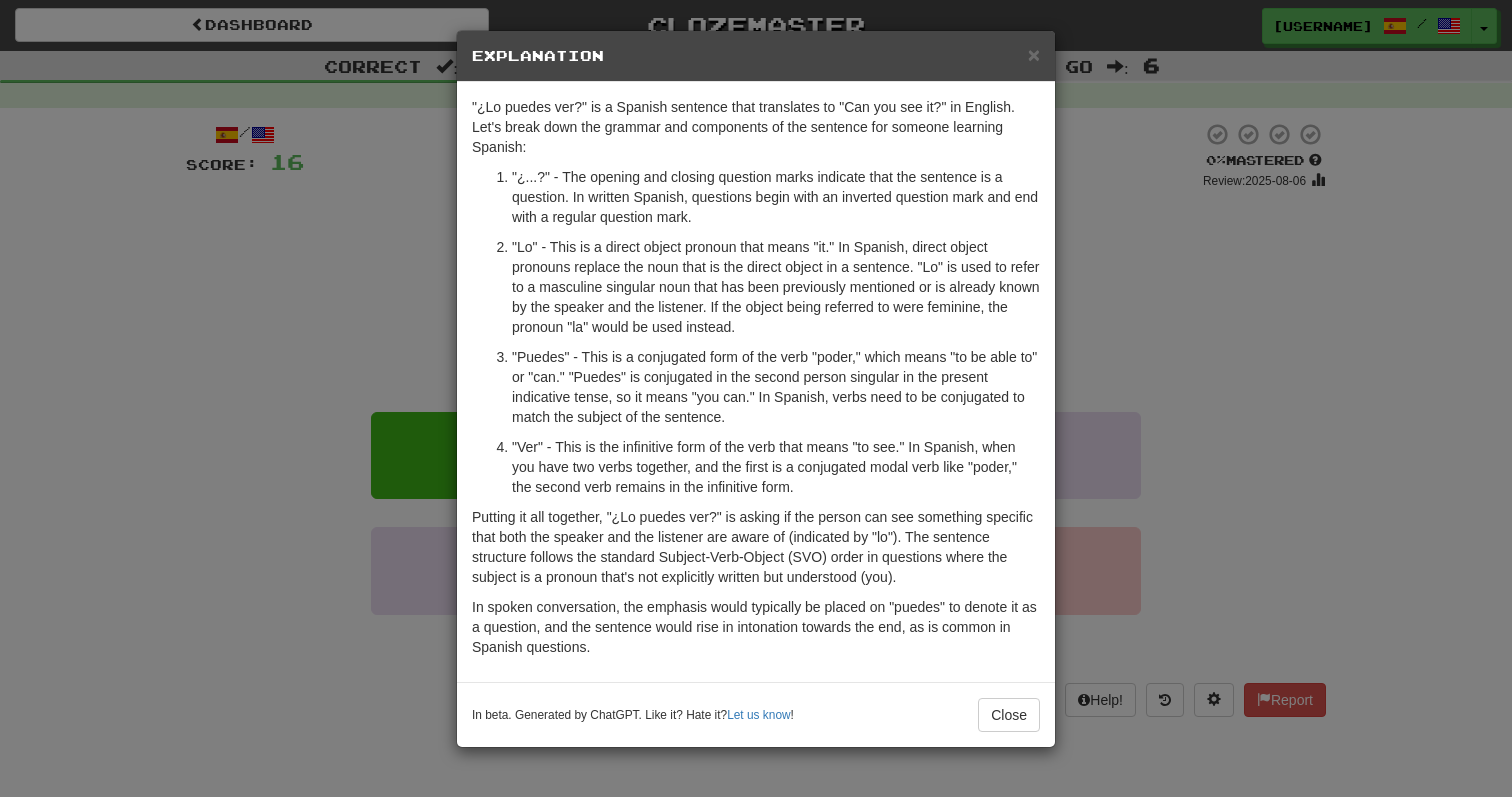 click on "× Explanation "¿Lo puedes ver?" is a Spanish sentence that translates to "Can you see it?" in English. Let's break down the grammar and components of the sentence for someone learning Spanish:
"¿...?" - The opening and closing question marks indicate that the sentence is a question. In written Spanish, questions begin with an inverted question mark and end with a regular question mark.
"Lo" - This is a direct object pronoun that means "it." In Spanish, direct object pronouns replace the noun that is the direct object in a sentence. "Lo" is used to refer to a masculine singular noun that has been previously mentioned or is already known by the speaker and the listener. If the object being referred to were feminine, the pronoun "la" would be used instead.
"Ver" - This is the infinitive form of the verb that means "to see." In Spanish, when you have two verbs together, and the first is a conjugated modal verb like "poder," the second verb remains in the infinitive form.
! Close" at bounding box center [756, 398] 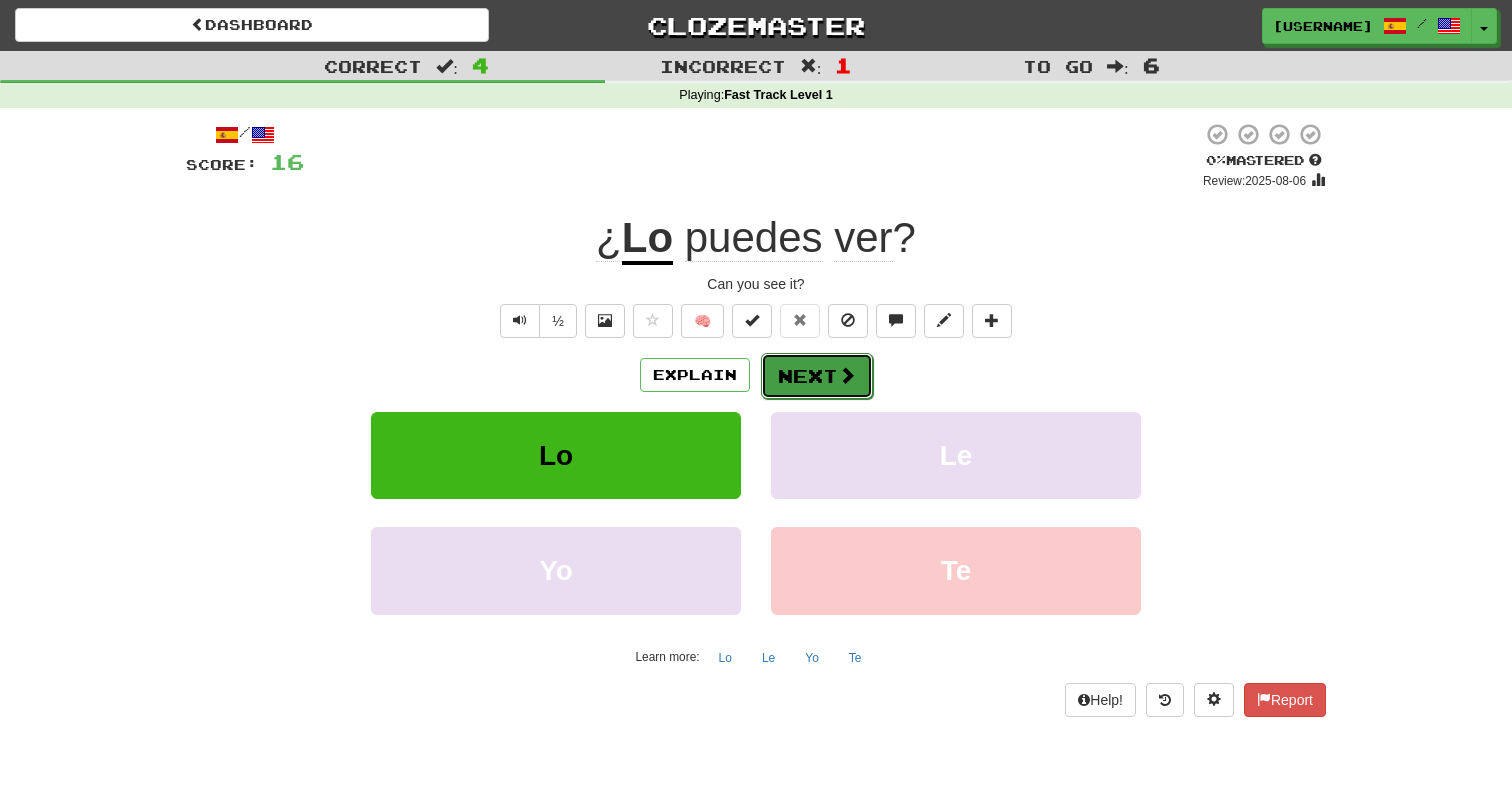 click on "Next" at bounding box center (817, 376) 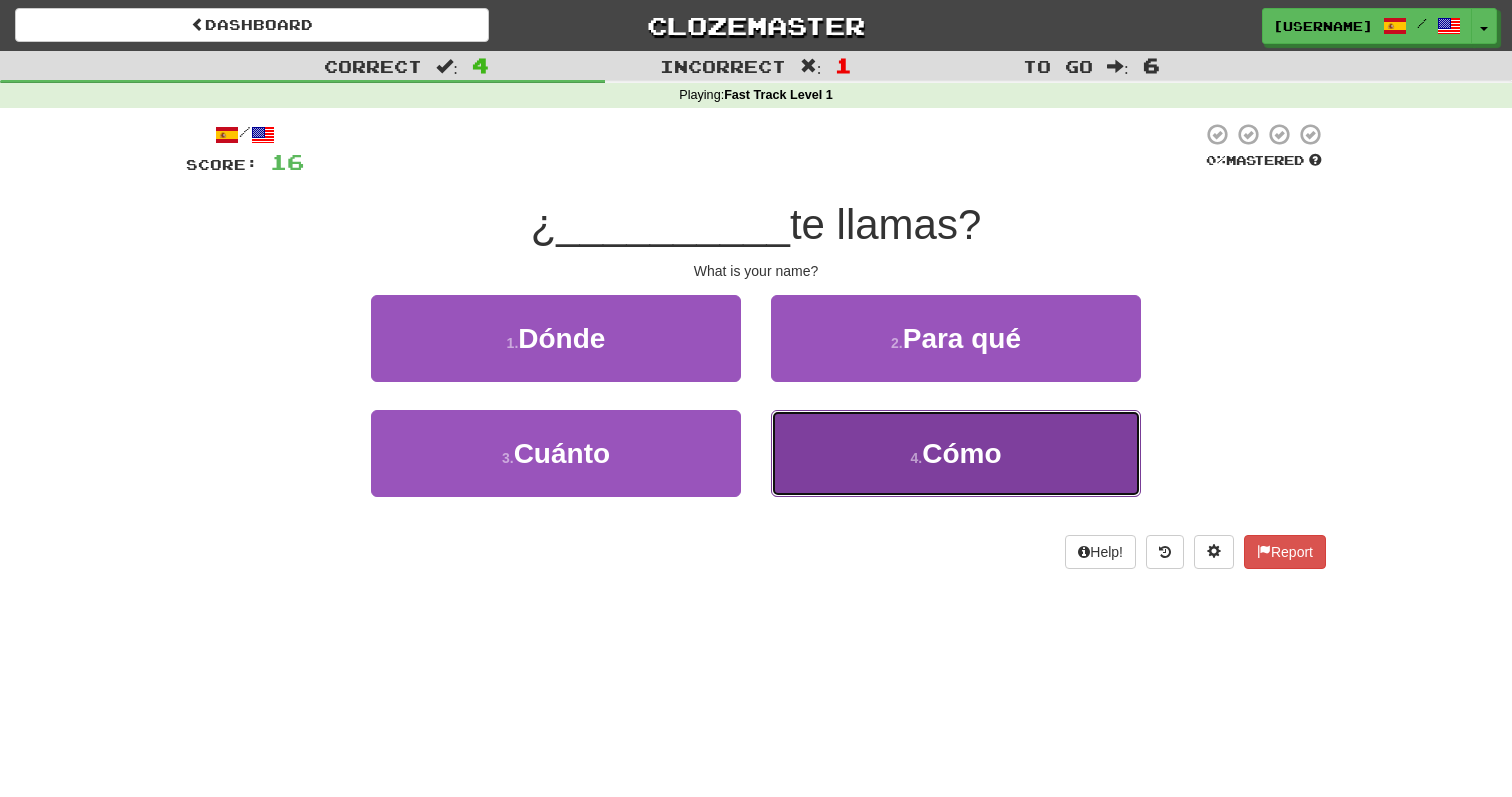 click on "4 .  Cómo" at bounding box center [956, 453] 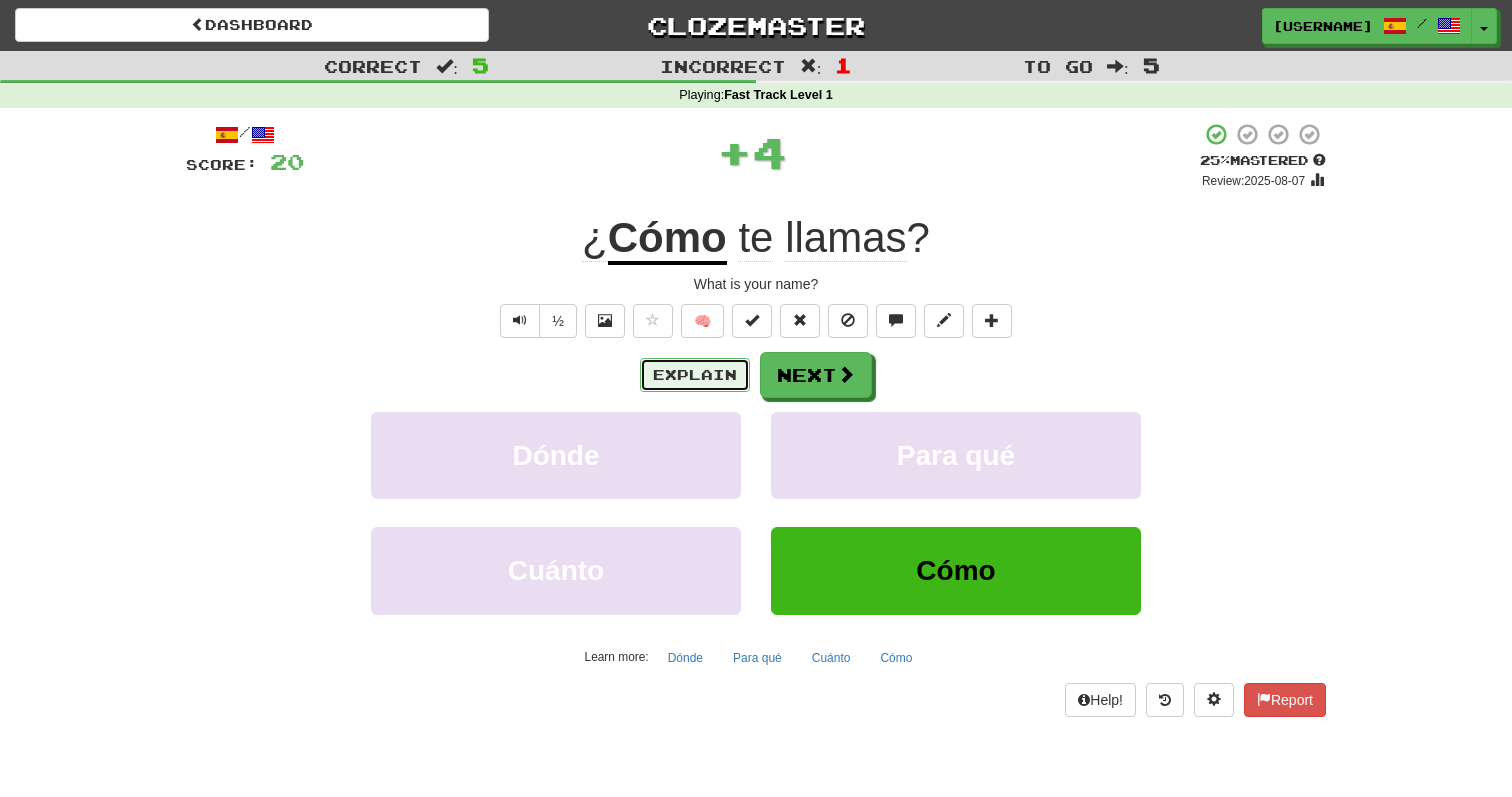 click on "Explain" at bounding box center [695, 375] 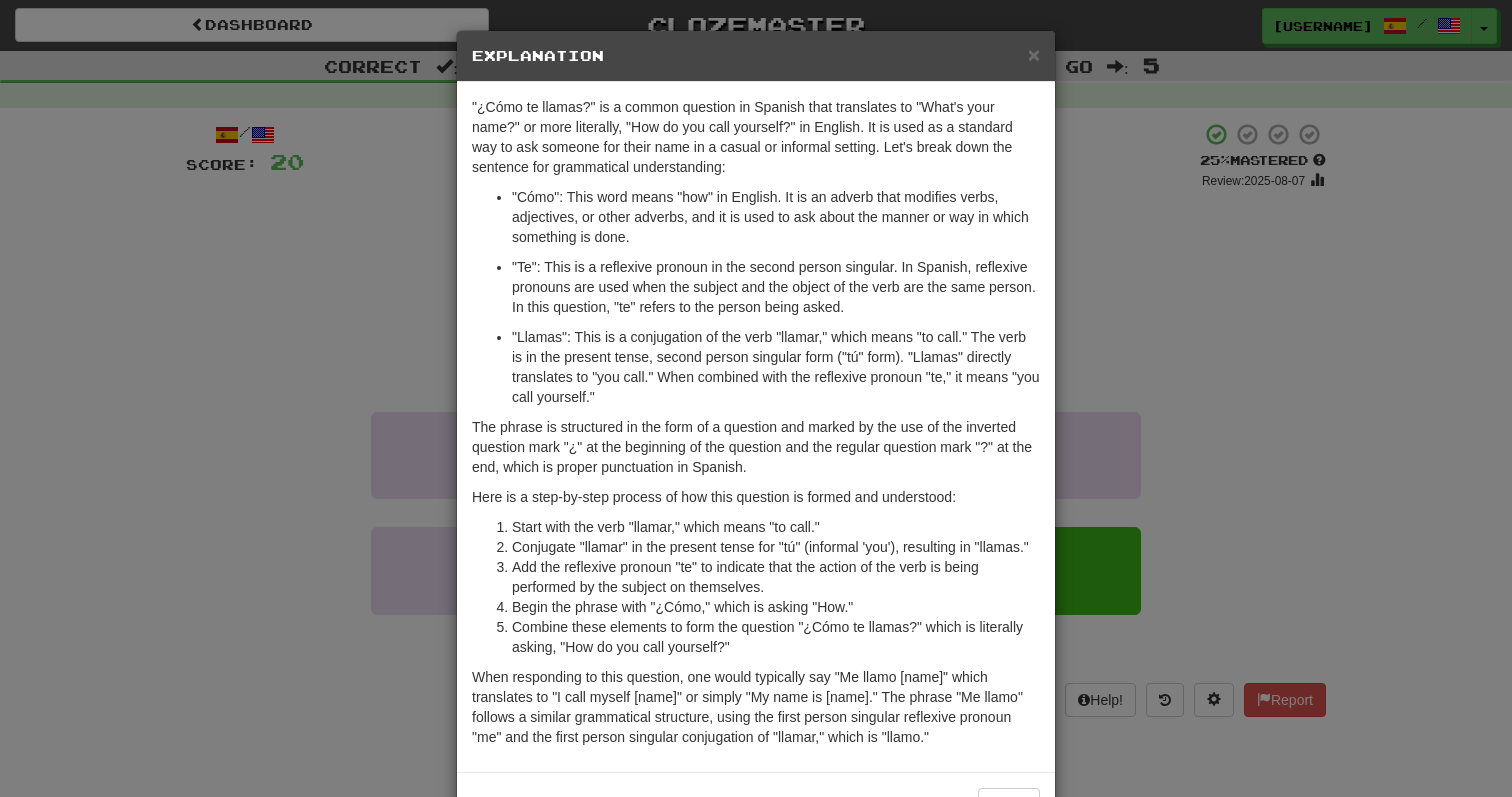 click on "× Explanation "¿Cómo te llamas?" is a common question in Spanish that translates to "What's your name?" or more literally, "How do you call yourself?" in English. It is used as a standard way to ask someone for their name in a casual or informal setting. Let's break down the sentence for grammatical understanding:
"Cómo": This word means "how" in English. It is an adverb that modifies verbs, adjectives, or other adverbs, and it is used to ask about the manner or way in which something is done.
"Te": This is a reflexive pronoun in the second person singular. In Spanish, reflexive pronouns are used when the subject and the object of the verb are the same person. In this question, "te" refers to the person being asked.
"Llamas": This is a conjugation of the verb "llamar," which means "to call." The verb is in the present tense, second person singular form ("tú" form). "Llamas" directly translates to "you call." When combined with the reflexive pronoun "te," it means "you call yourself."" at bounding box center [756, 398] 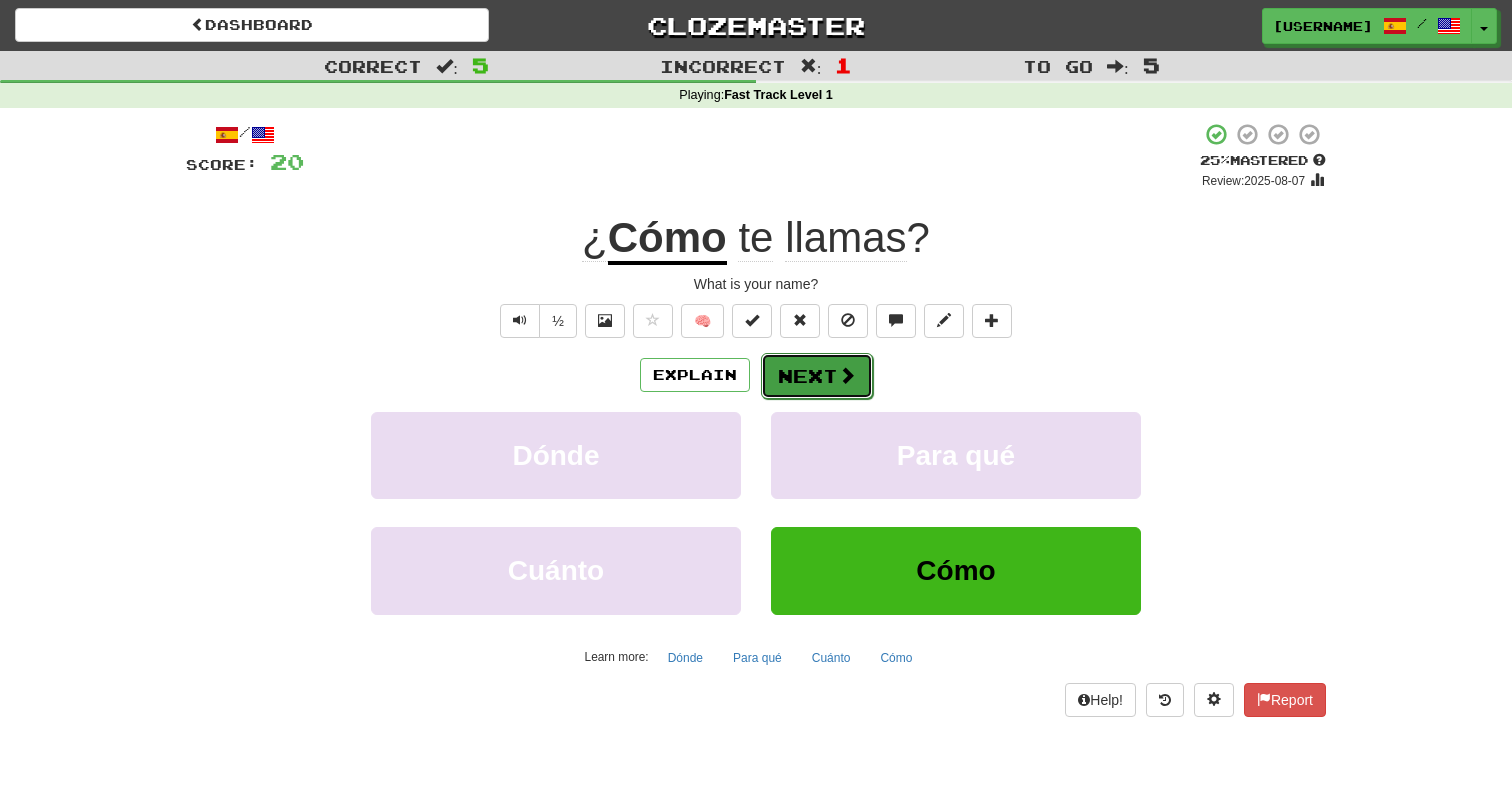 click on "Next" at bounding box center (817, 376) 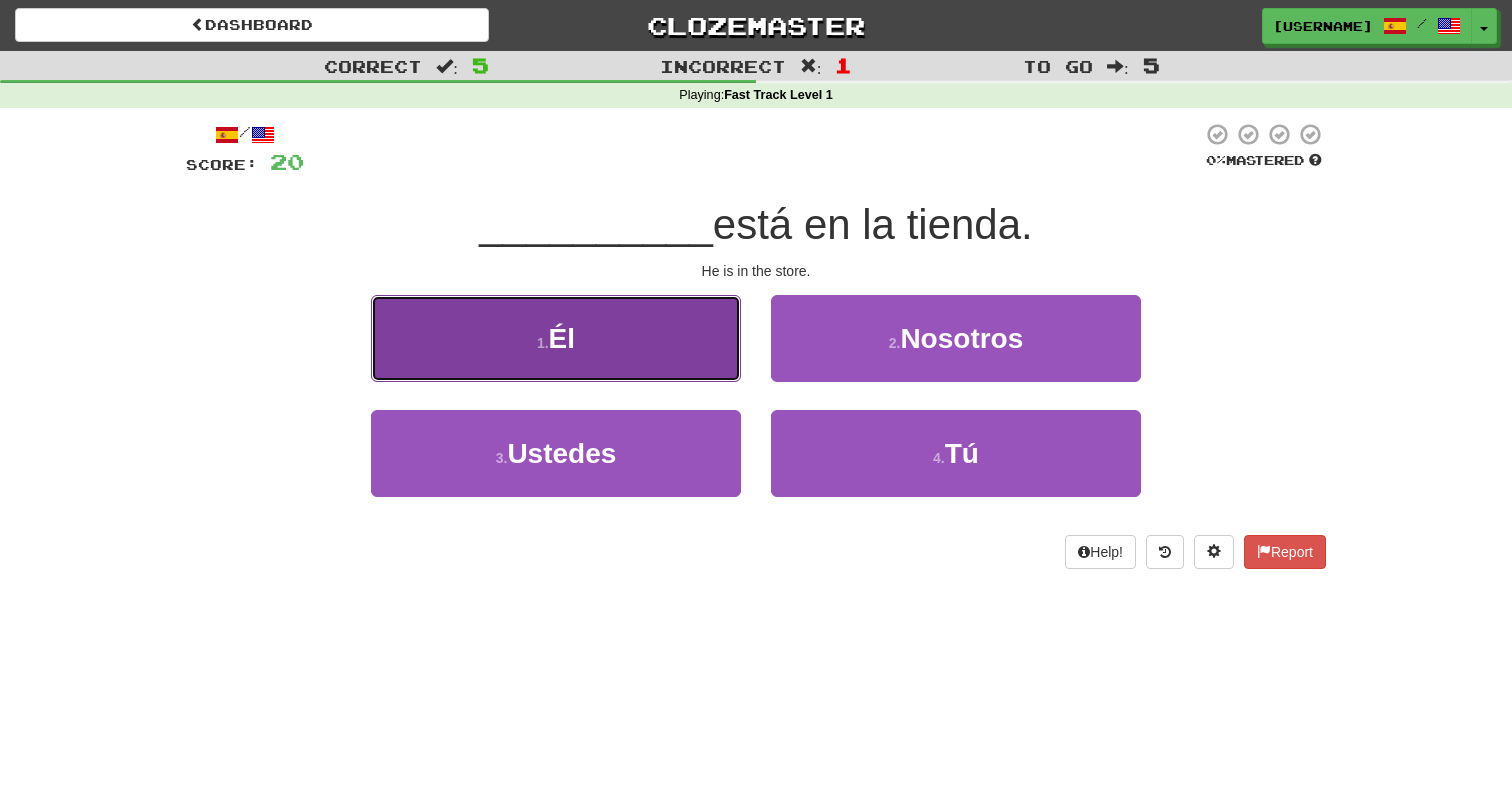 click on "1 .  Él" at bounding box center (556, 338) 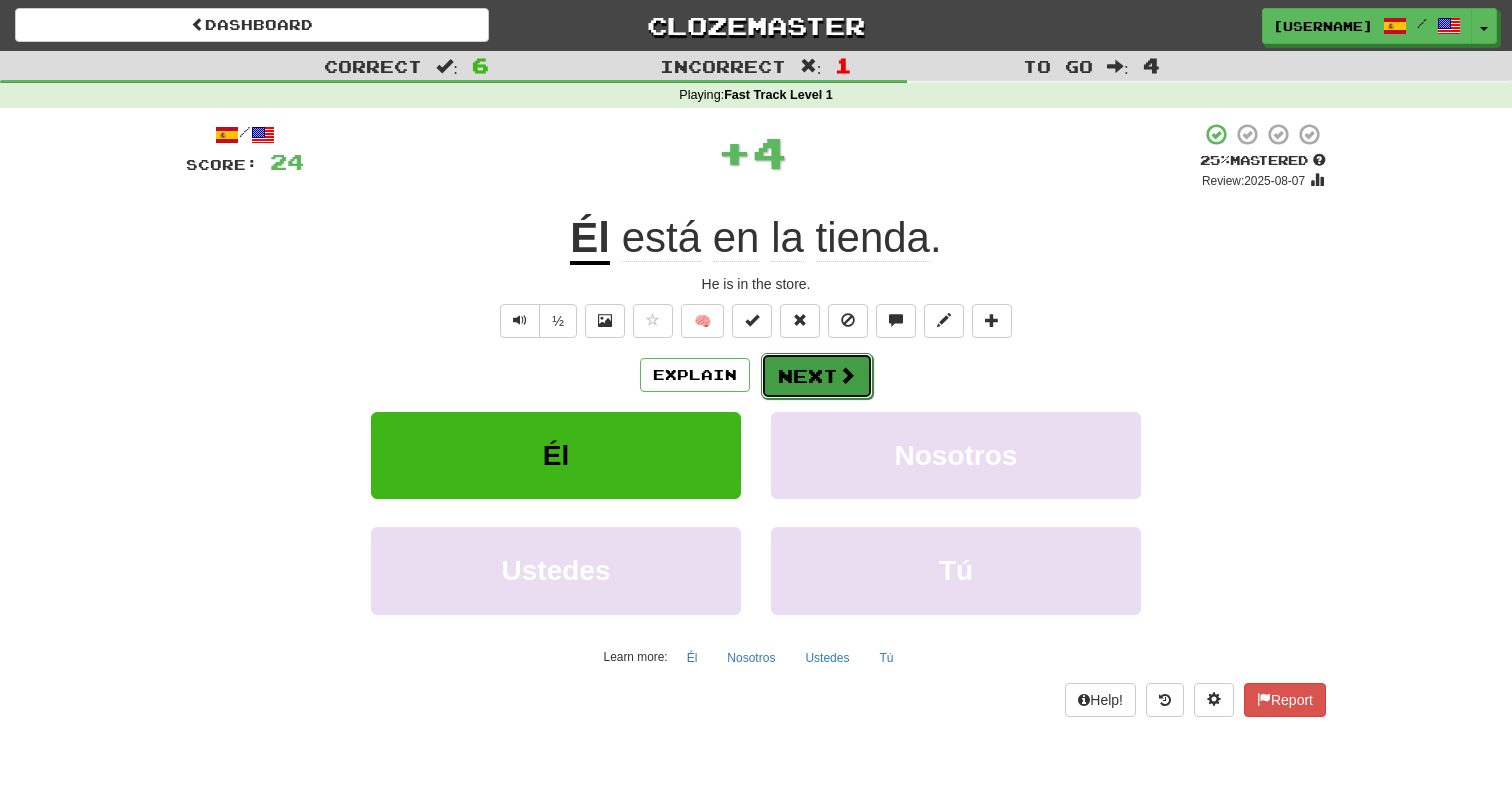 click on "Next" at bounding box center [817, 376] 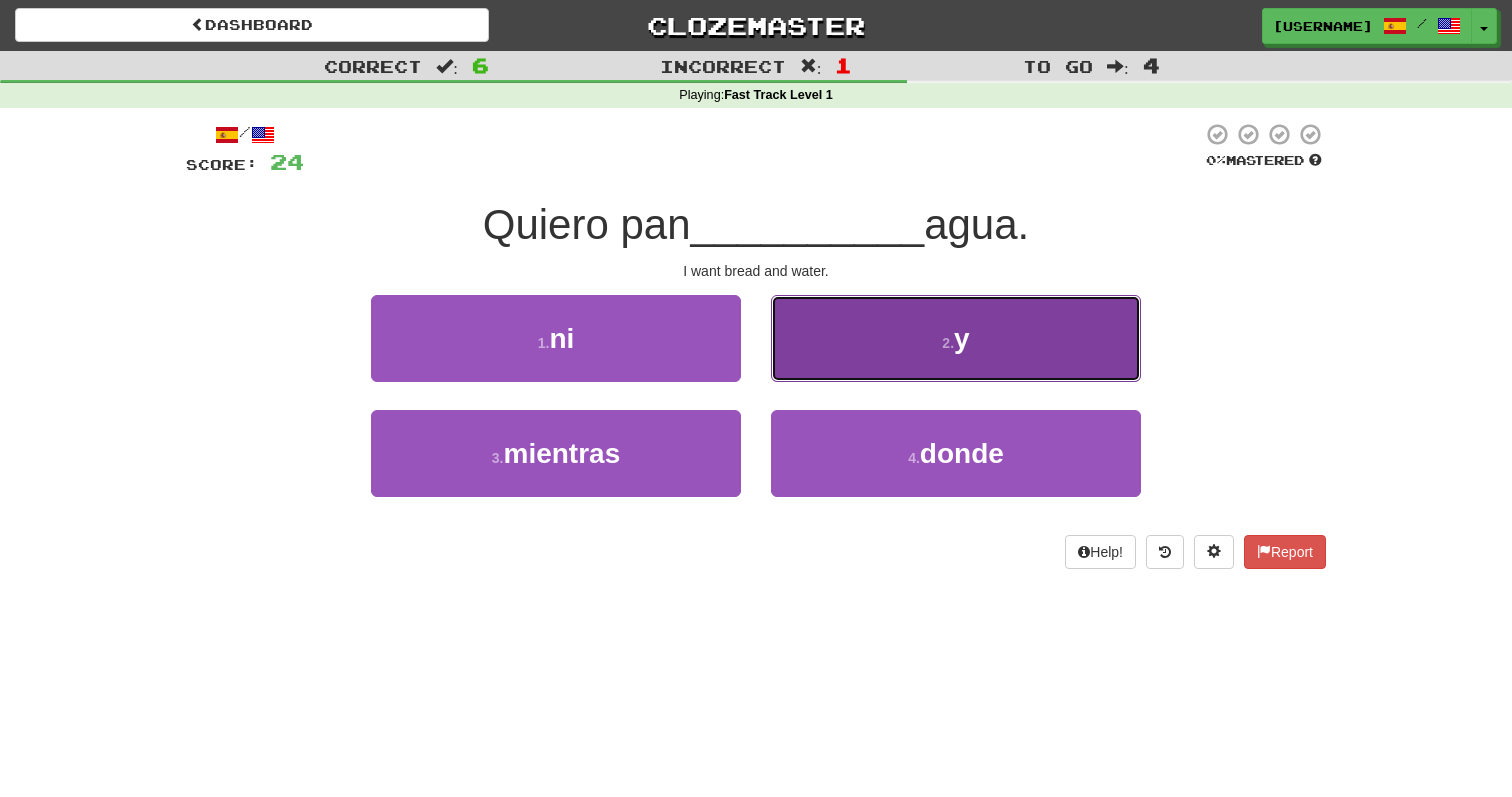 click on "2 .  y" at bounding box center (956, 338) 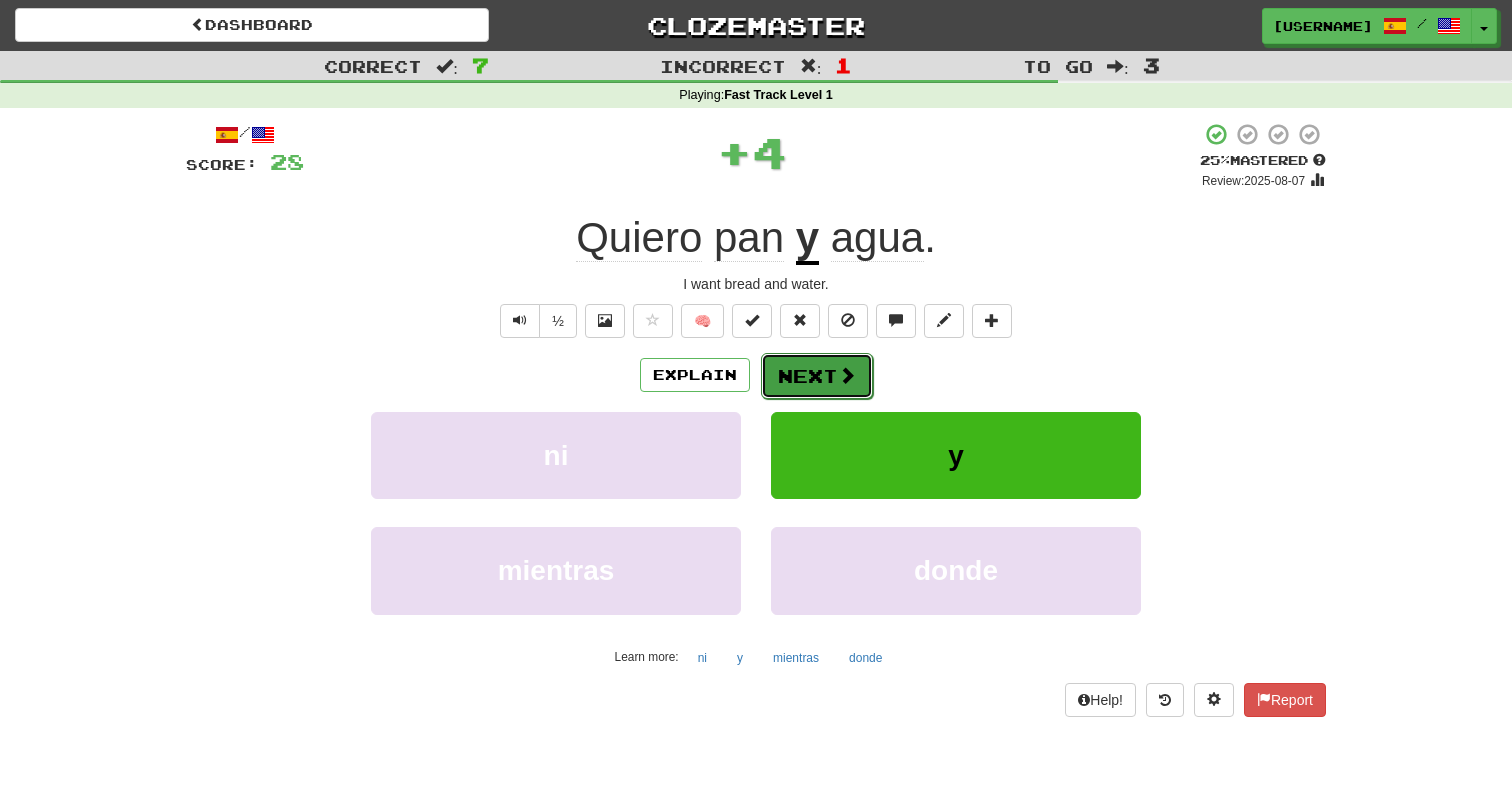 click on "Next" at bounding box center (817, 376) 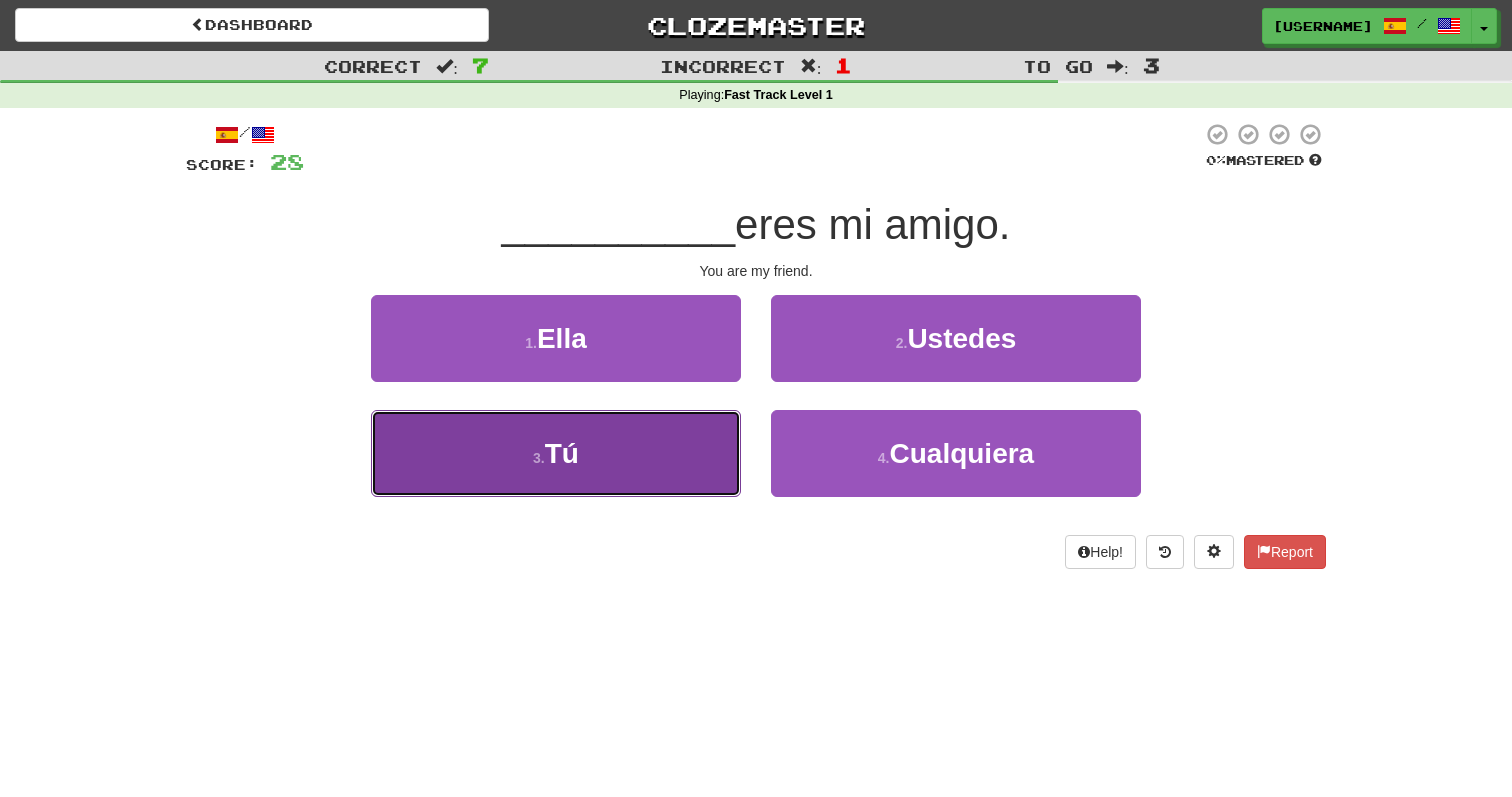 click on "3 .  Tú" at bounding box center [556, 453] 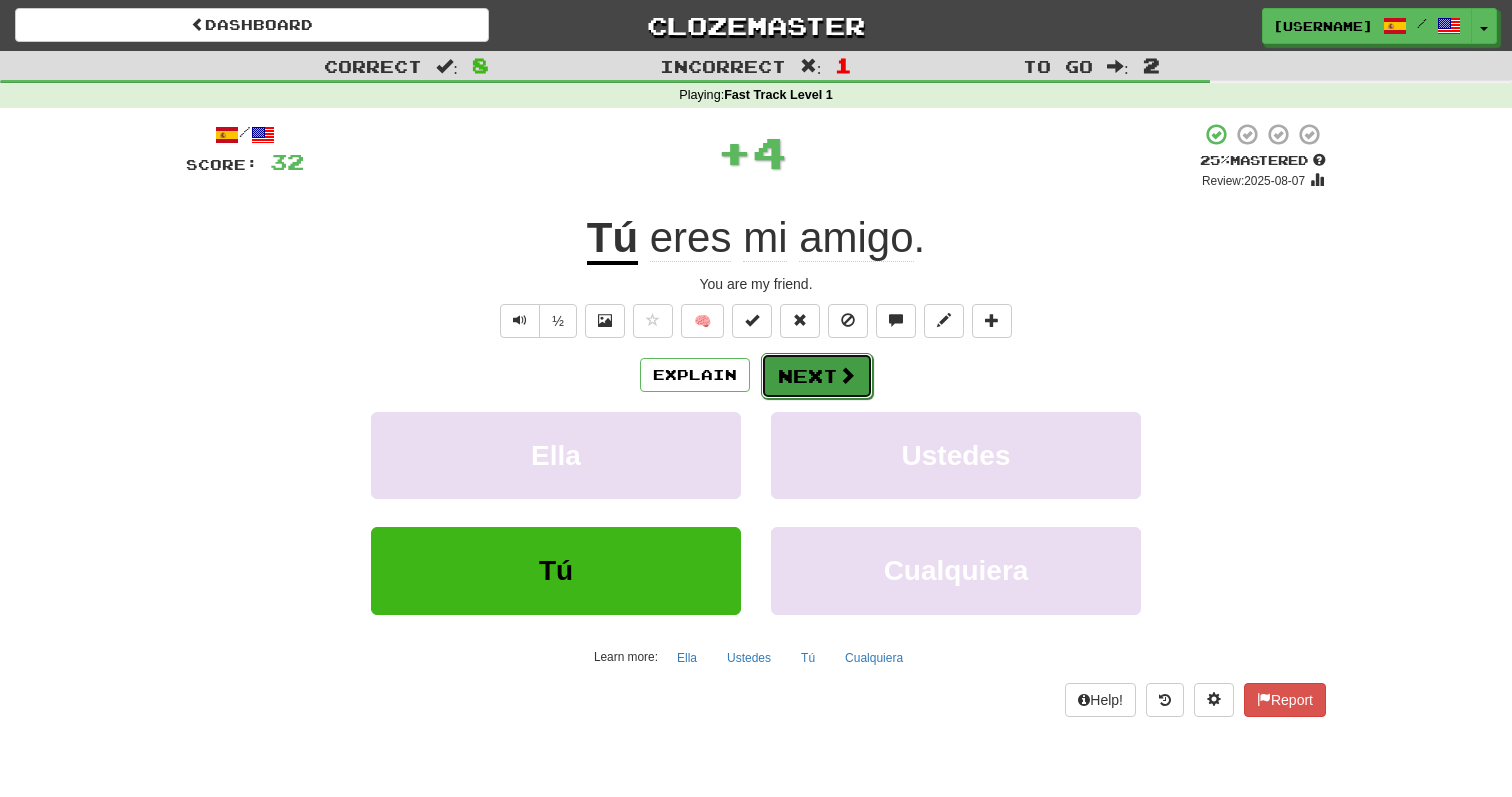 click on "Next" at bounding box center [817, 376] 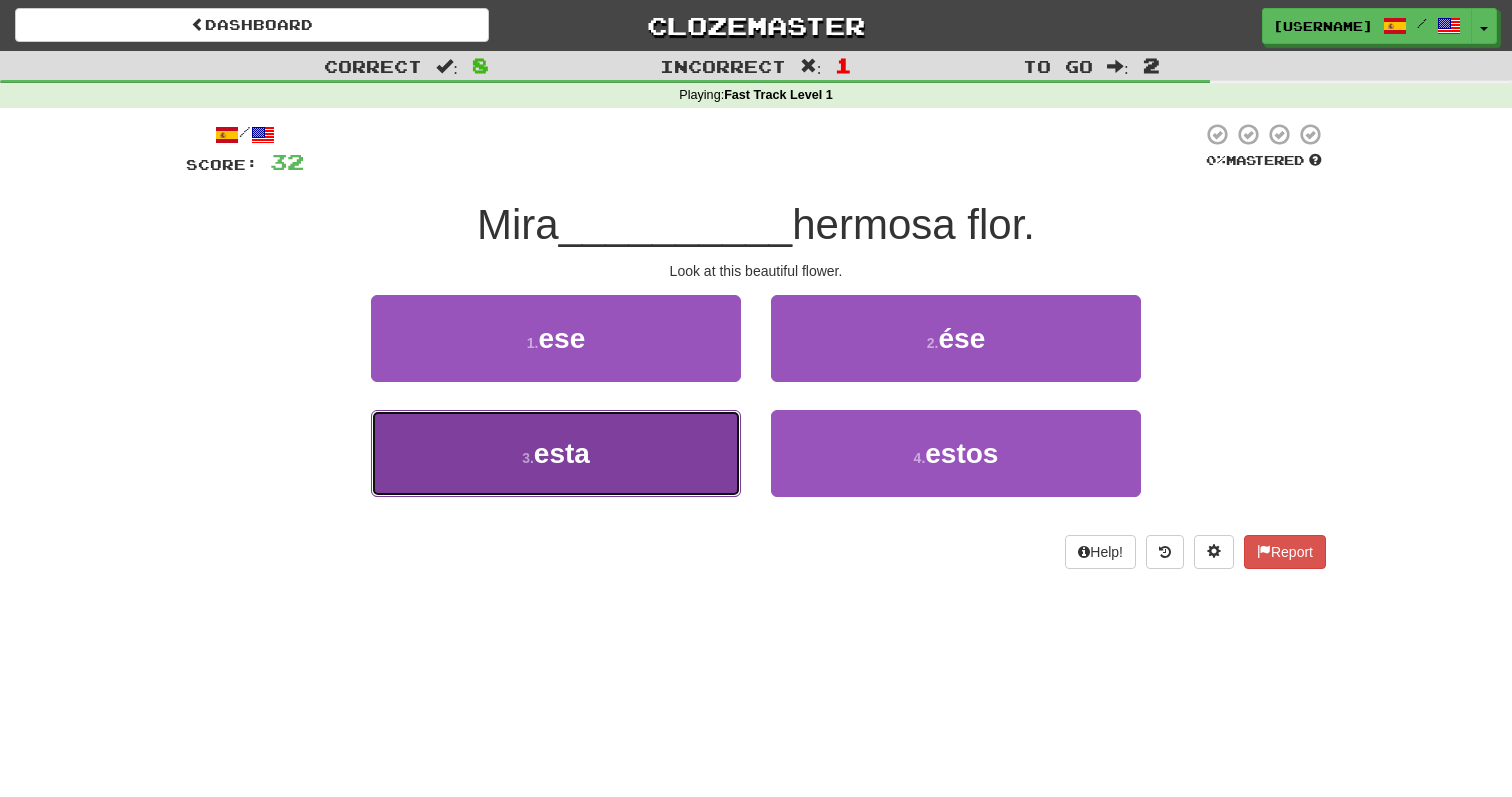 click on "3 .  esta" at bounding box center (556, 453) 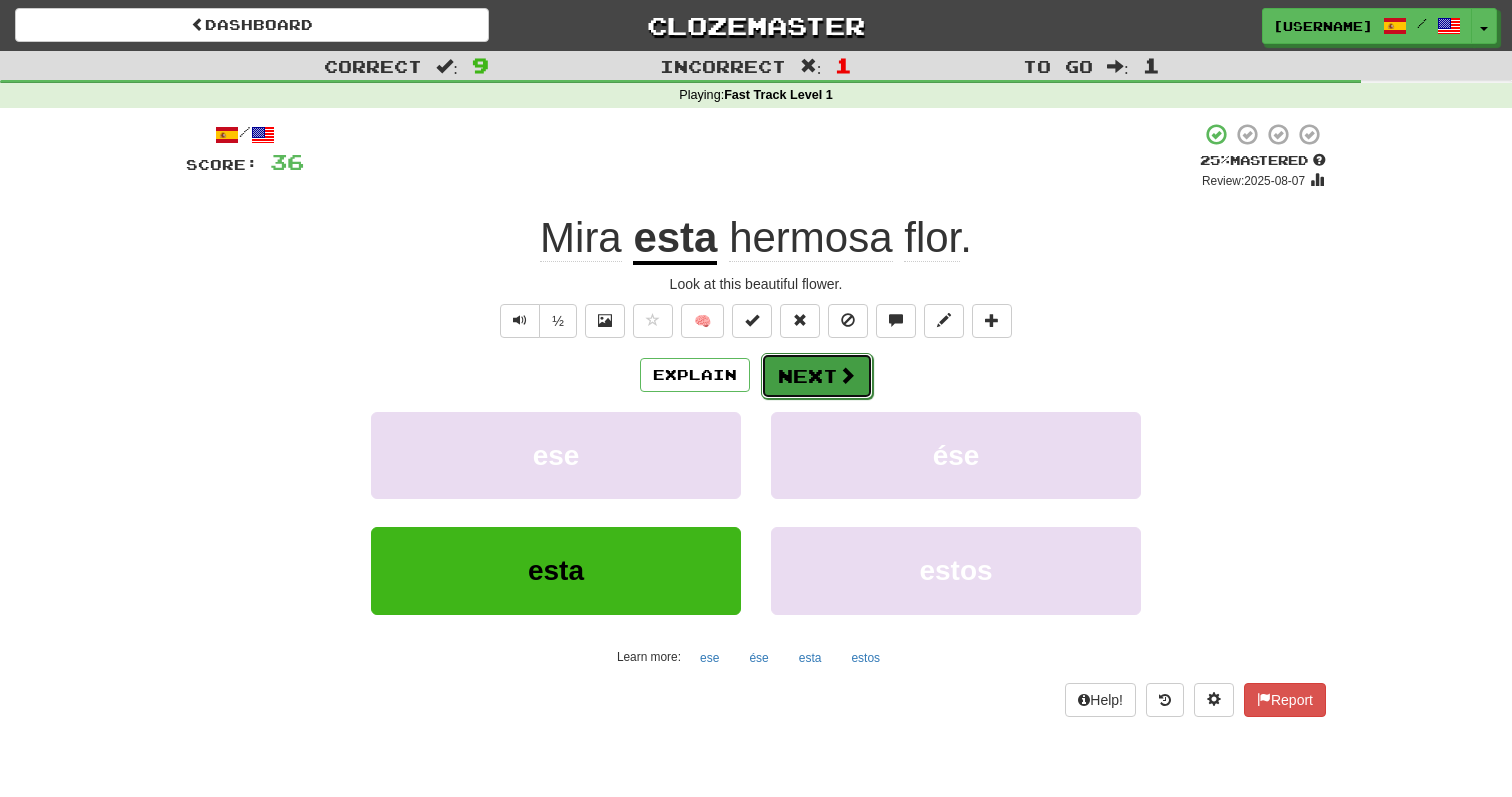 click at bounding box center [847, 375] 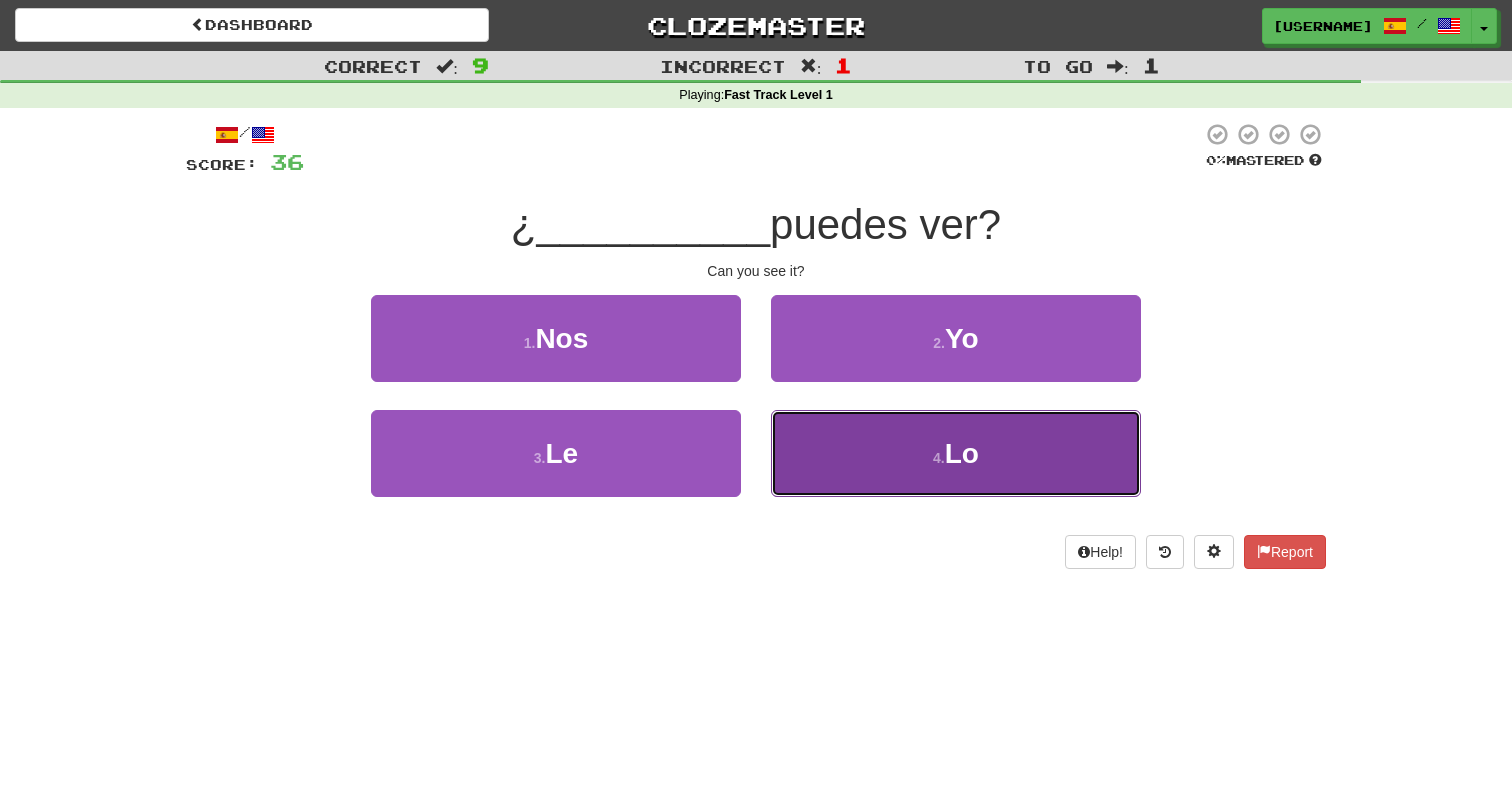 click on "4 .  Lo" at bounding box center (956, 453) 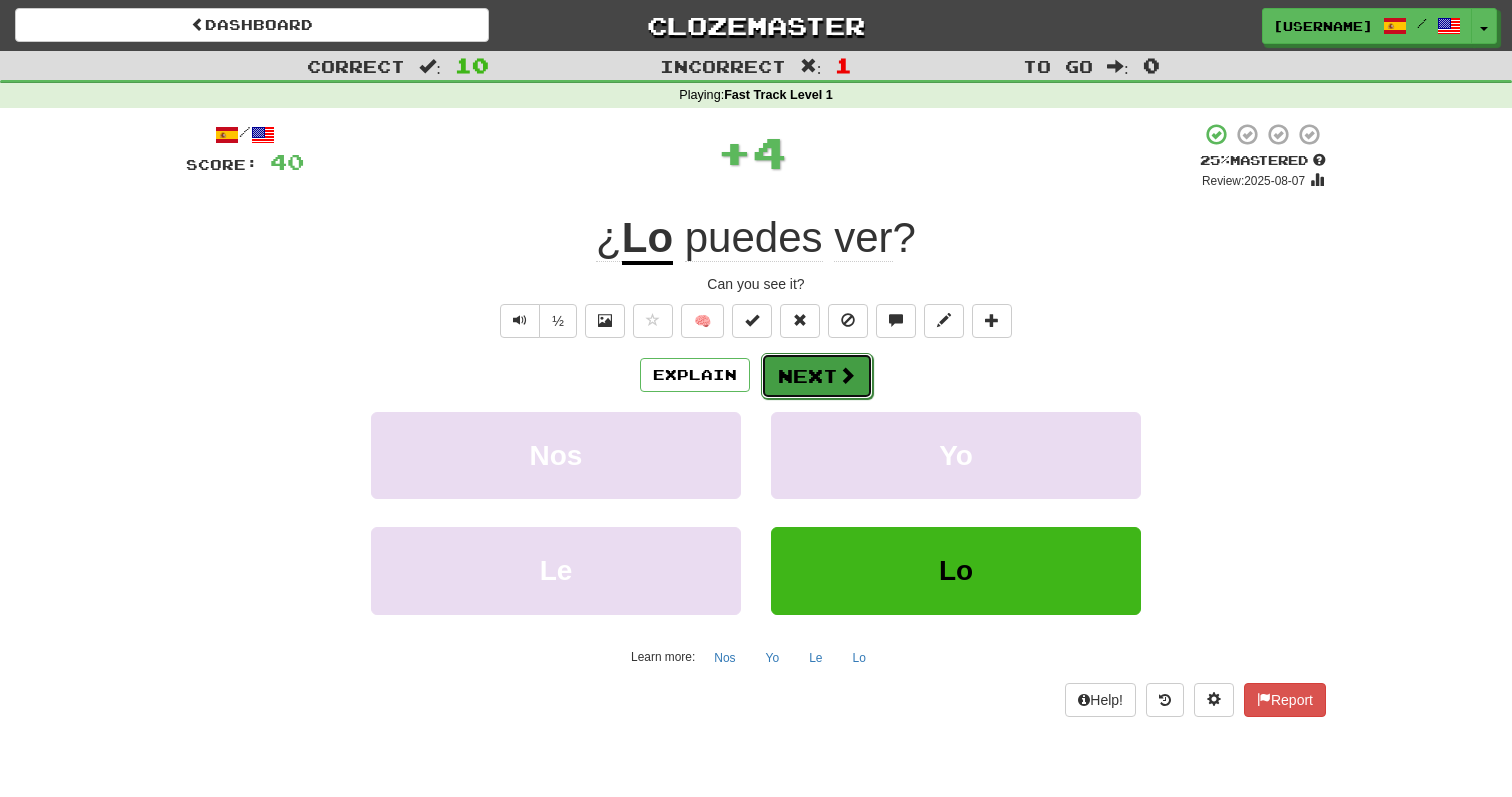 click on "Next" at bounding box center (817, 376) 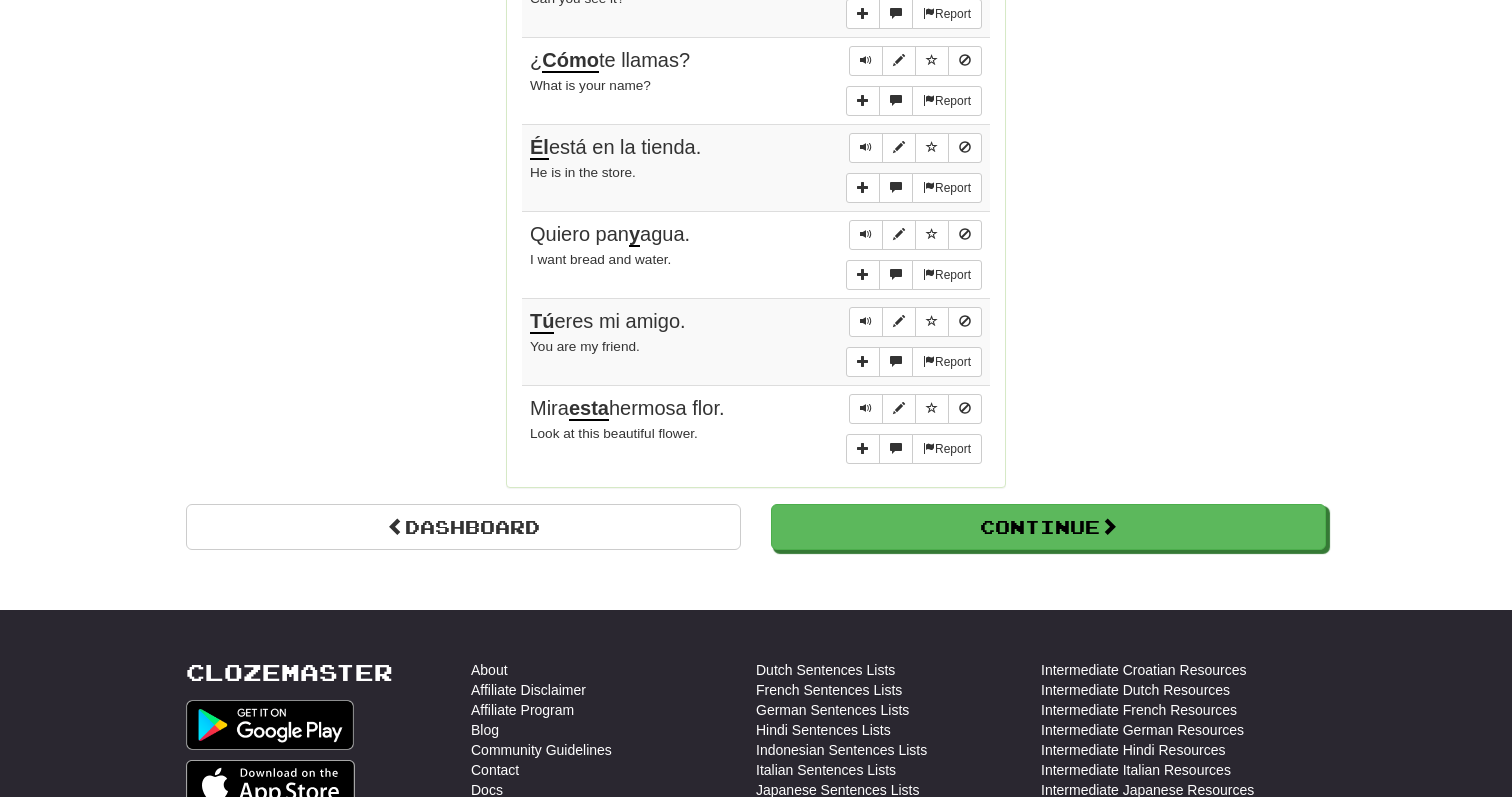 scroll, scrollTop: 1626, scrollLeft: 0, axis: vertical 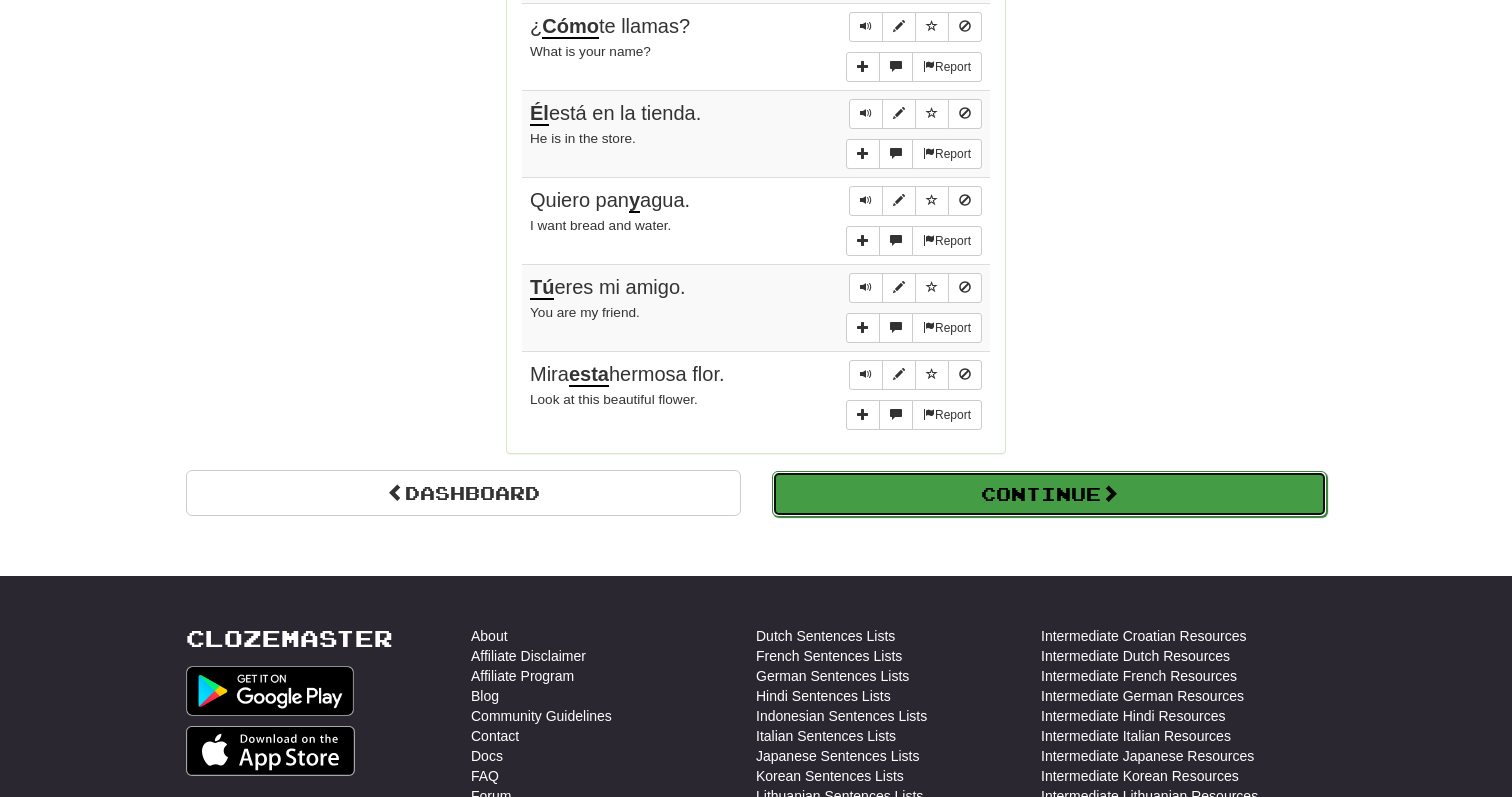 click on "Continue" at bounding box center [1049, 494] 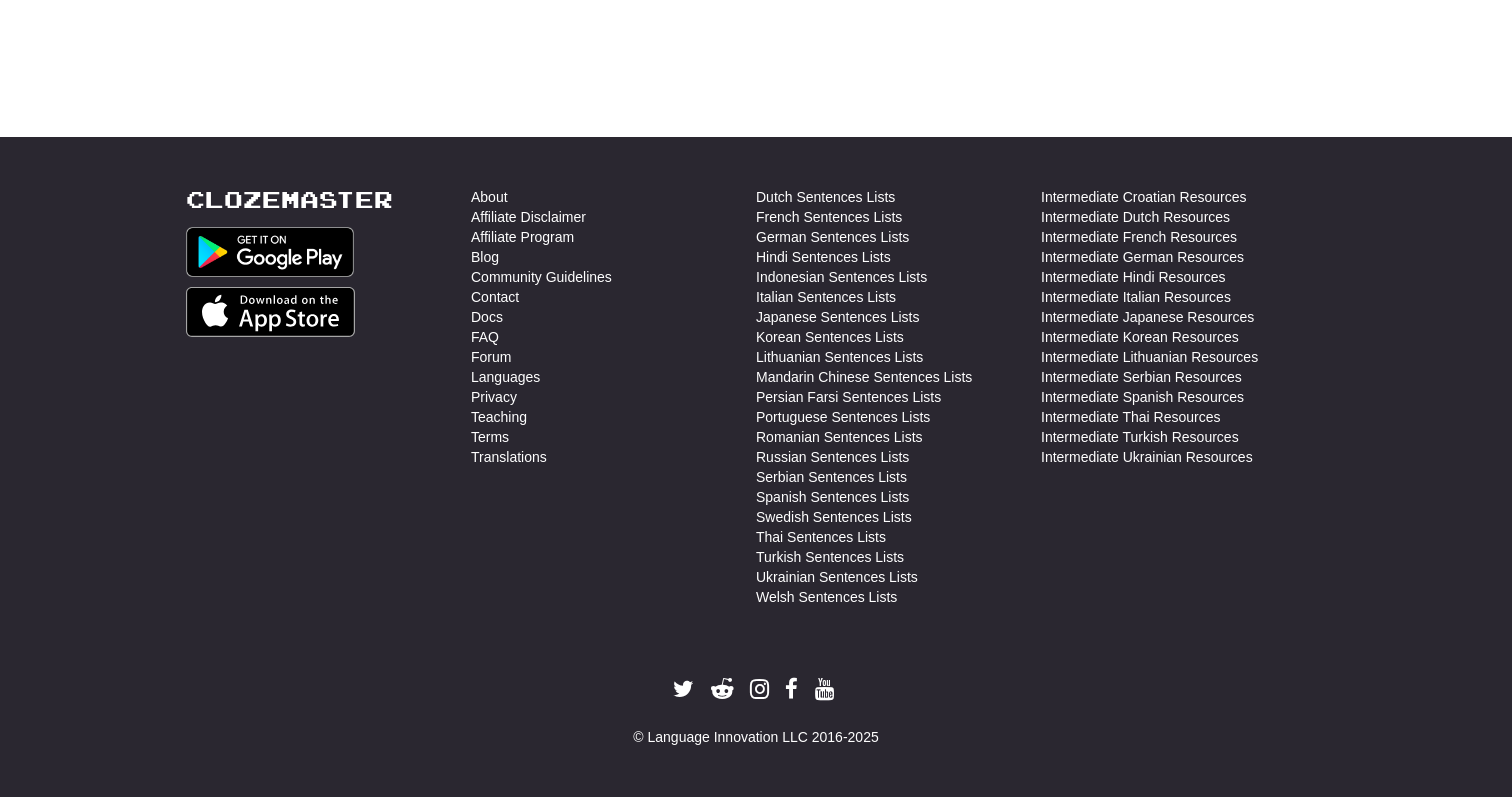 scroll, scrollTop: 0, scrollLeft: 0, axis: both 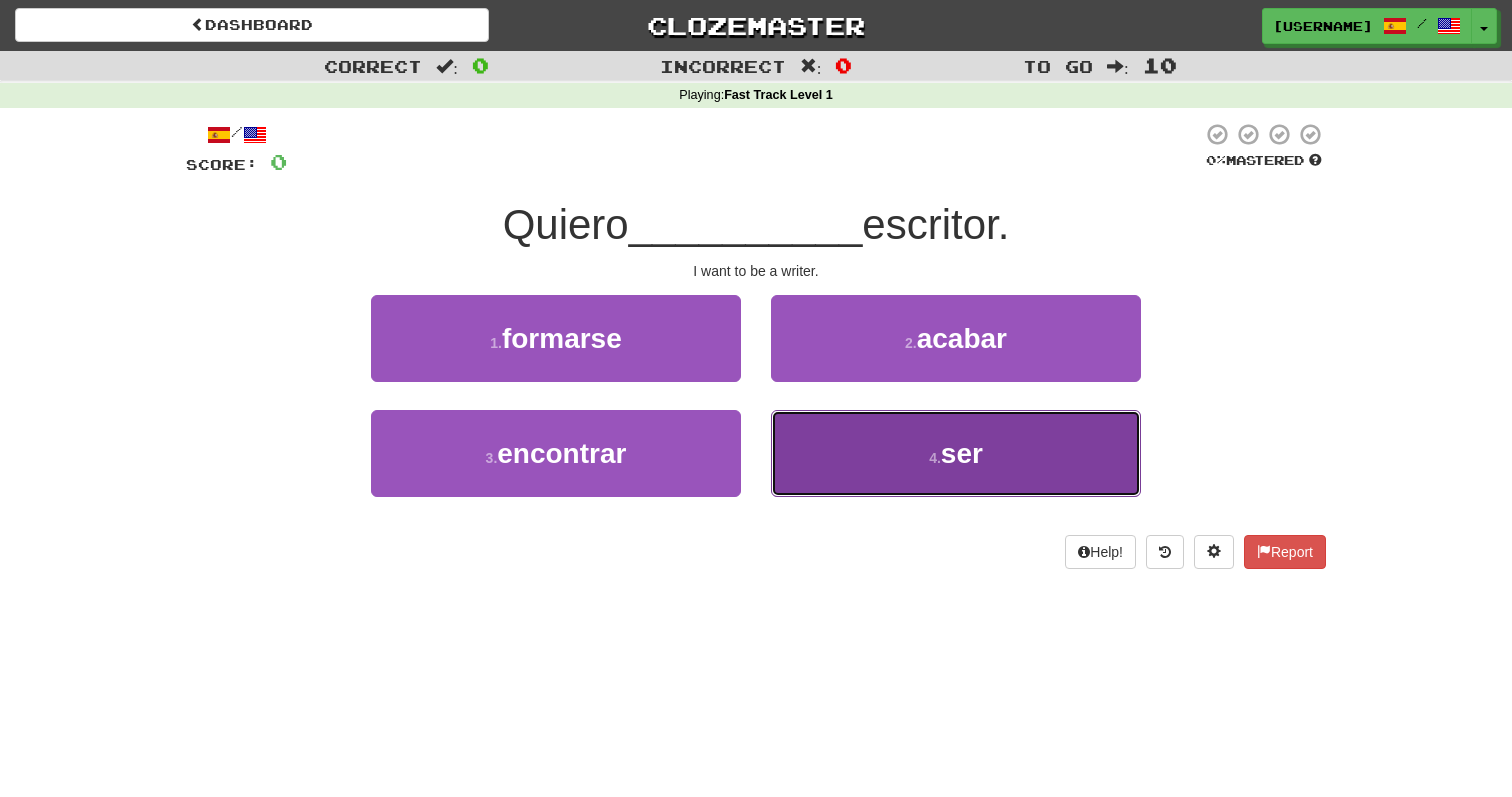 click on "4 .  ser" at bounding box center [956, 453] 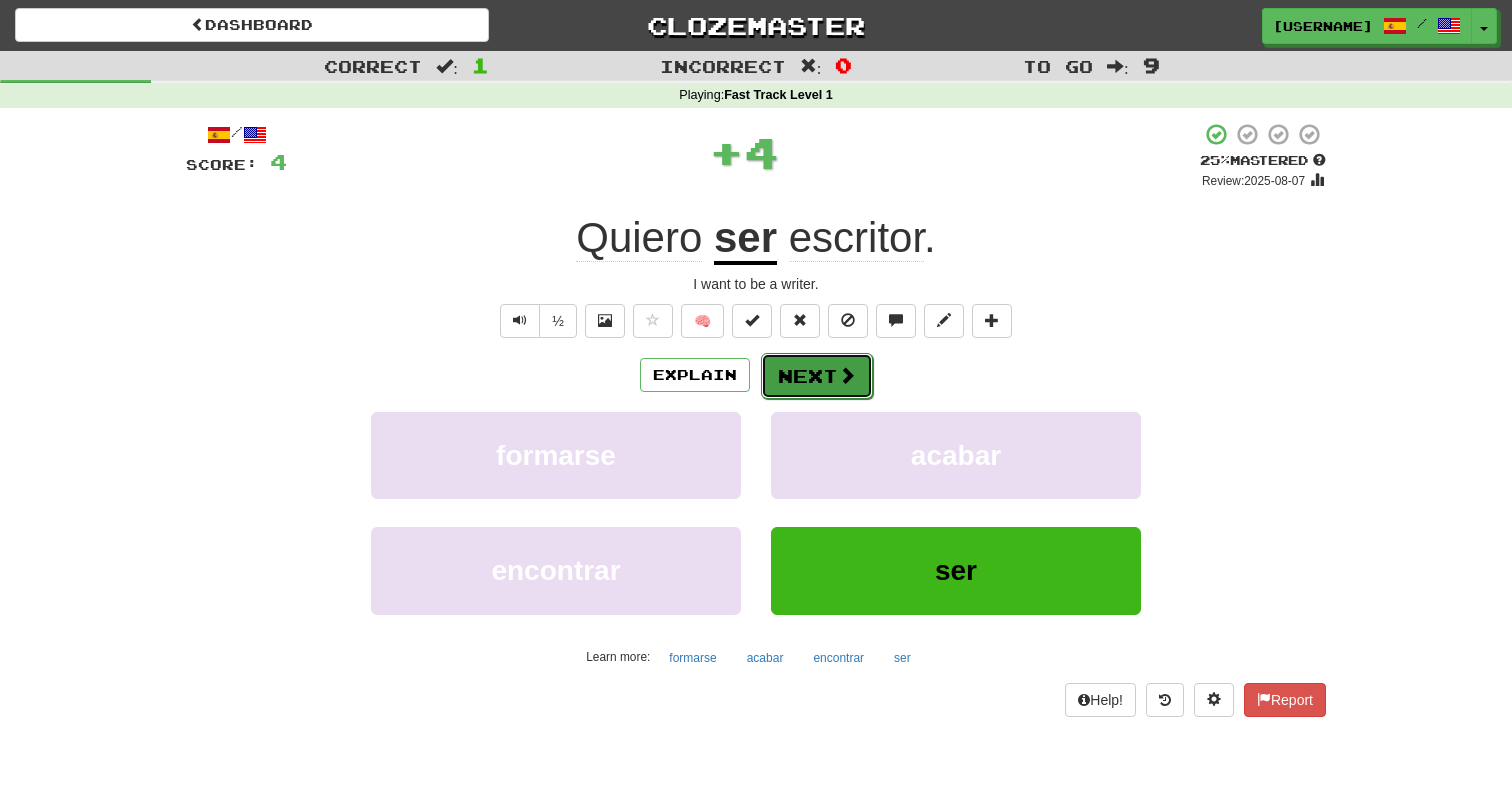 click on "Next" at bounding box center (817, 376) 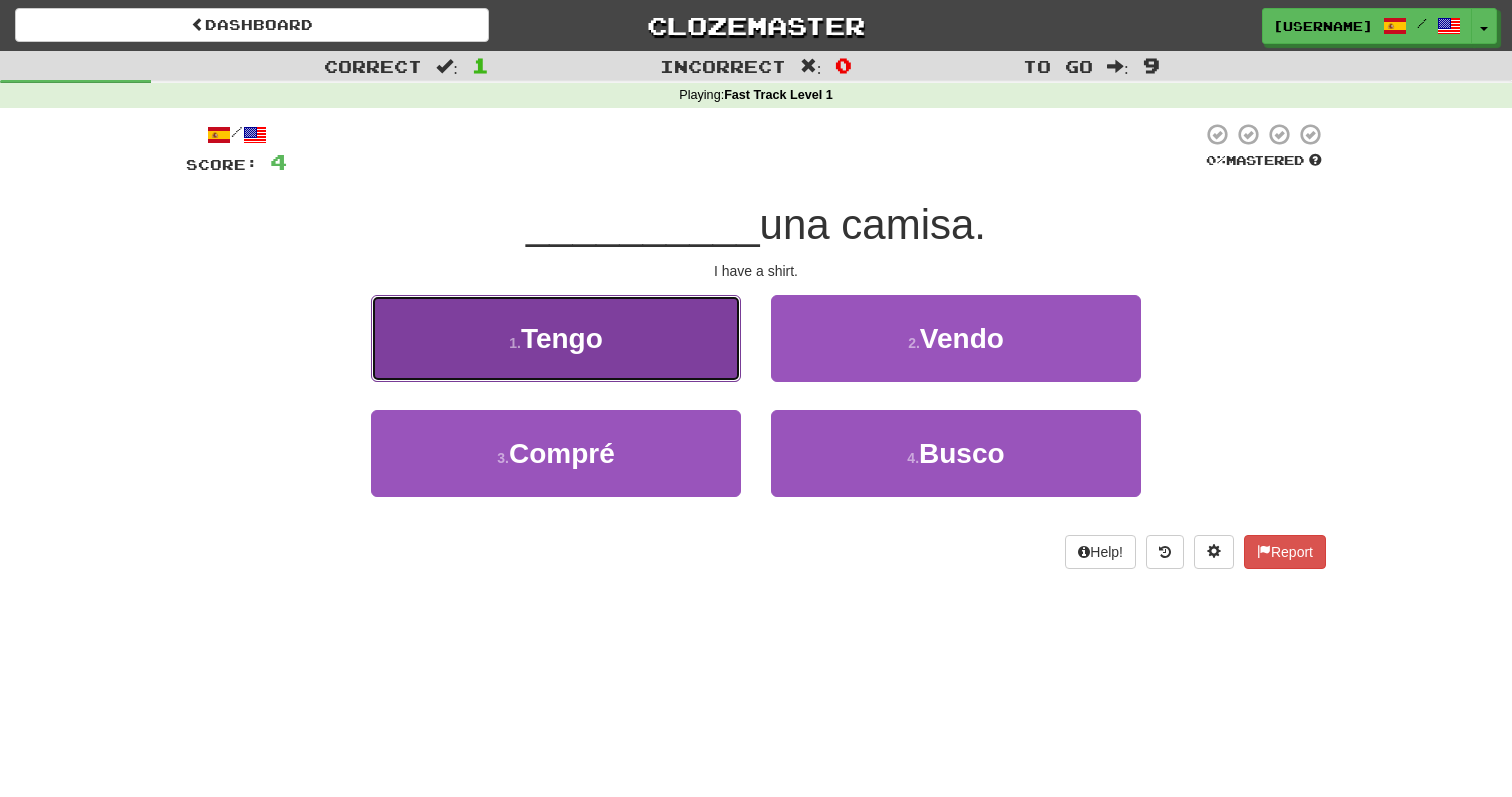 click on "1 .  Tengo" at bounding box center (556, 338) 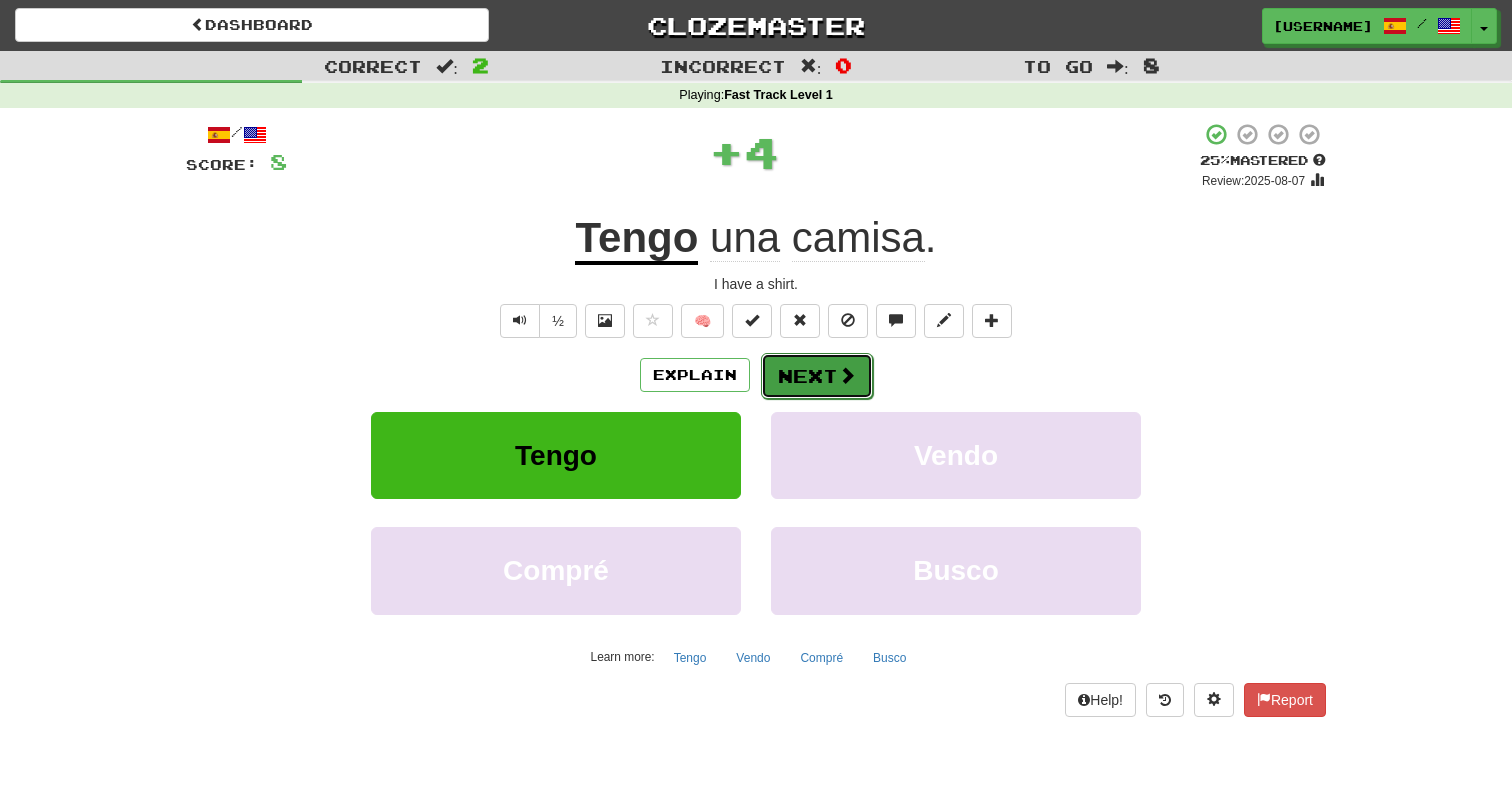 click on "Next" at bounding box center [817, 376] 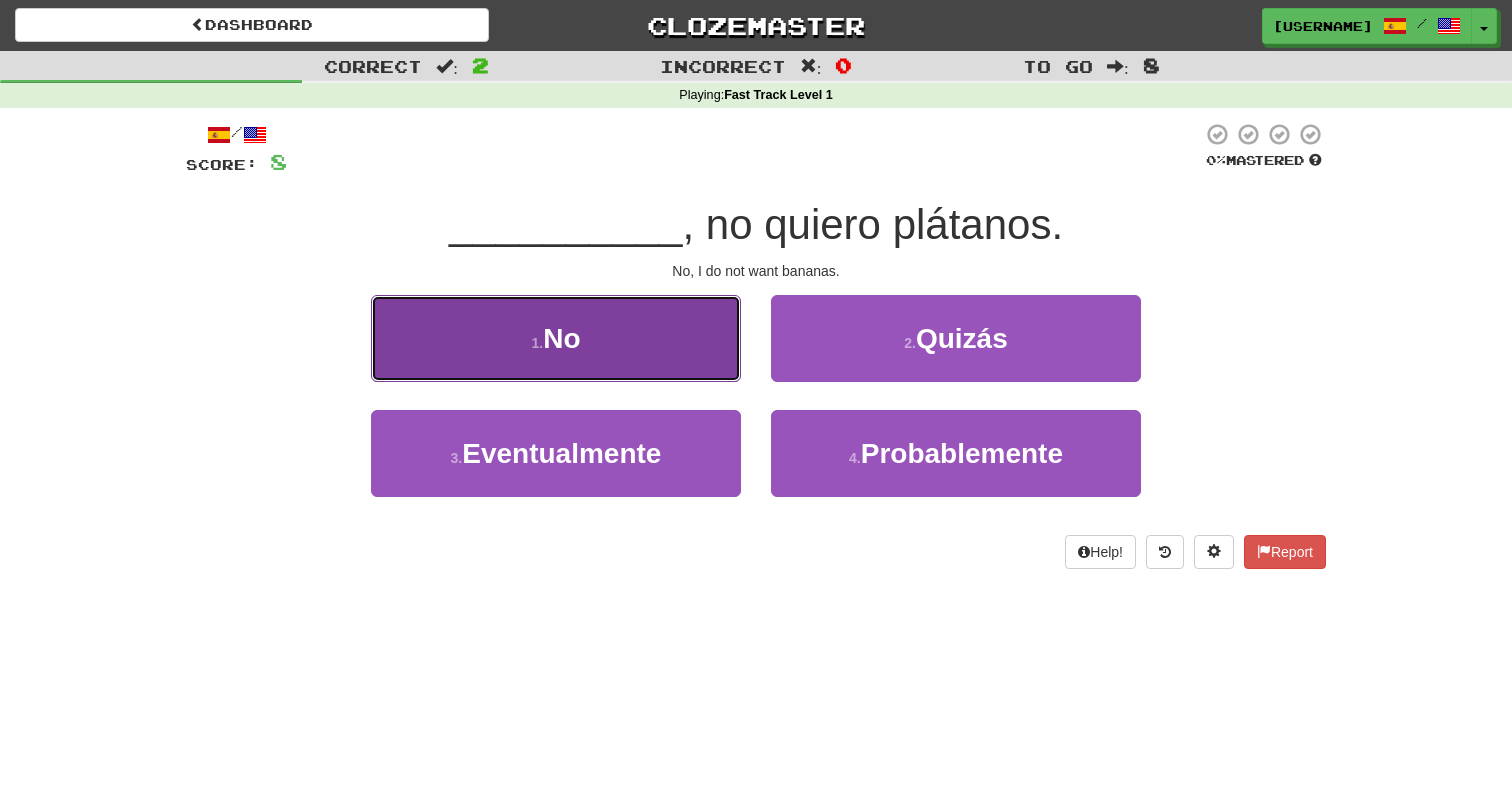 click on "1 .  No" at bounding box center (556, 338) 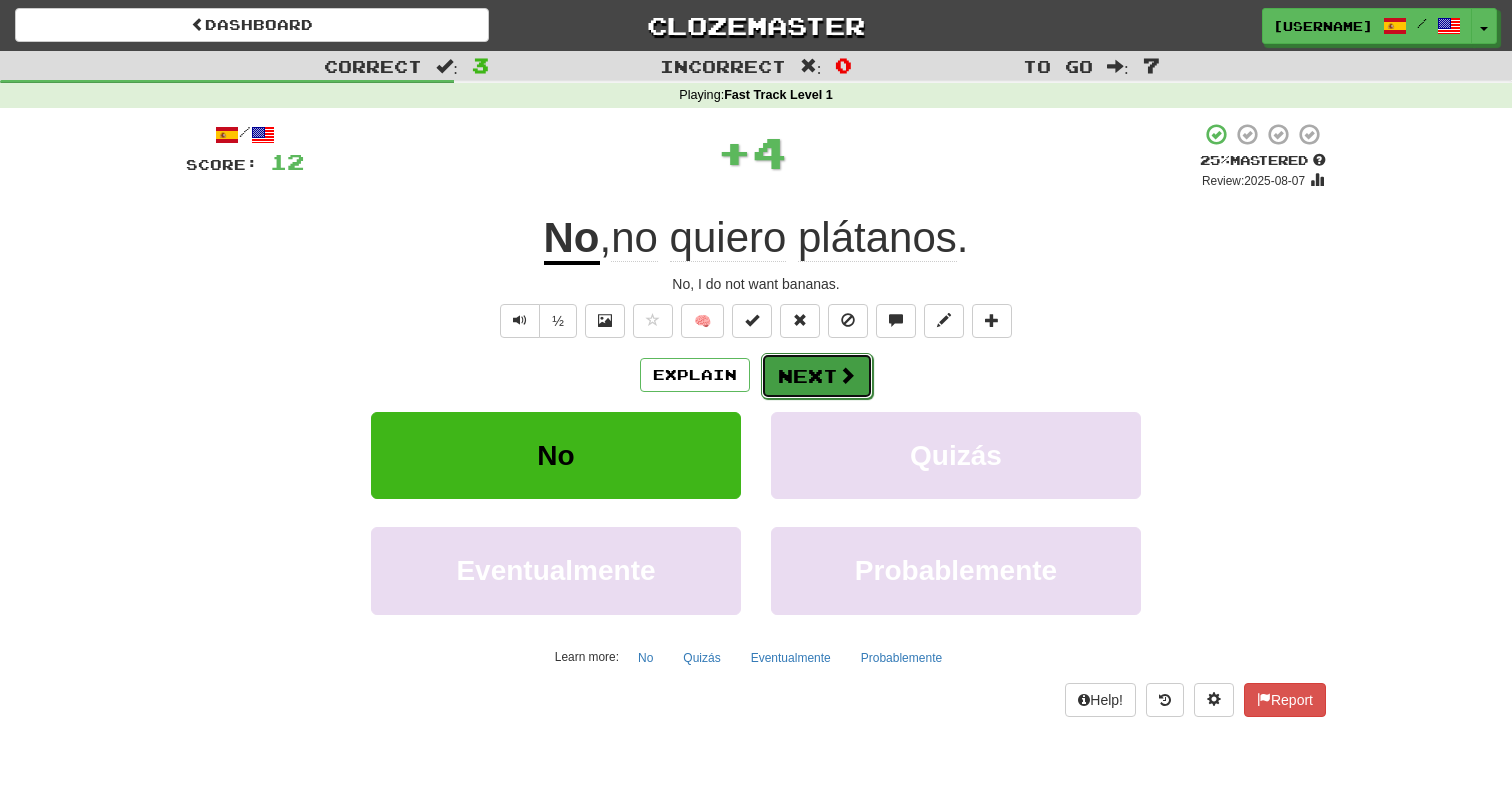 click on "Next" at bounding box center (817, 376) 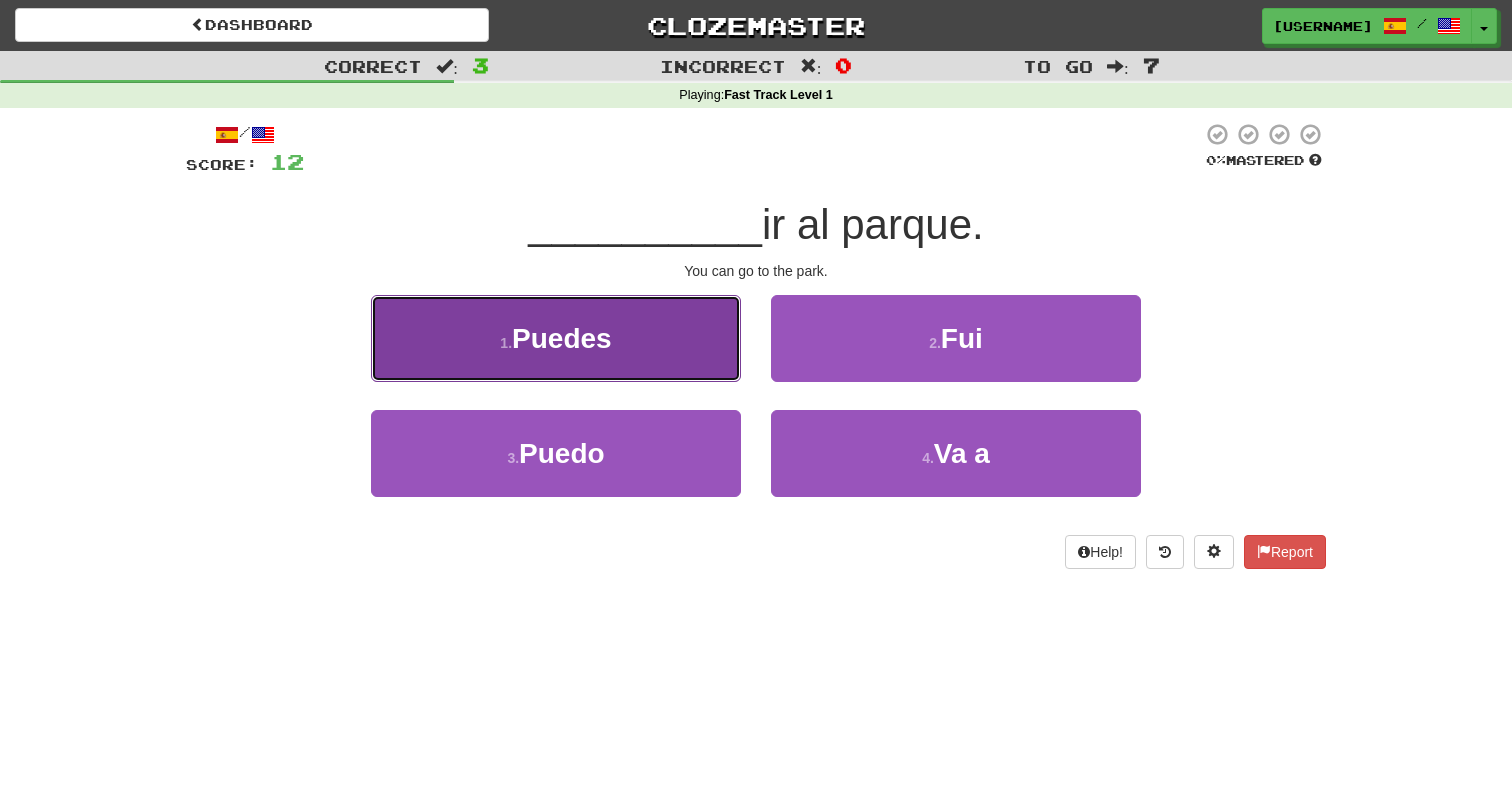 click on "1 .  Puedes" at bounding box center [556, 338] 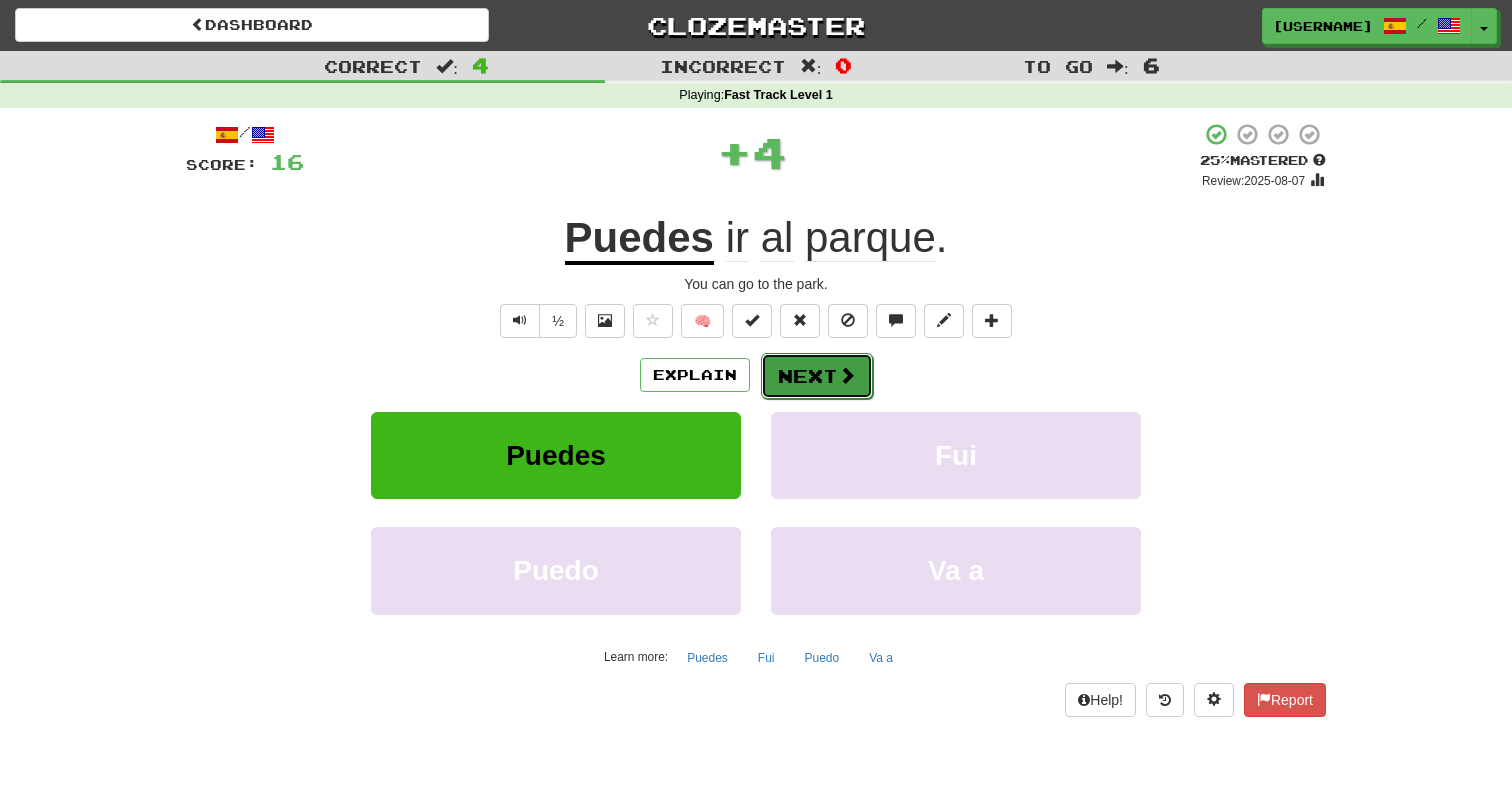 click on "Next" at bounding box center [817, 376] 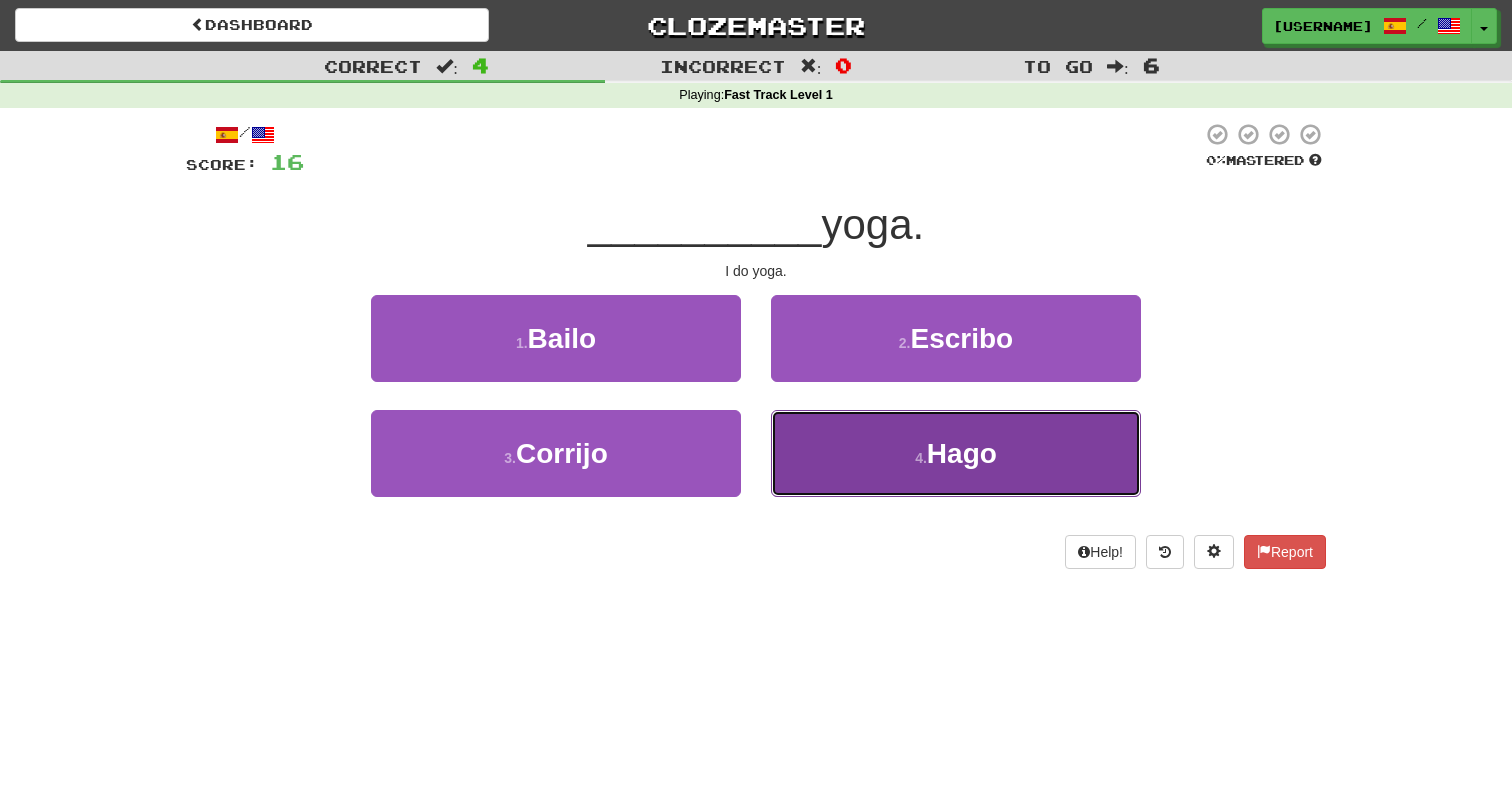 click on "4 ." at bounding box center (921, 458) 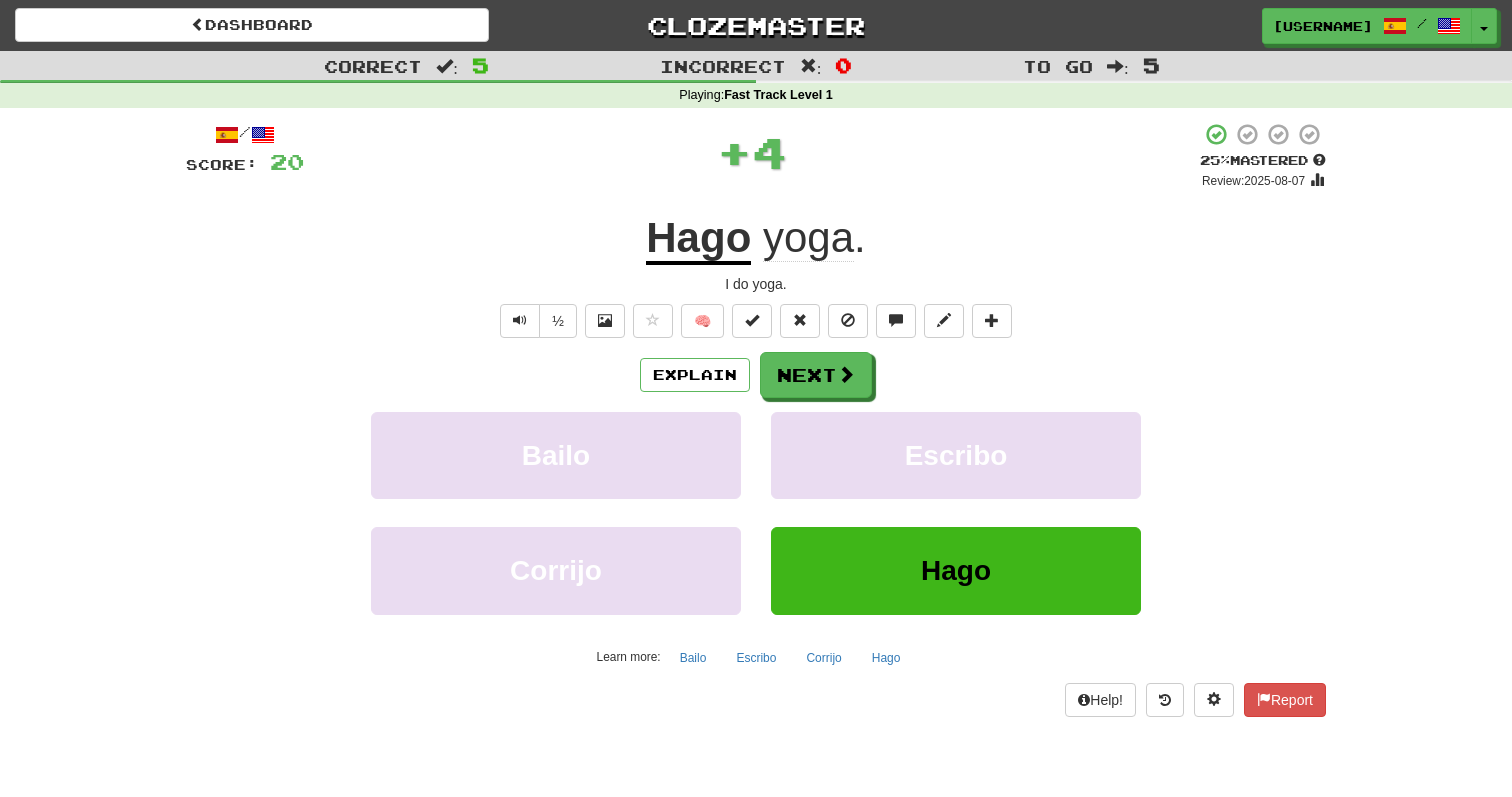 click on "Hago" at bounding box center [698, 239] 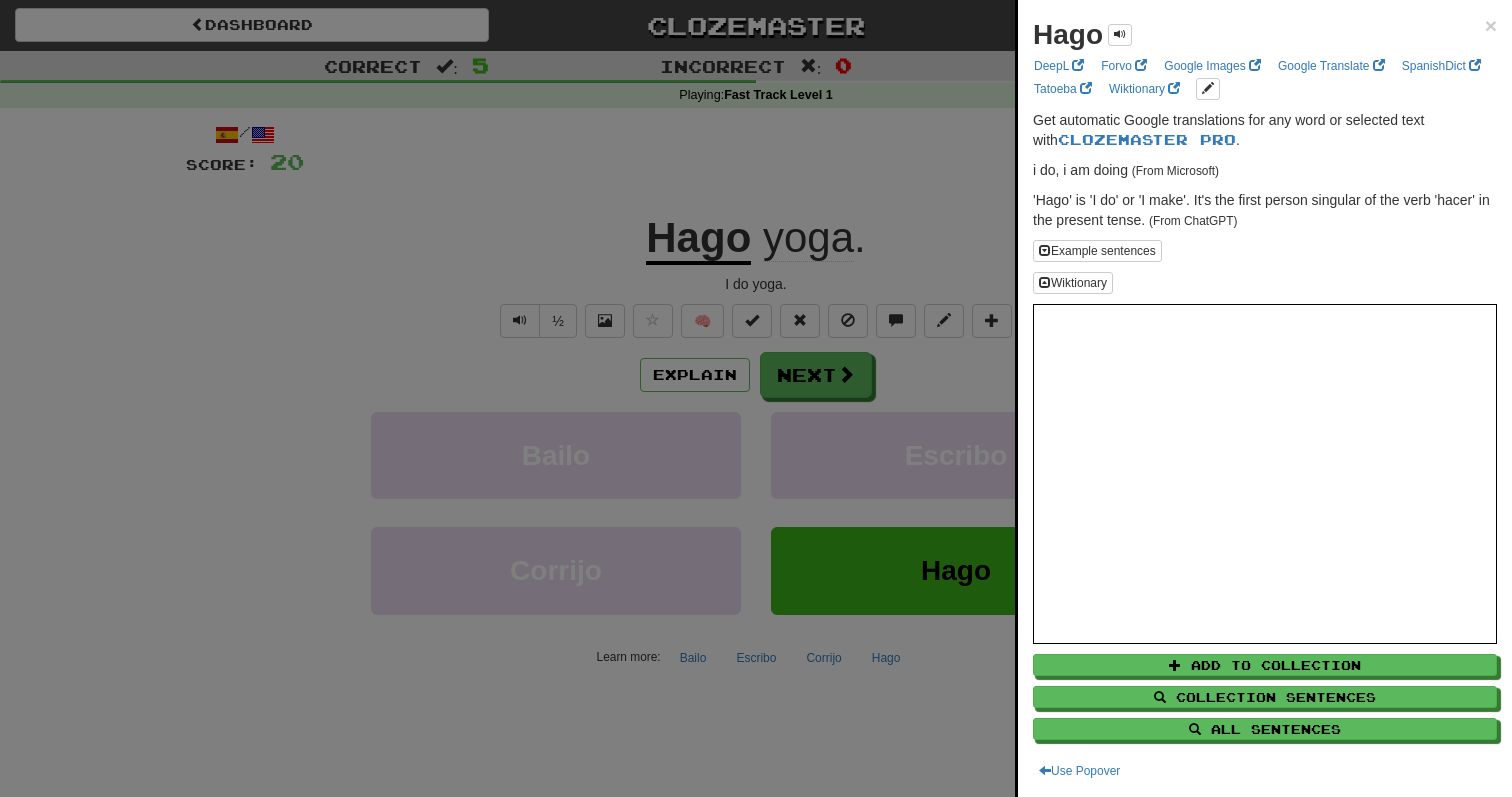 click at bounding box center [756, 398] 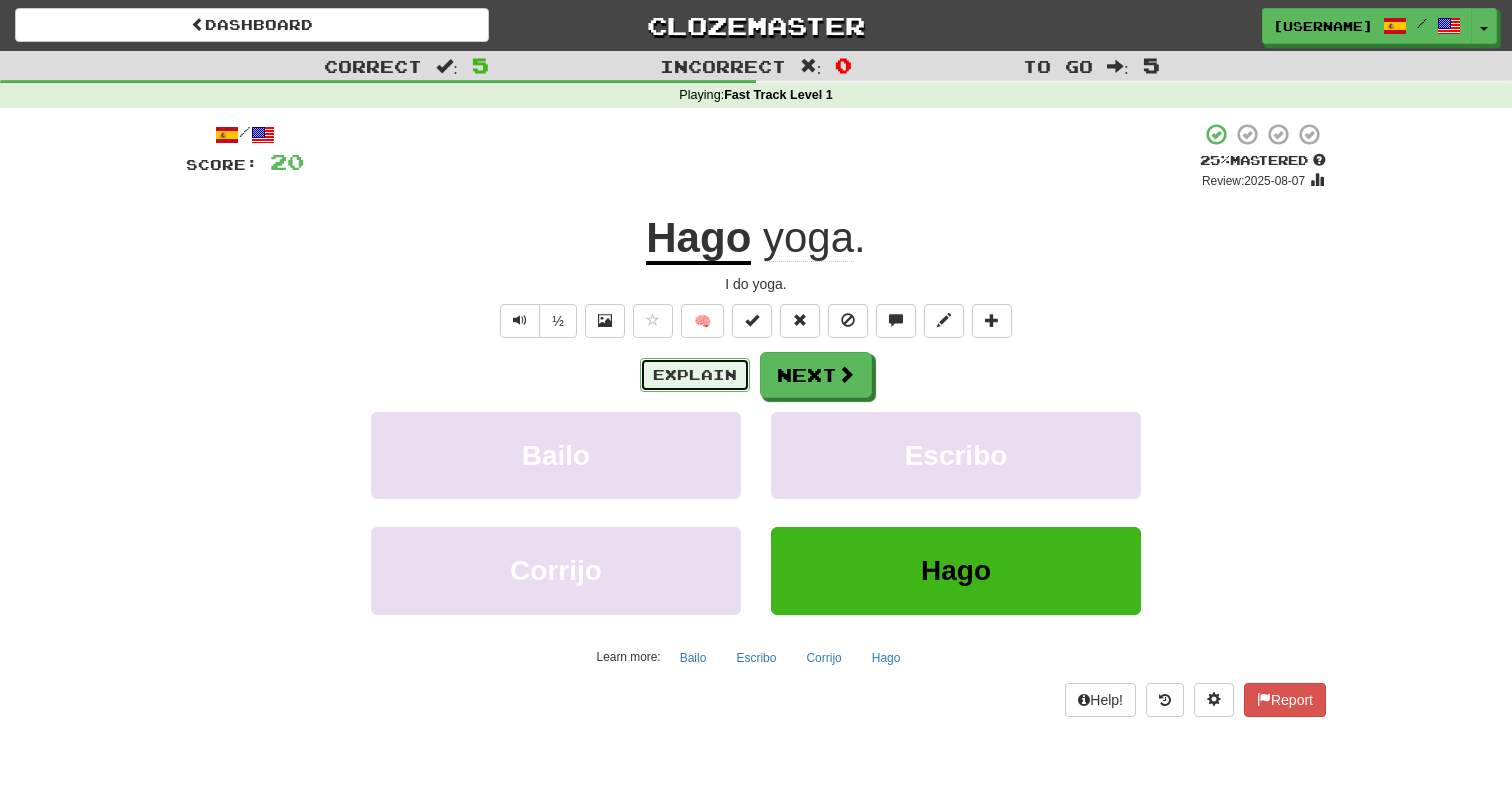 click on "Explain" at bounding box center (695, 375) 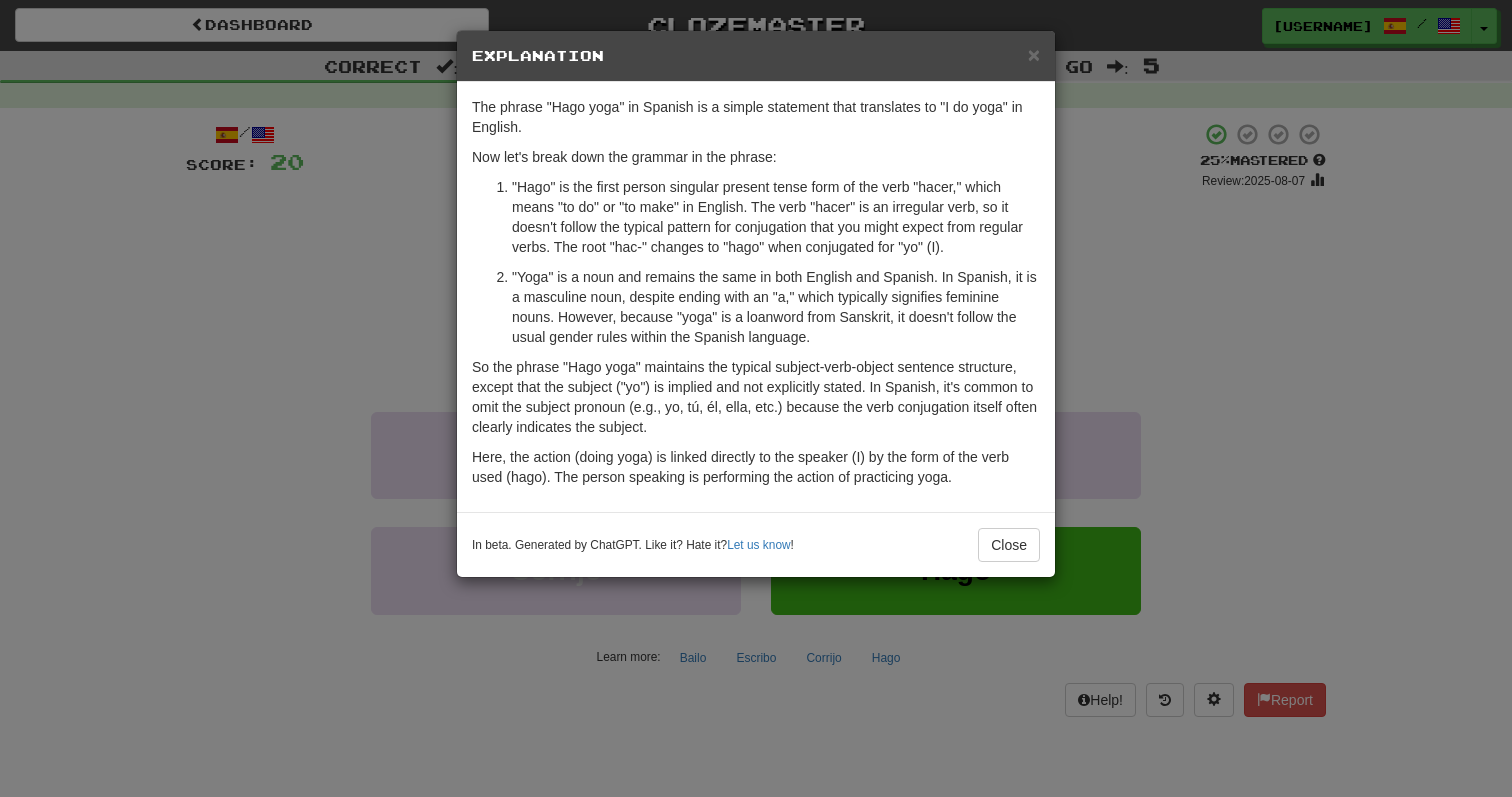 click on "× Explanation The phrase "Hago yoga" in Spanish is a simple statement that translates to "I do yoga" in English.
Now let's break down the grammar in the phrase:
"Hago" is the first person singular present tense form of the verb "hacer," which means "to do" or "to make" in English. The verb "hacer" is an irregular verb, so it doesn't follow the typical pattern for conjugation that you might expect from regular verbs. The root "hac-" changes to "hago" when conjugated for "yo" (I).
"Yoga" is a noun and remains the same in both English and Spanish. In Spanish, it is a masculine noun, despite ending with an "a," which typically signifies feminine nouns. However, because "yoga" is a loanword from Sanskrit, it doesn't follow the usual gender rules within the Spanish language.
Here, the action (doing yoga) is linked directly to the speaker (I) by the form of the verb used (hago). The person speaking is performing the action of practicing yoga. In beta. Generated by ChatGPT. Like it? Hate it?  !" at bounding box center [756, 398] 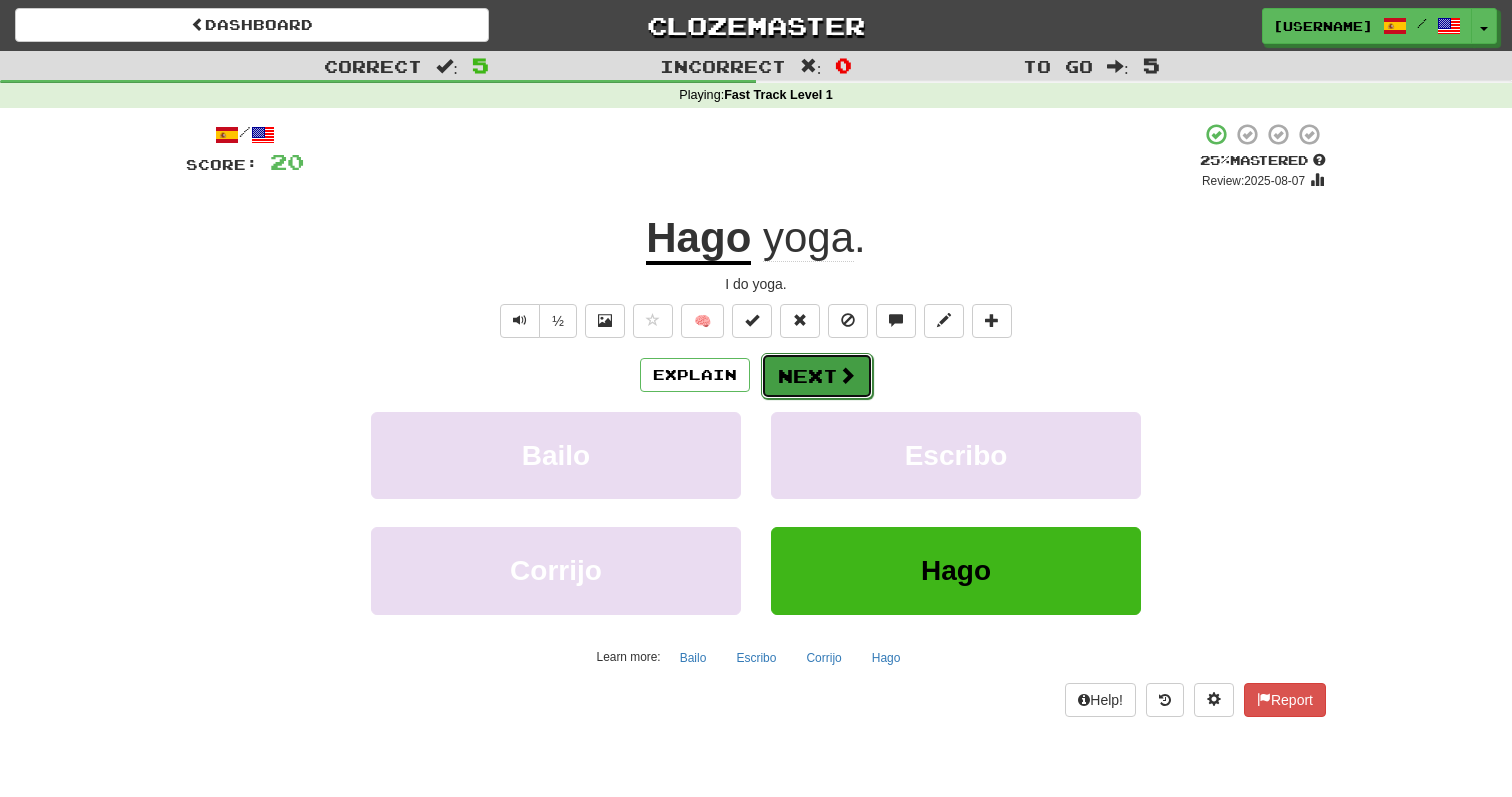click on "Next" at bounding box center [817, 376] 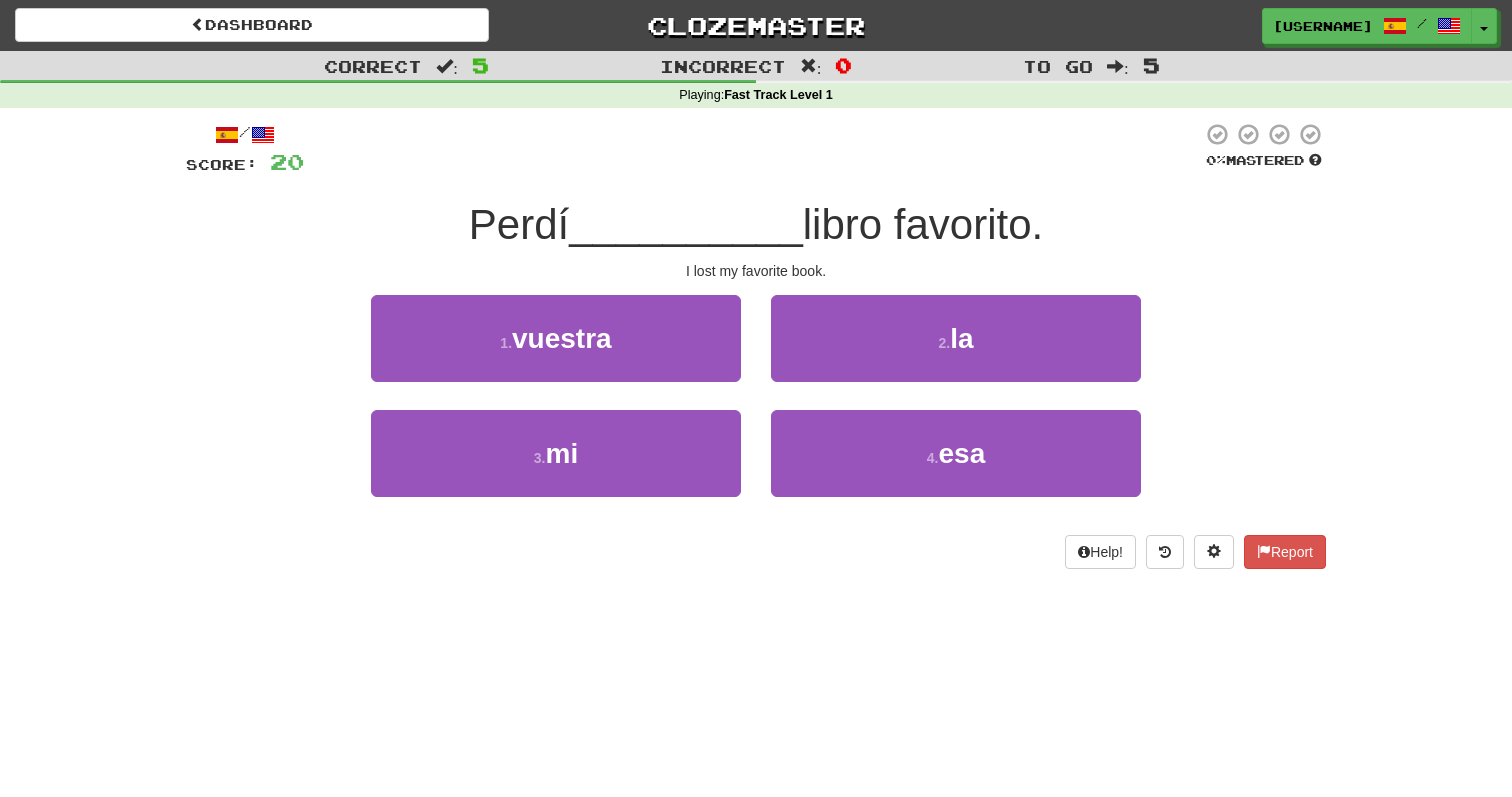 click on "Perdí" at bounding box center [519, 224] 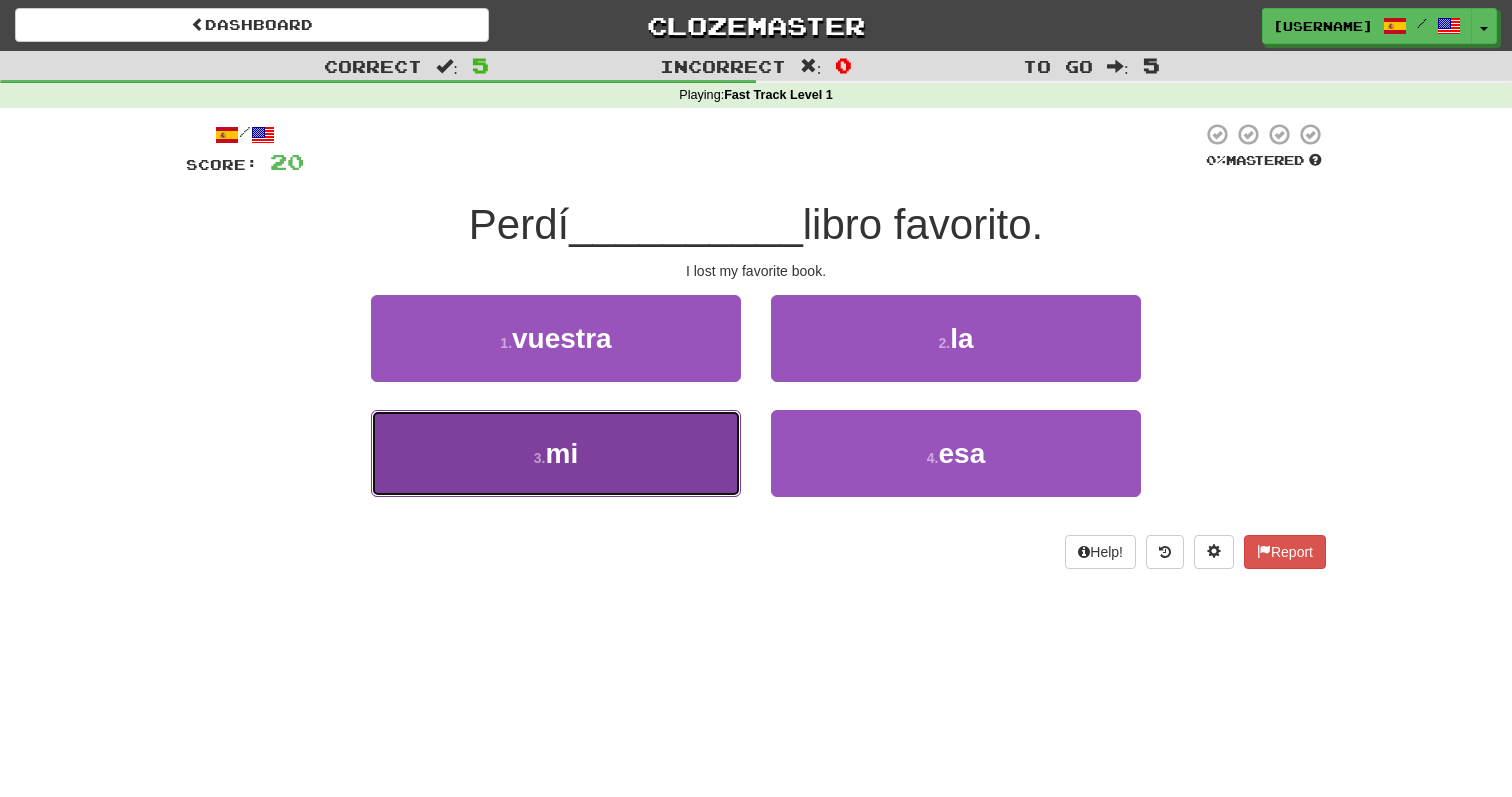 click on "3 .  mi" at bounding box center (556, 453) 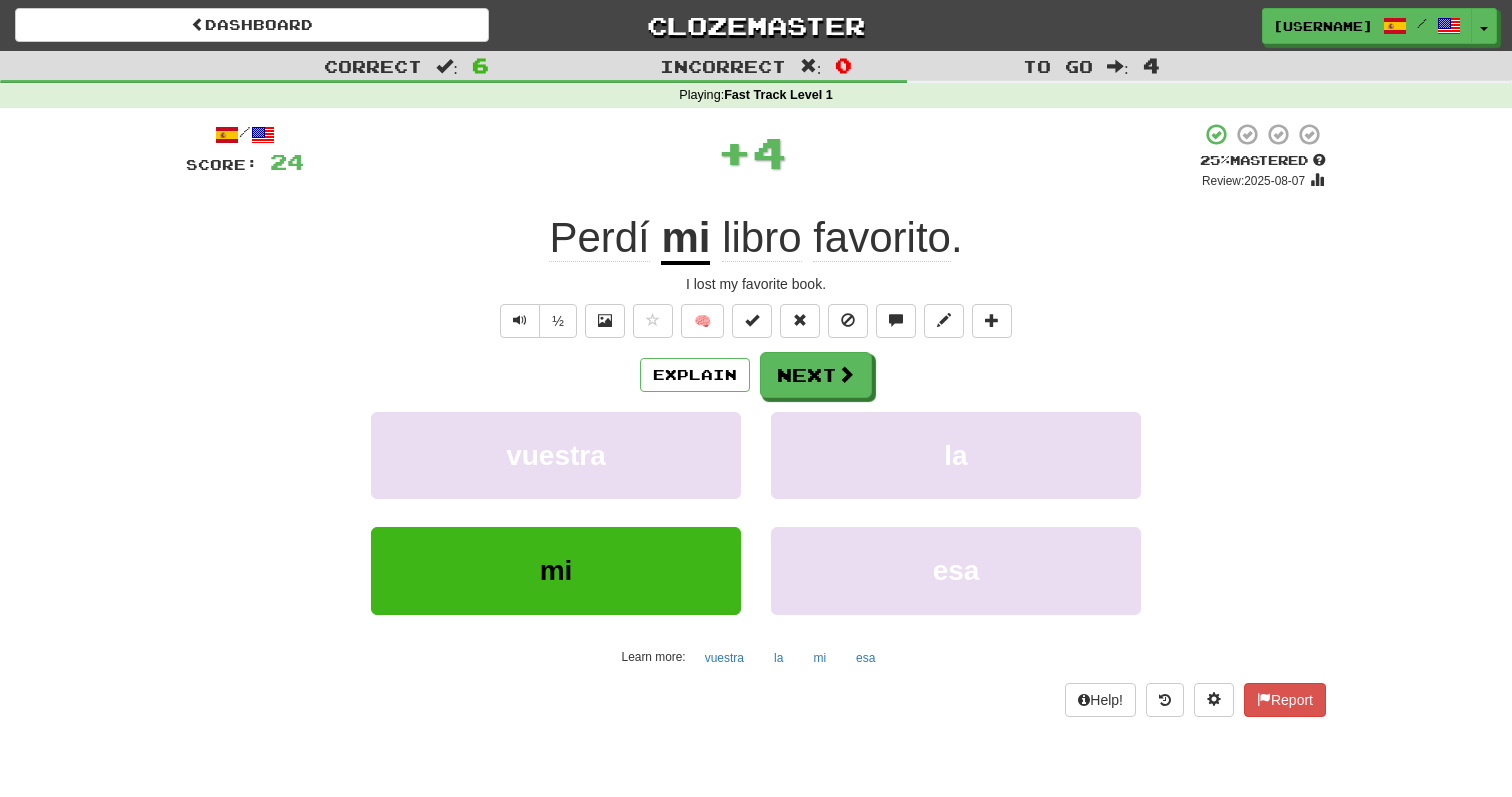 click on "Perdí" 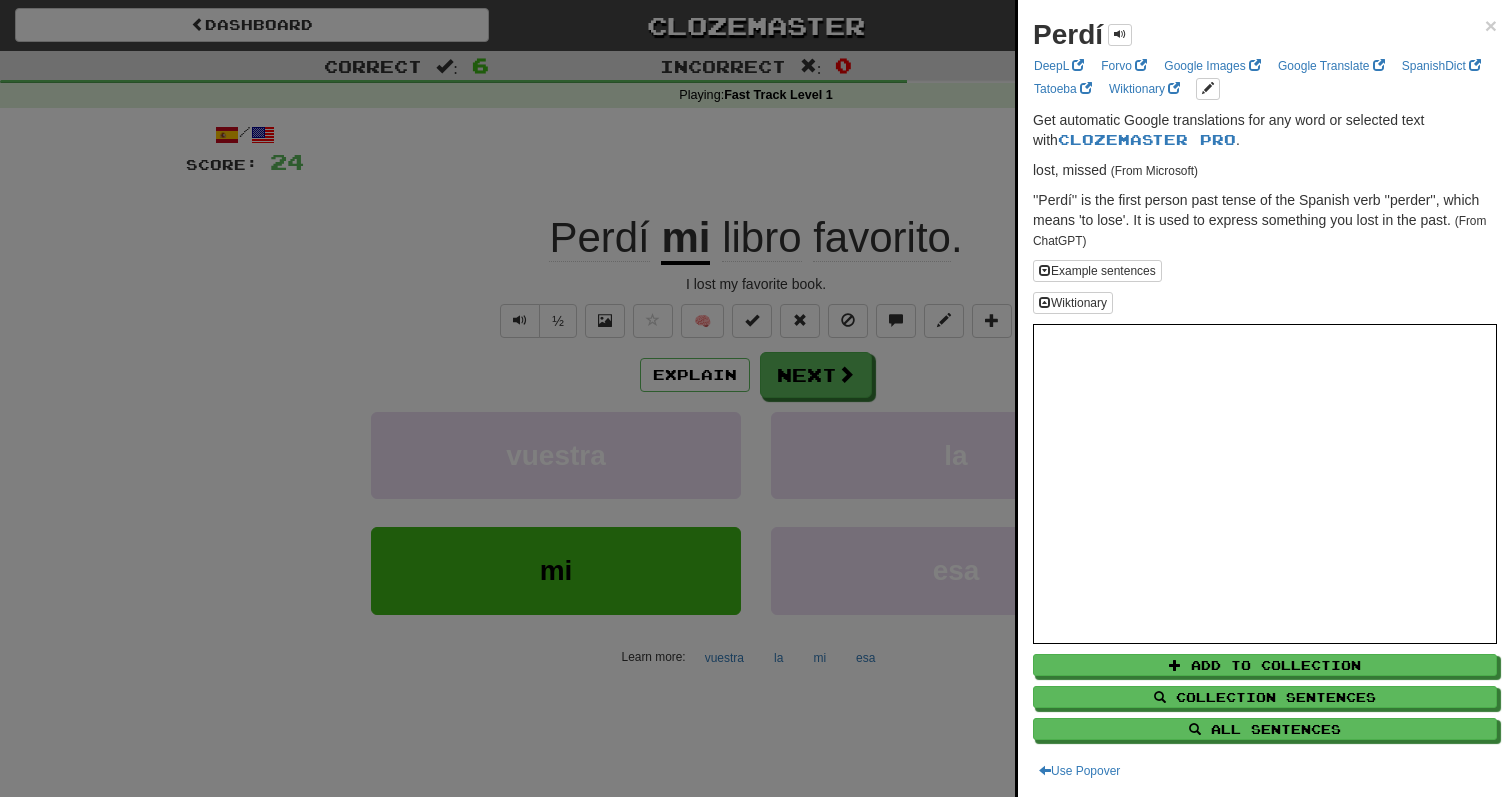 click at bounding box center (756, 398) 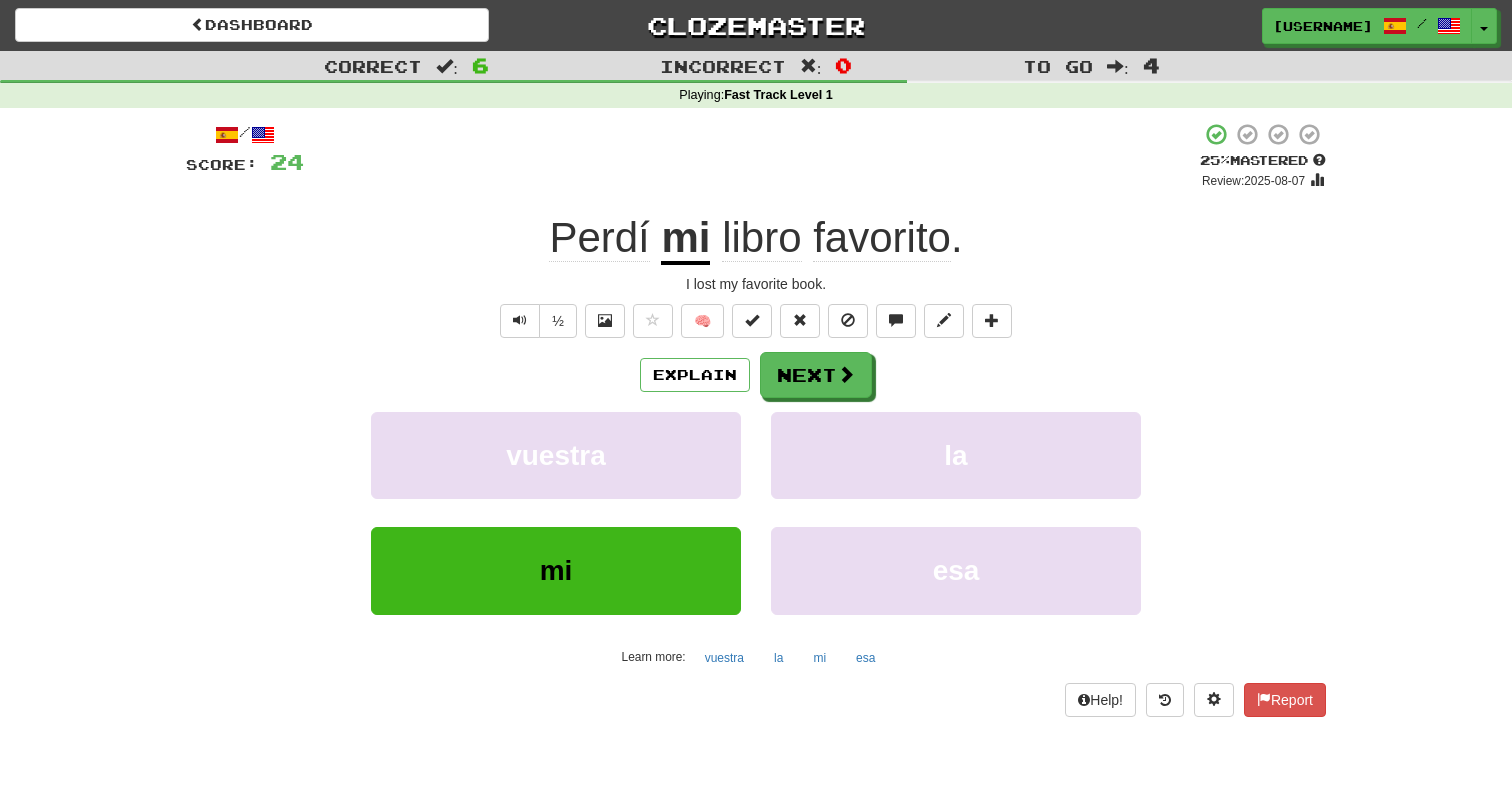 click on "Perdí" 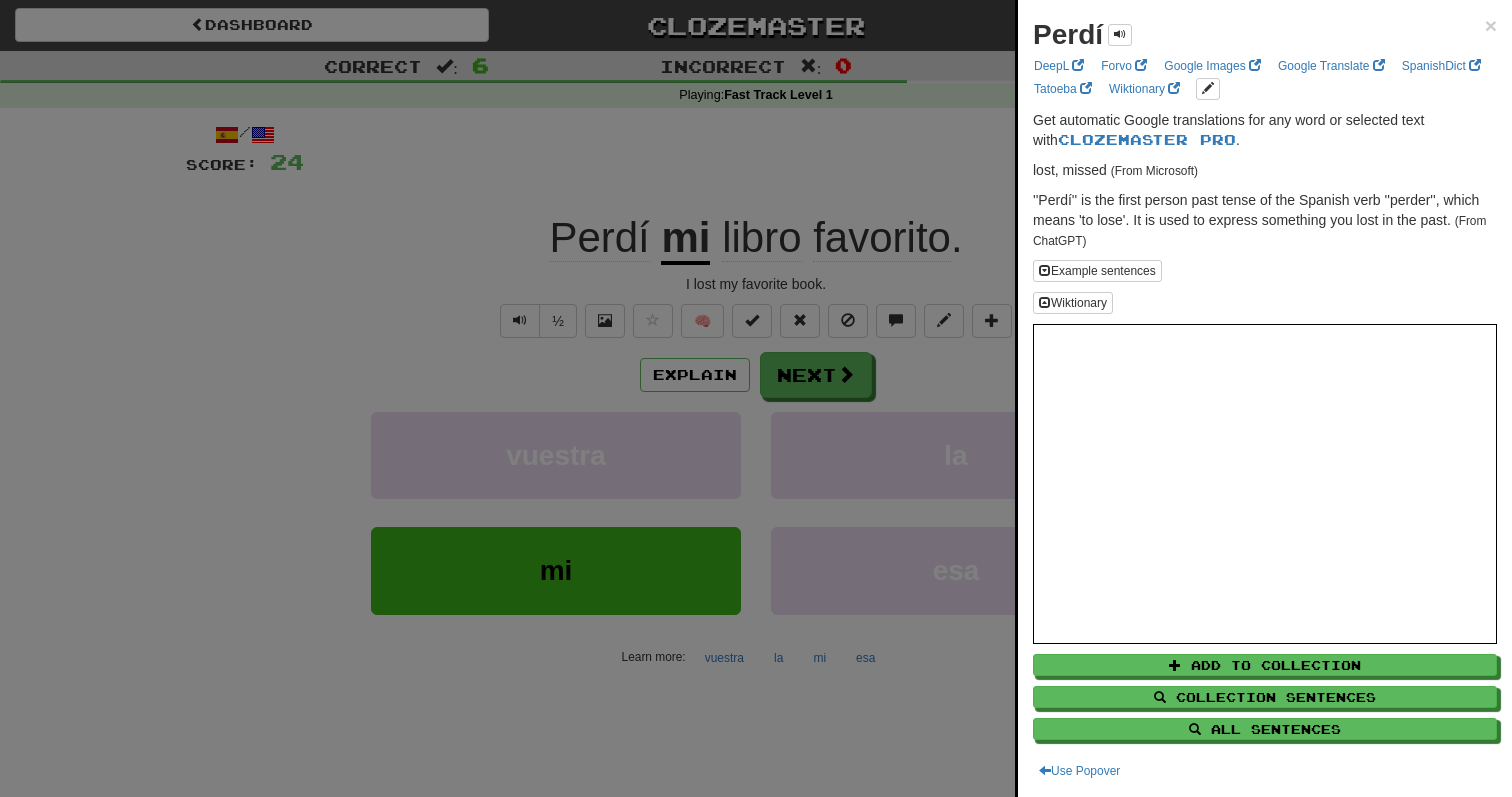 click at bounding box center (756, 398) 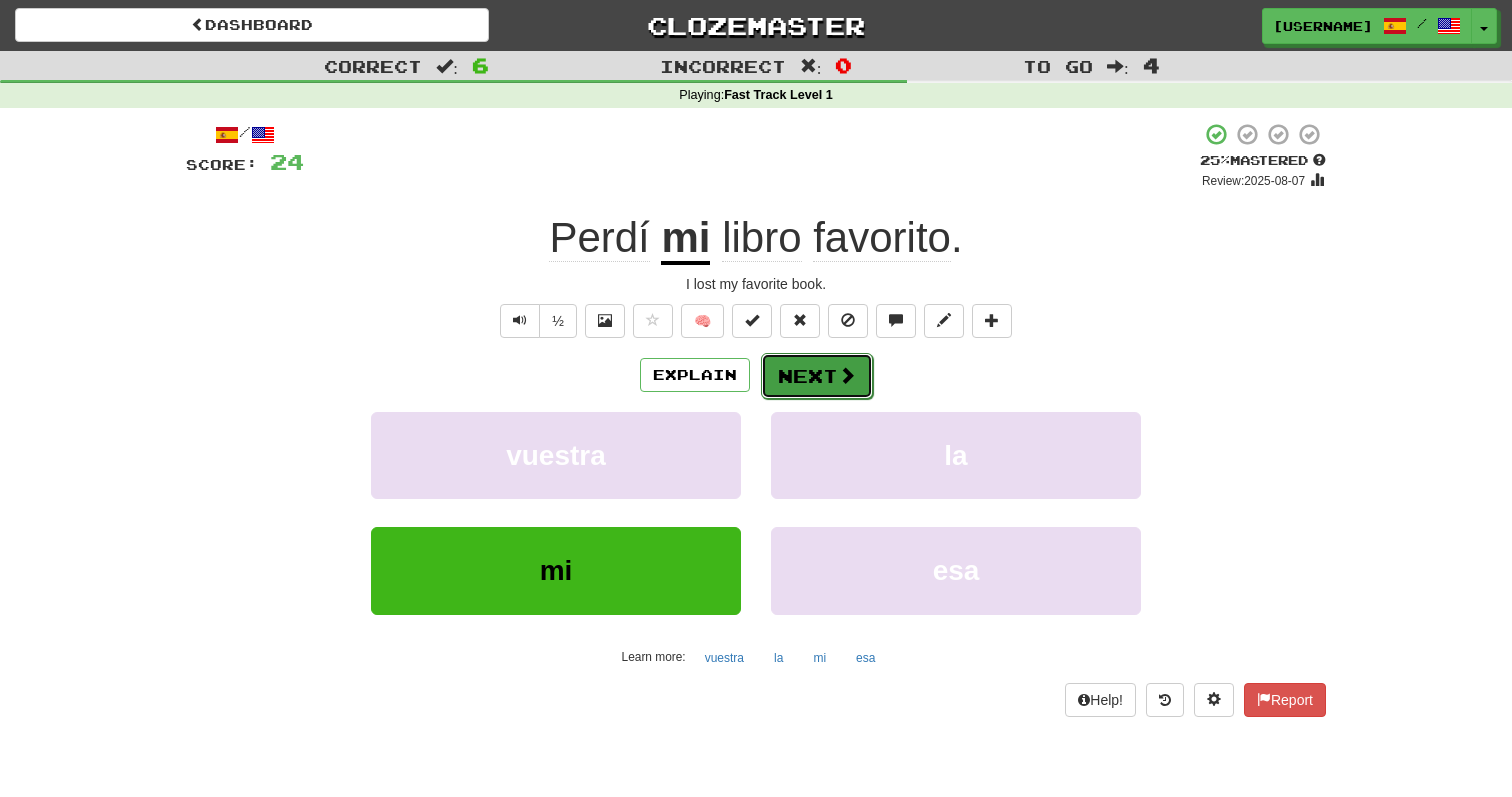 click at bounding box center [847, 375] 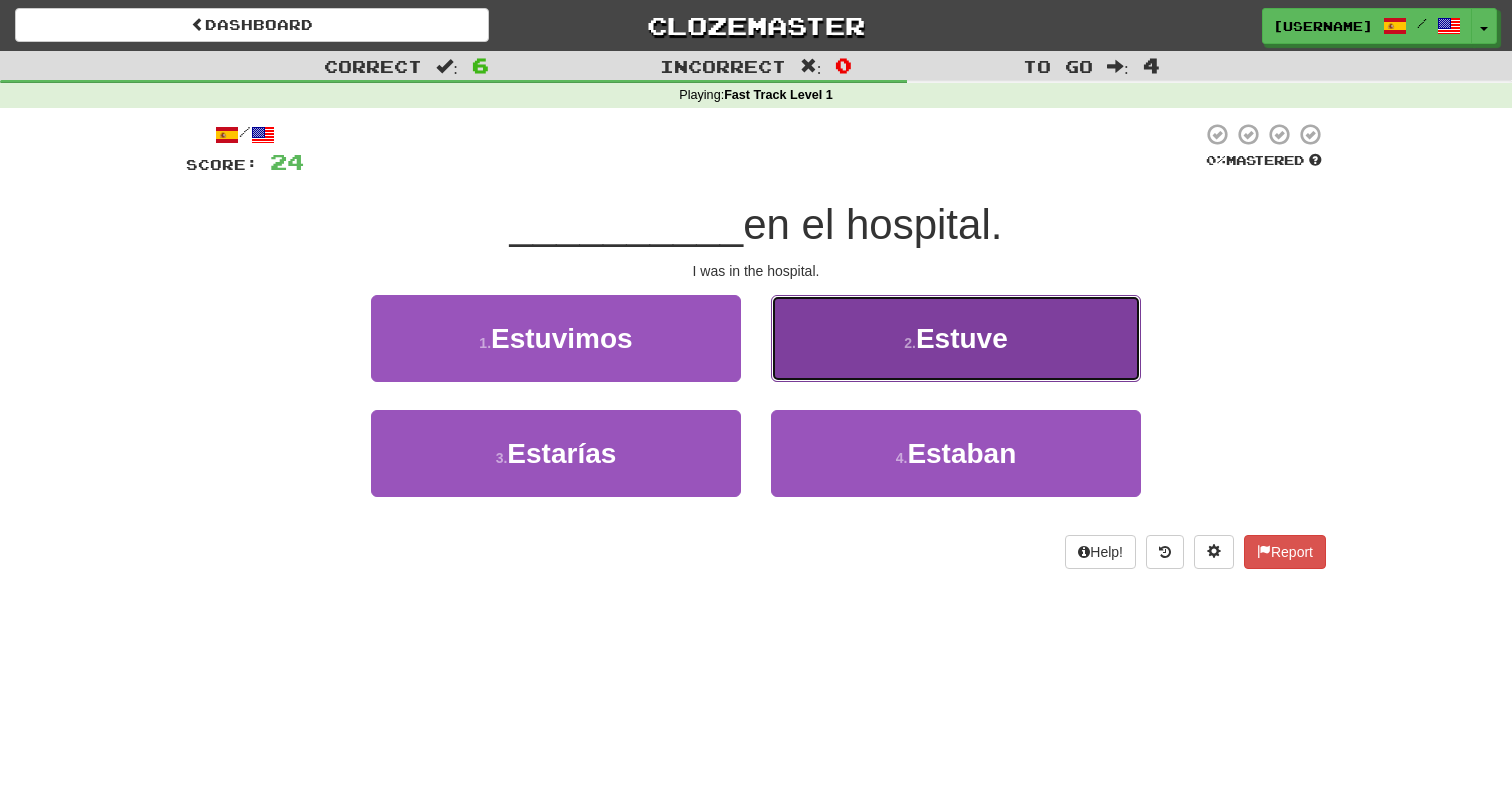 click on "2 .  Estuve" at bounding box center [956, 338] 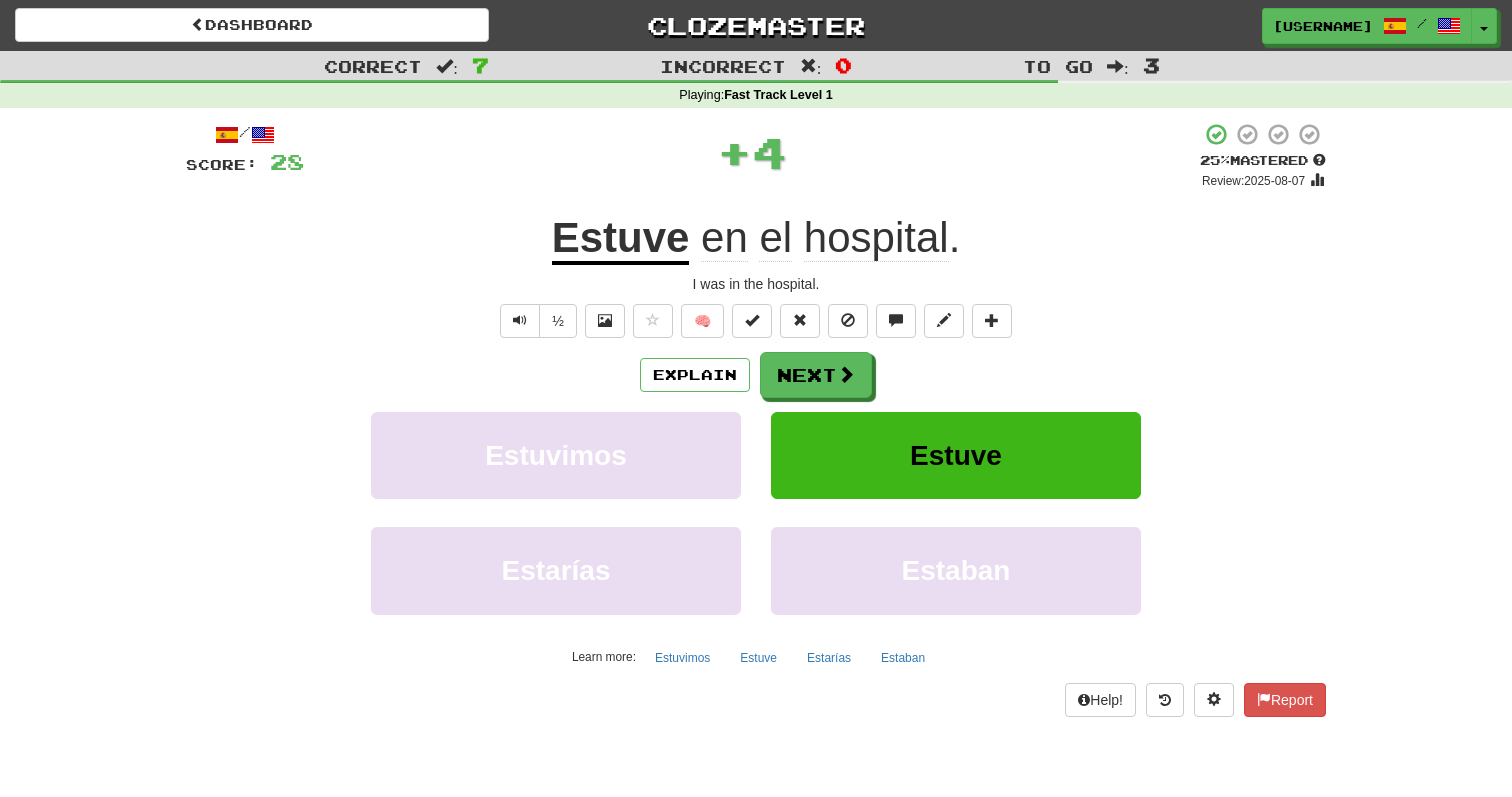 click on "Estuve" at bounding box center [621, 239] 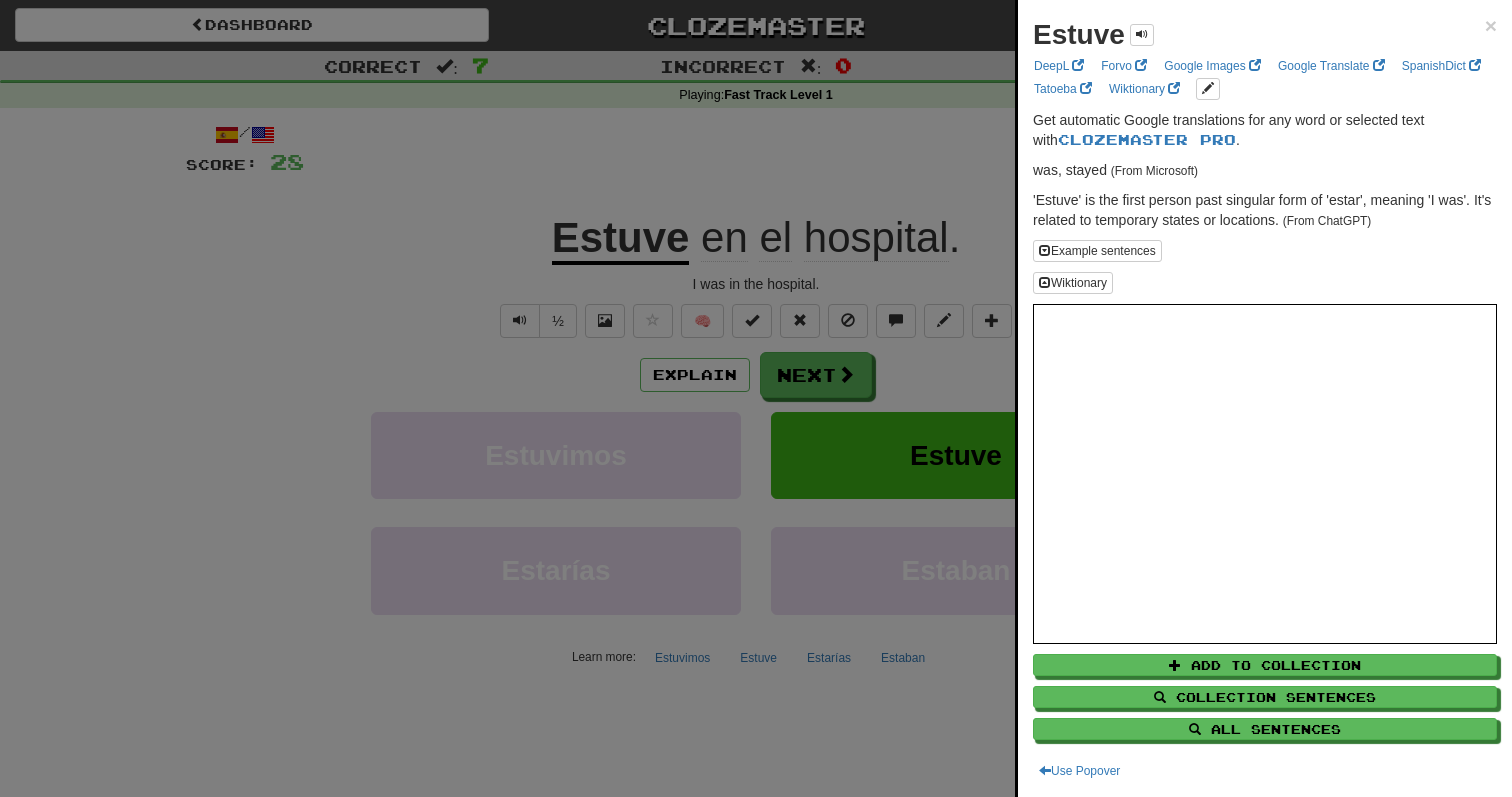 click at bounding box center (756, 398) 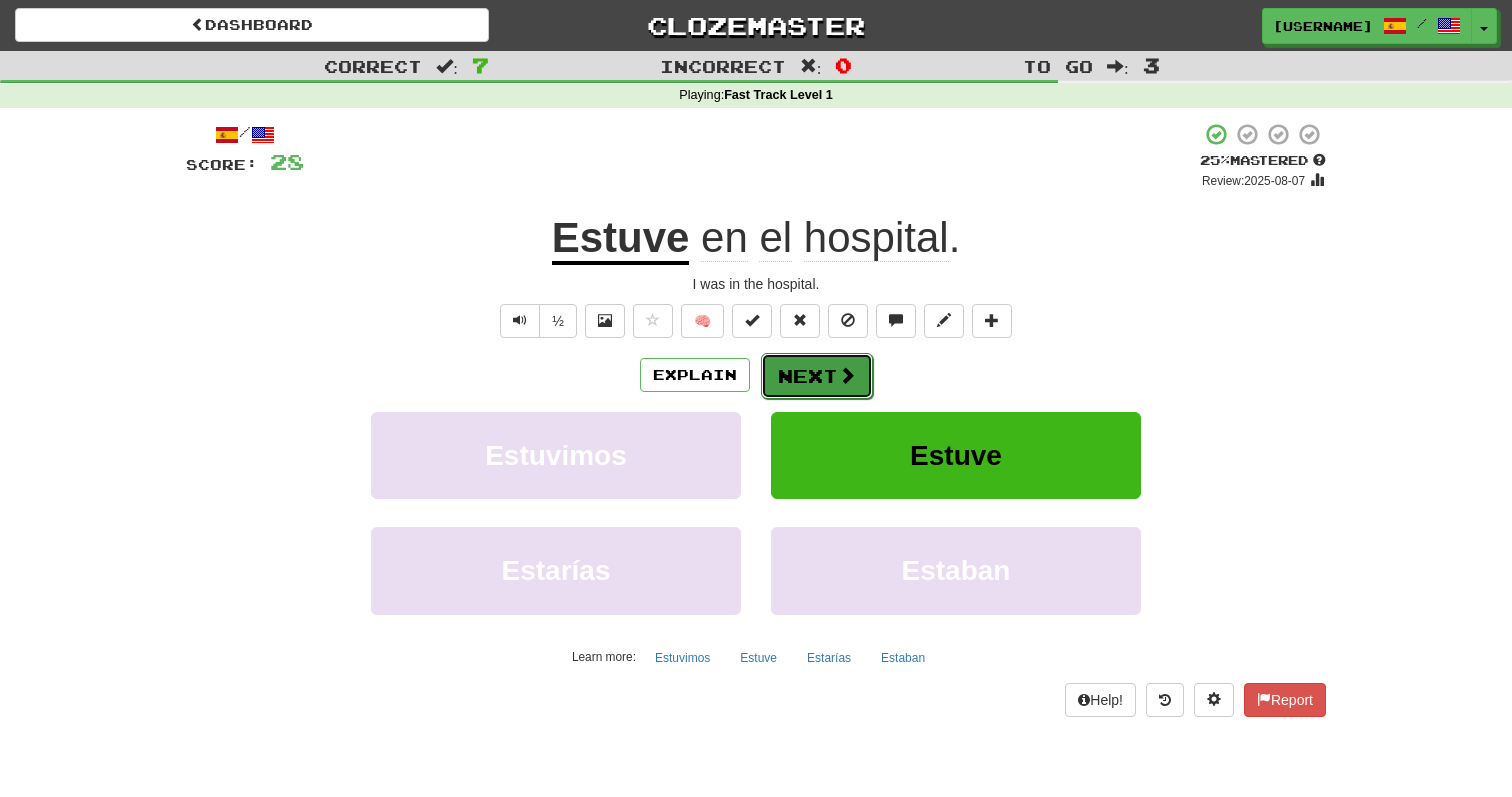 click on "Next" at bounding box center [817, 376] 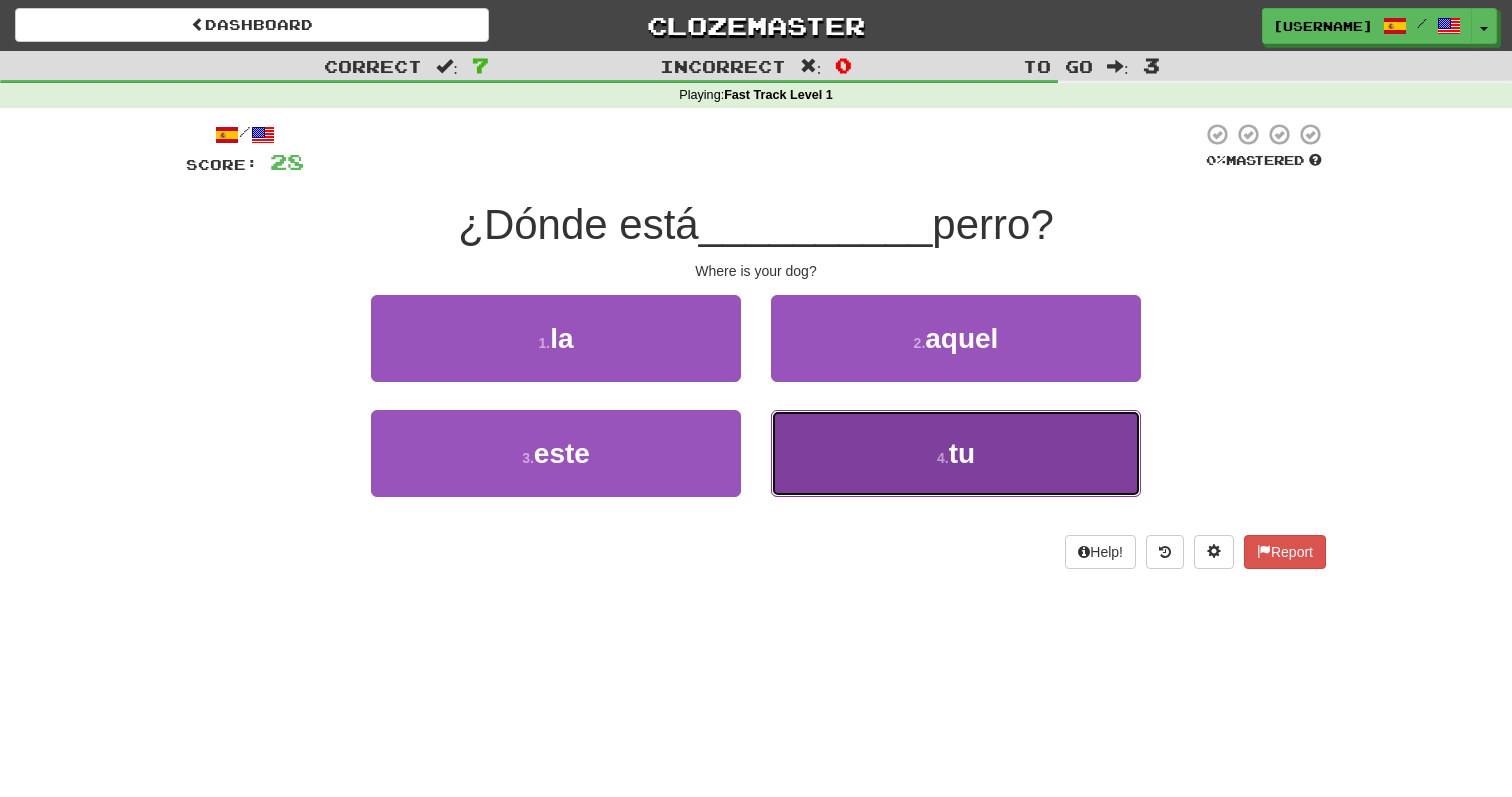 click on "tu" at bounding box center [962, 453] 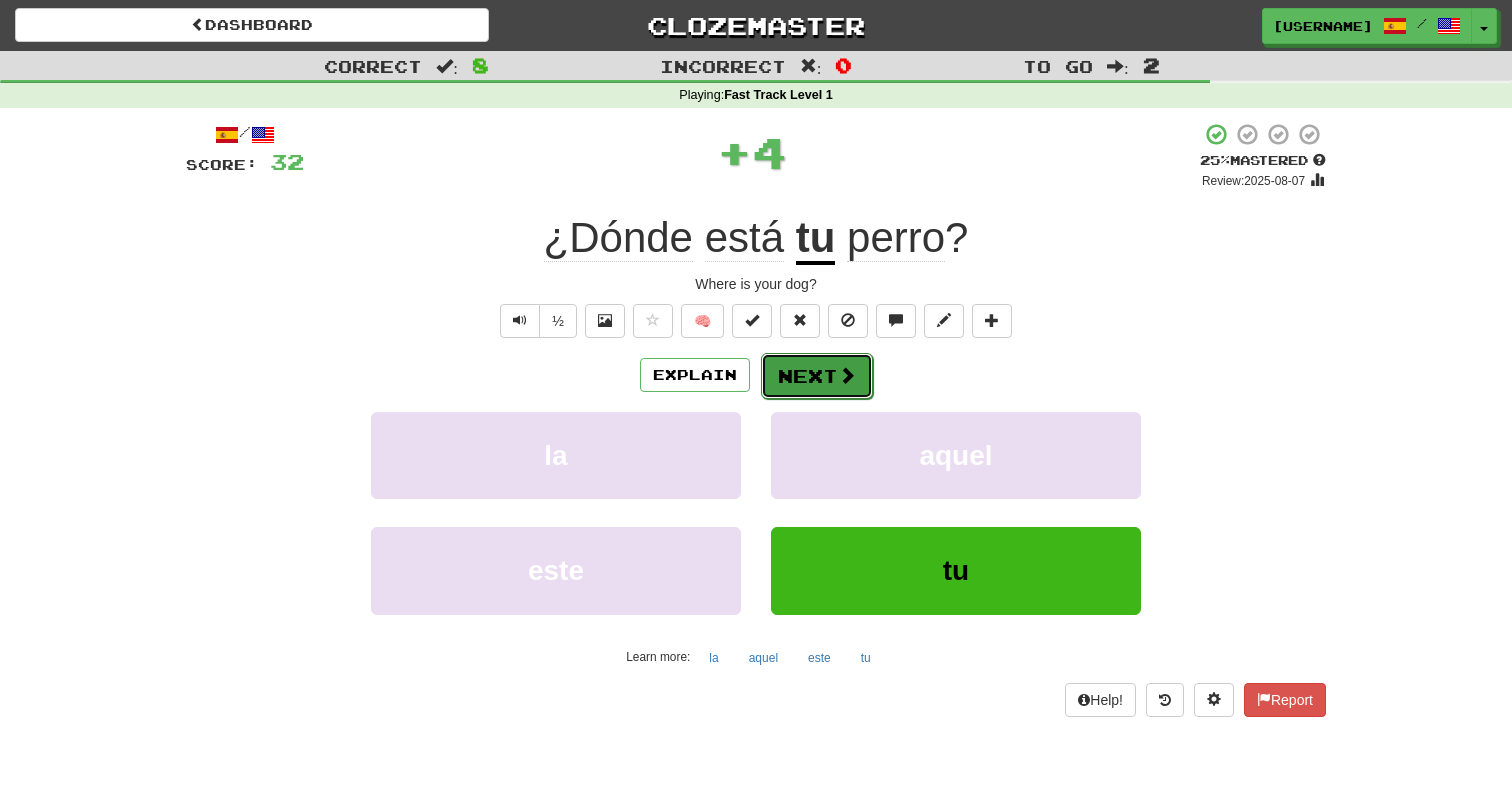 click on "Next" at bounding box center [817, 376] 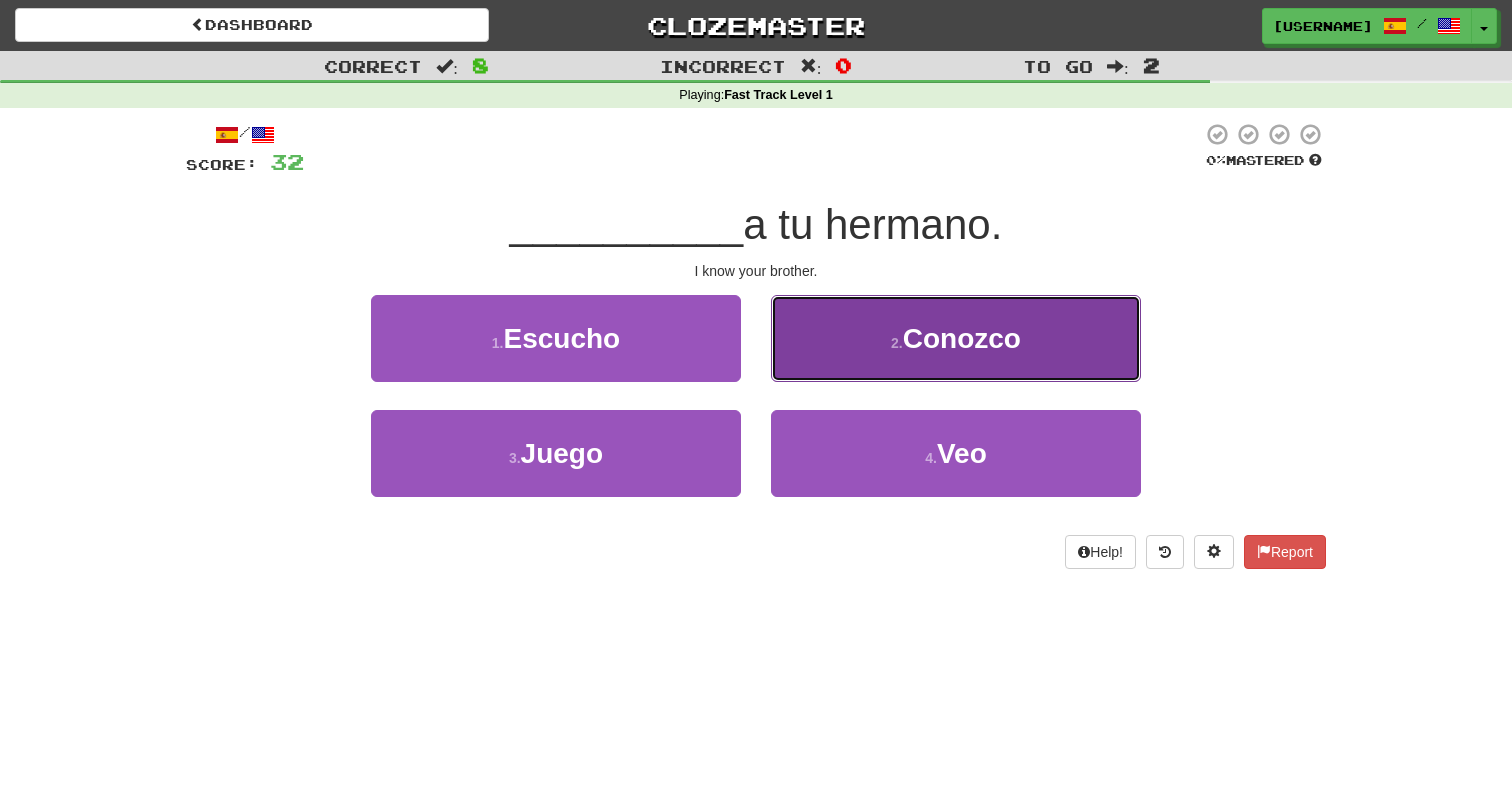 click on "2 .  Conozco" at bounding box center [956, 338] 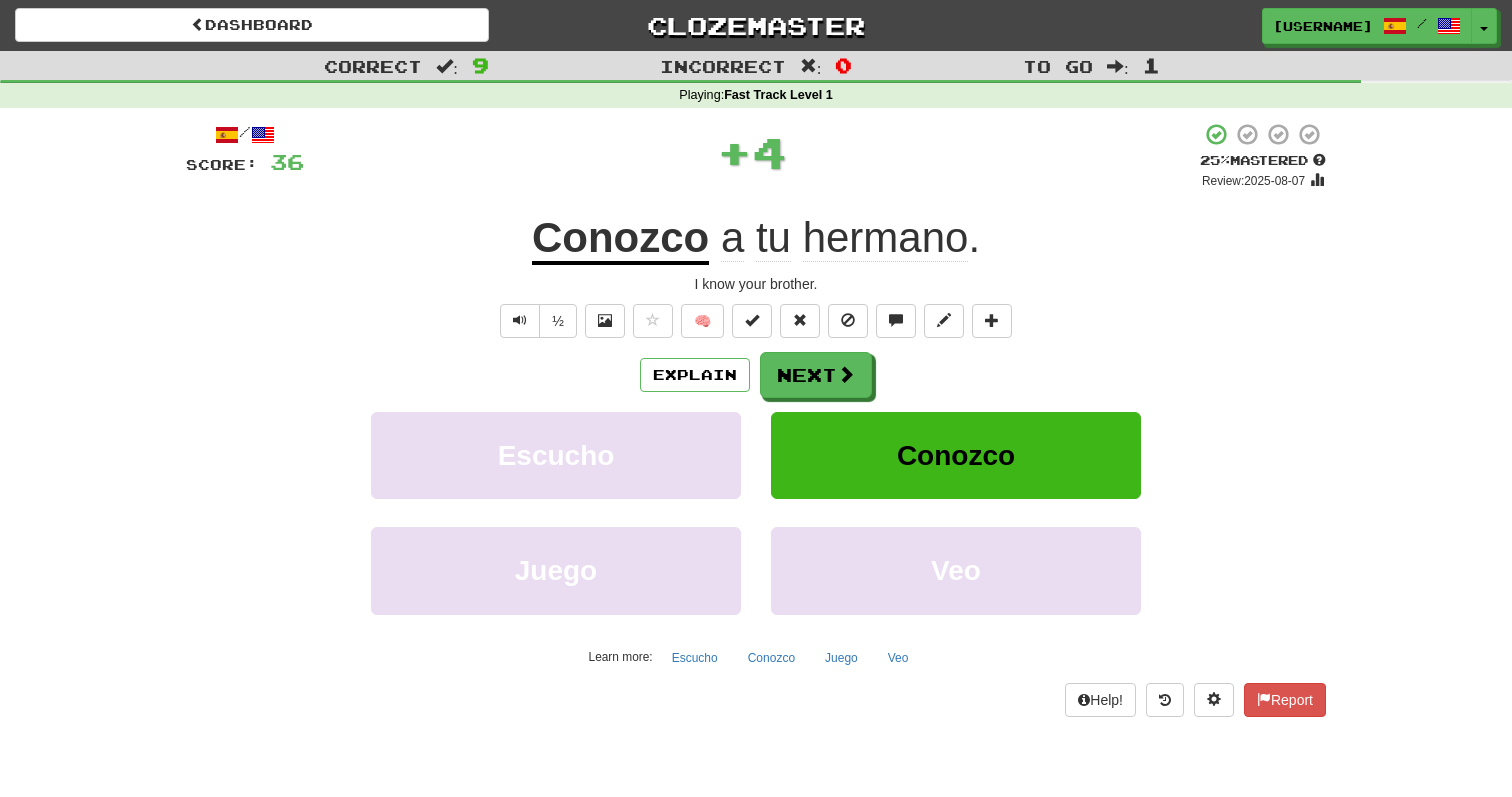 click on "Conozco" at bounding box center [620, 239] 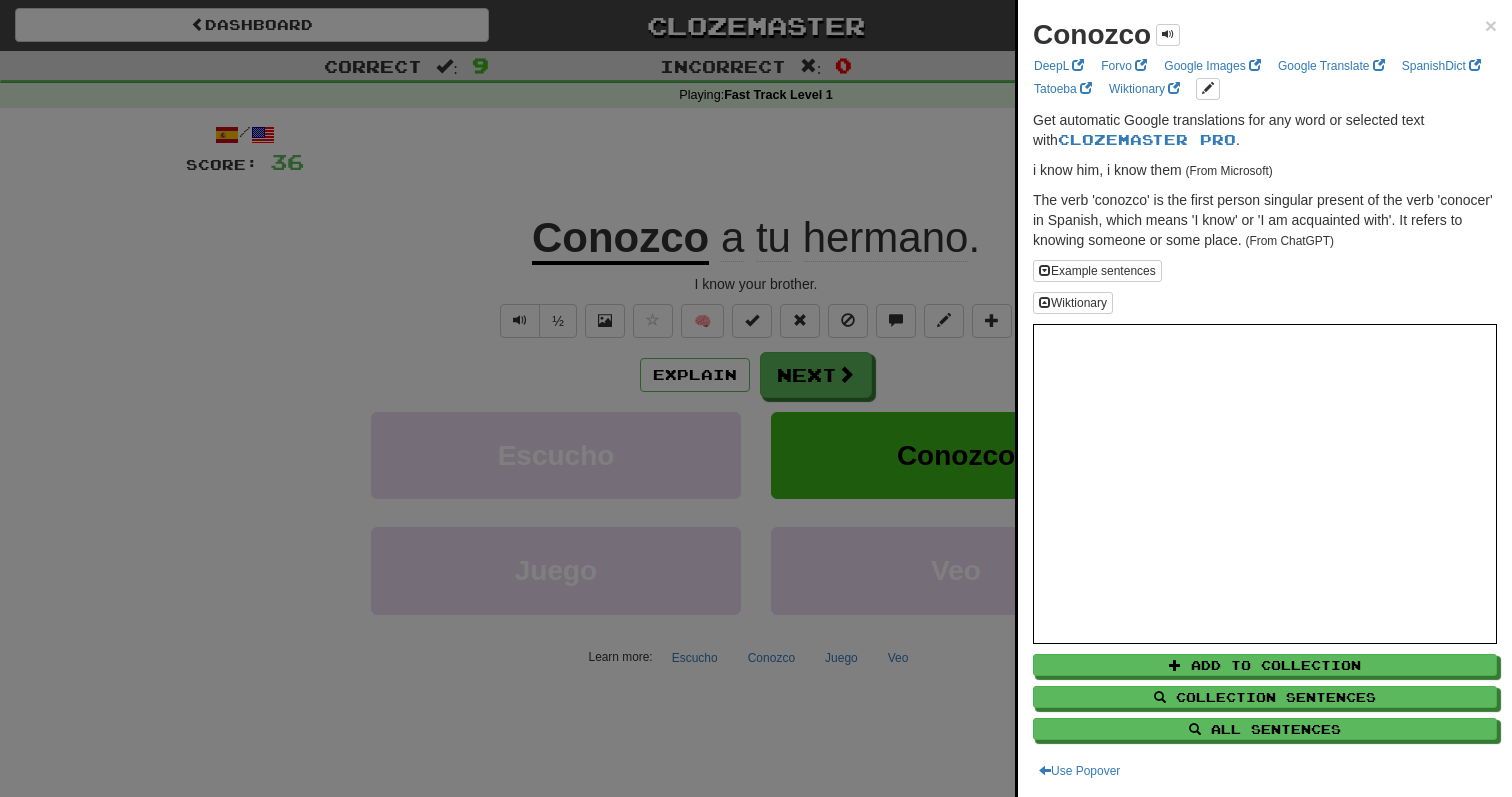 click at bounding box center [756, 398] 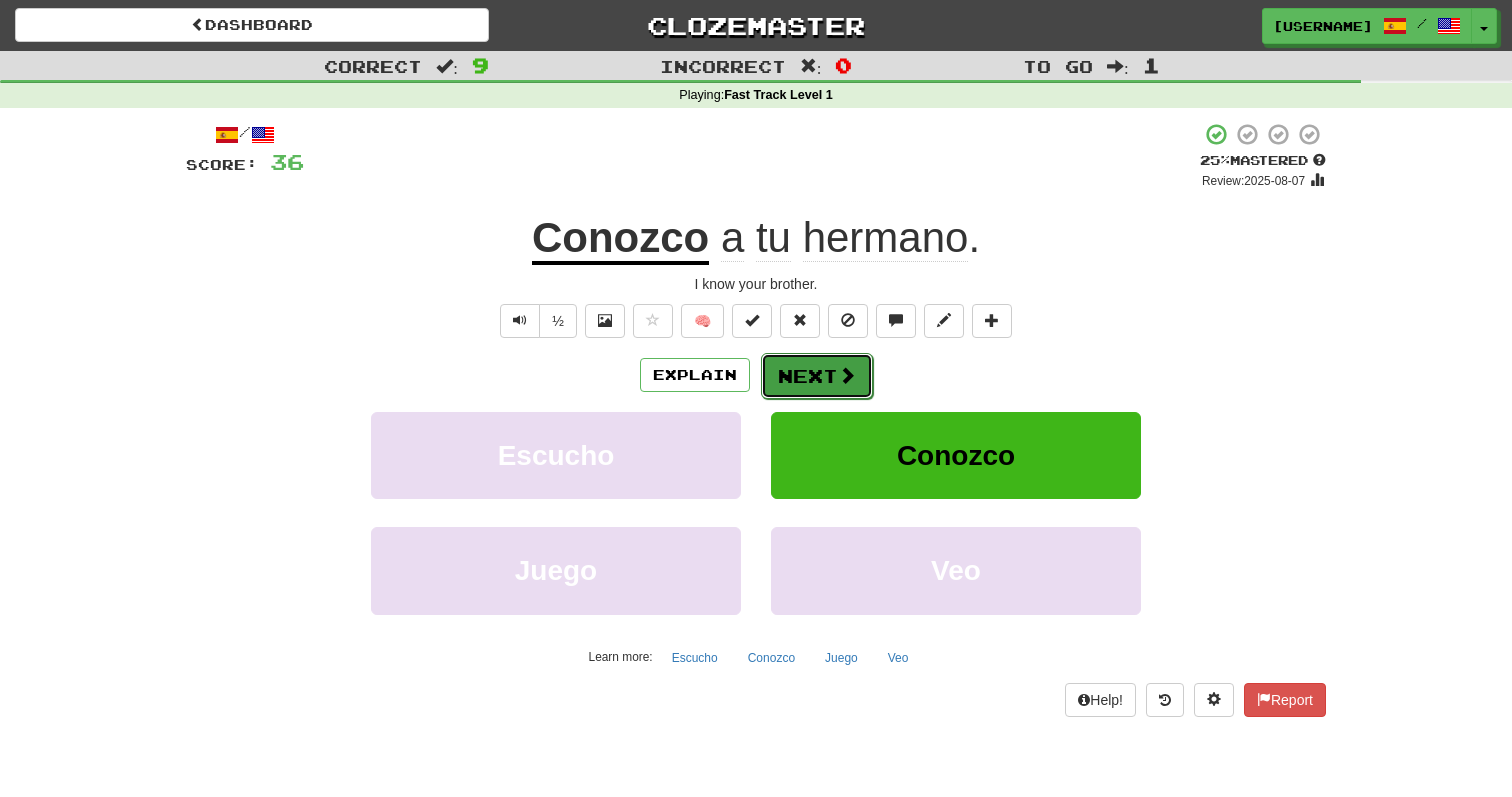 click on "Next" at bounding box center [817, 376] 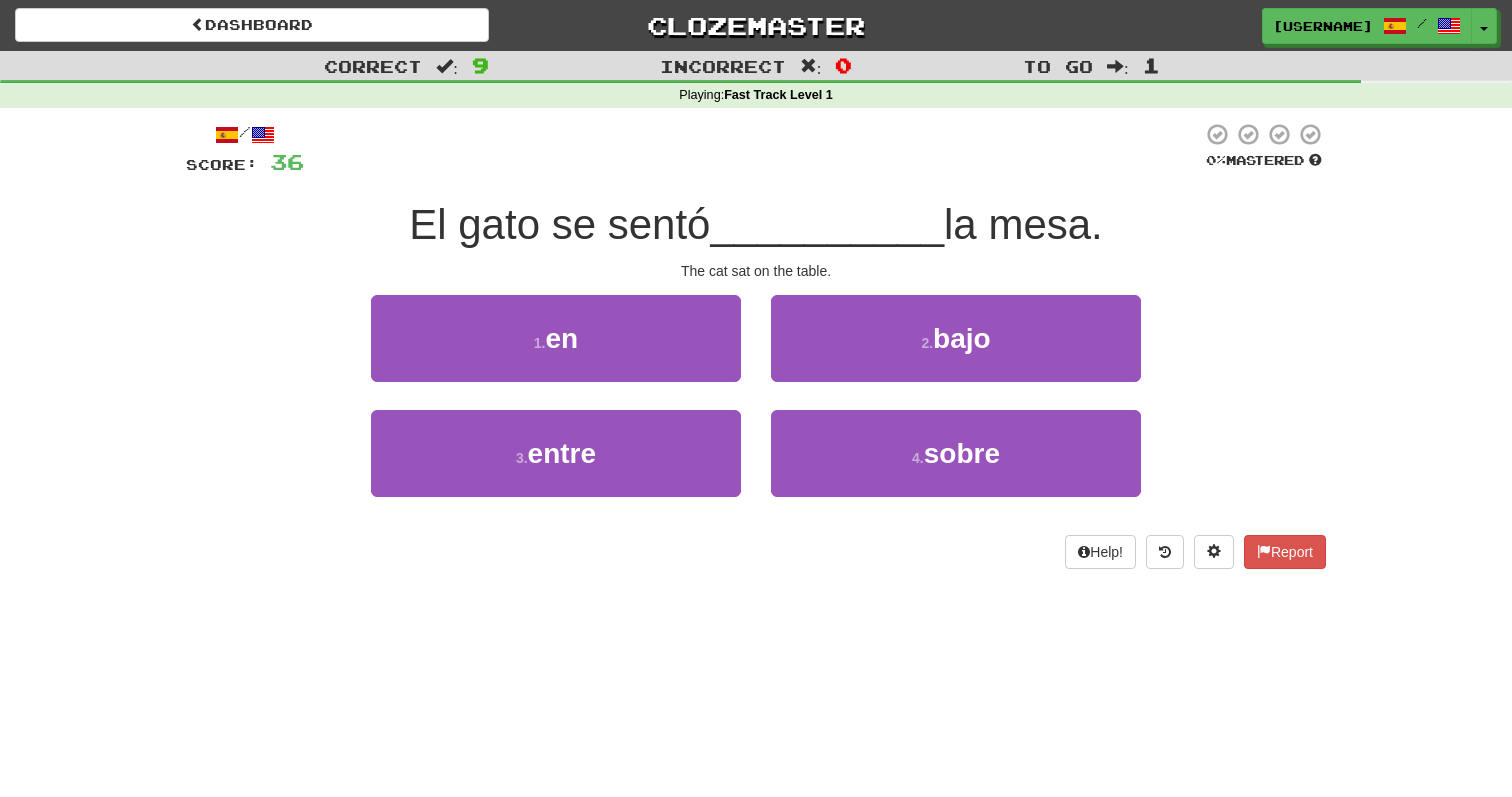 click on "El gato se sentó" at bounding box center (559, 224) 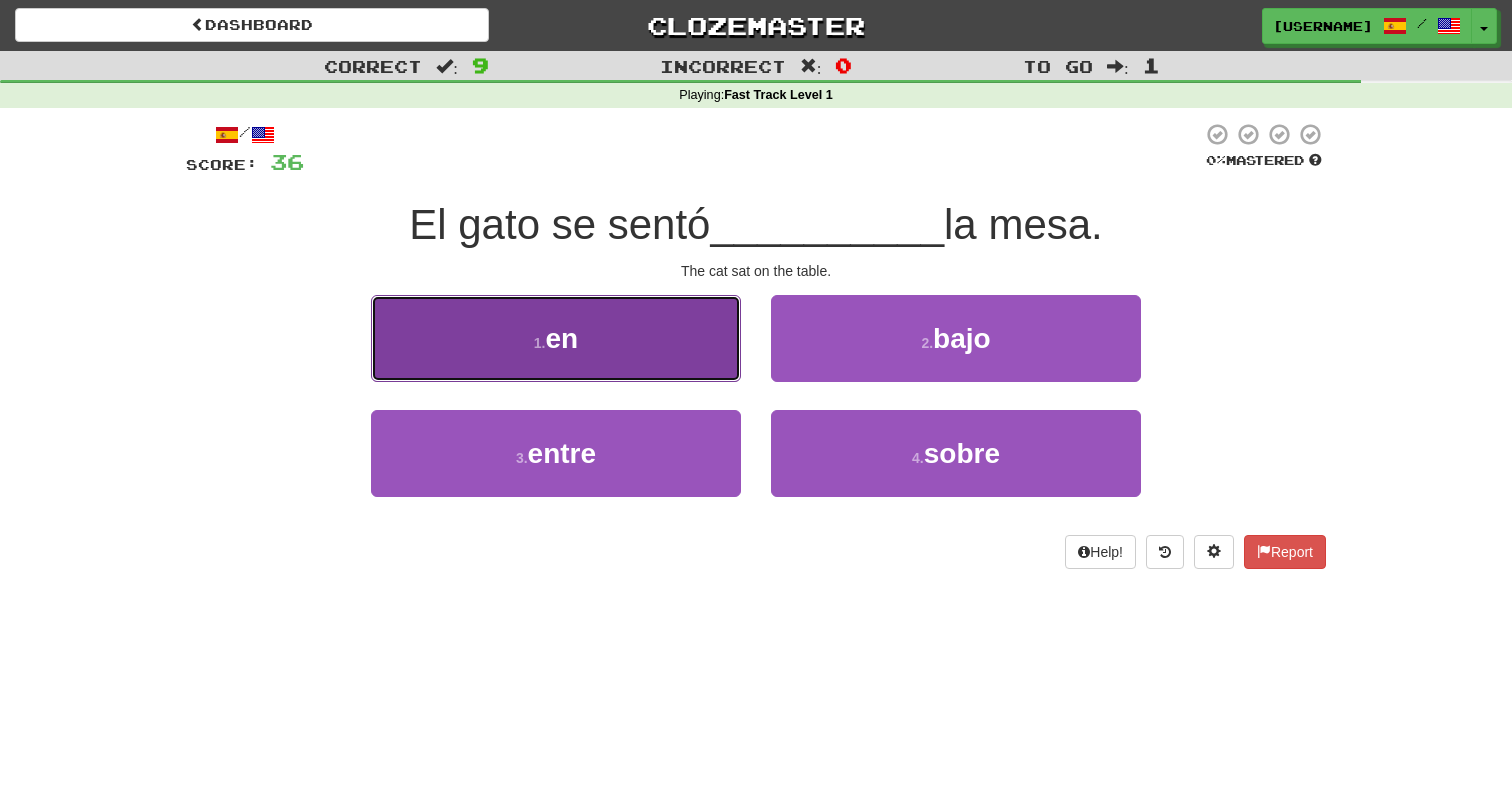 click on "1 .  en" at bounding box center (556, 338) 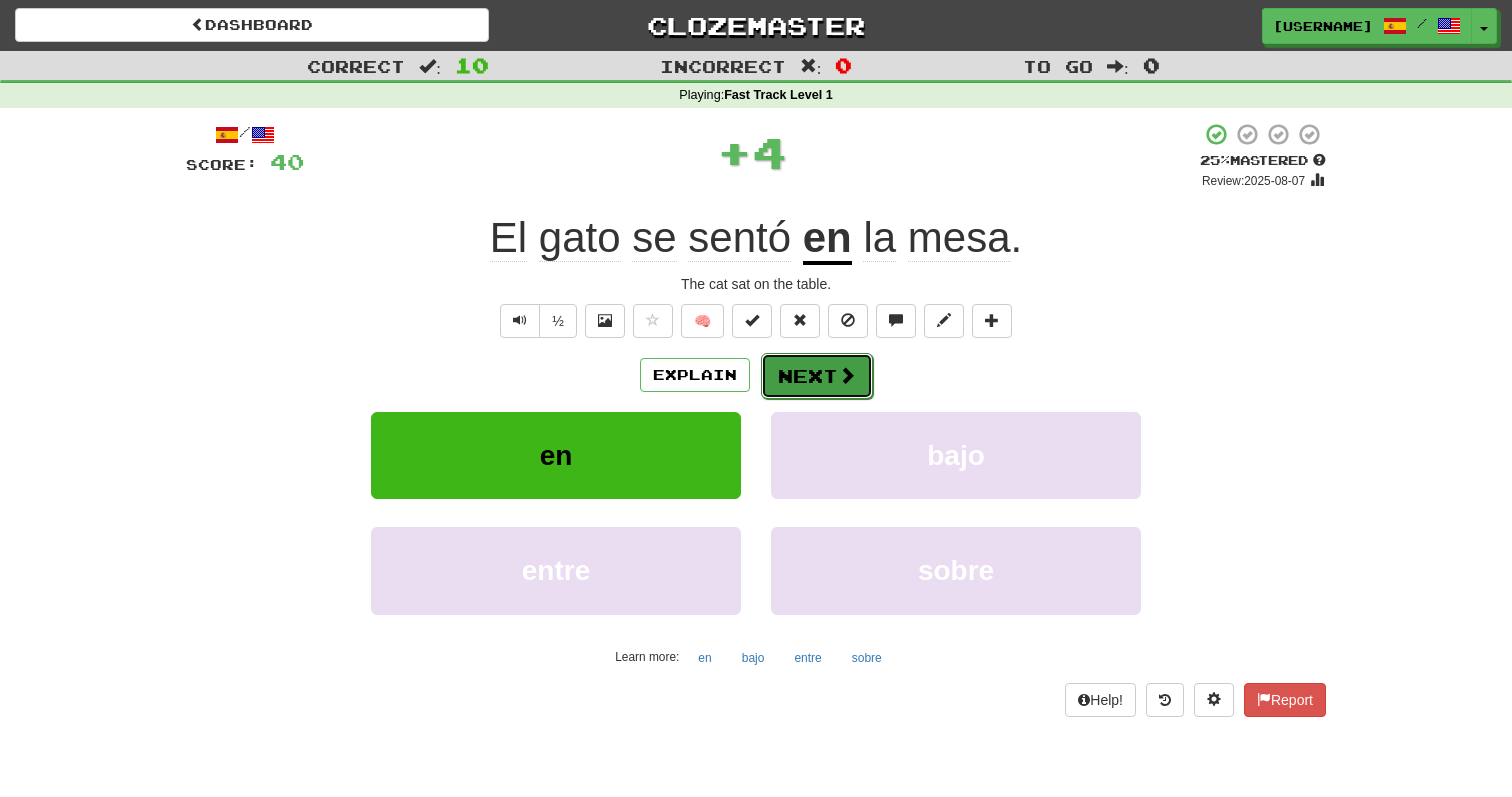 click on "Next" at bounding box center (817, 376) 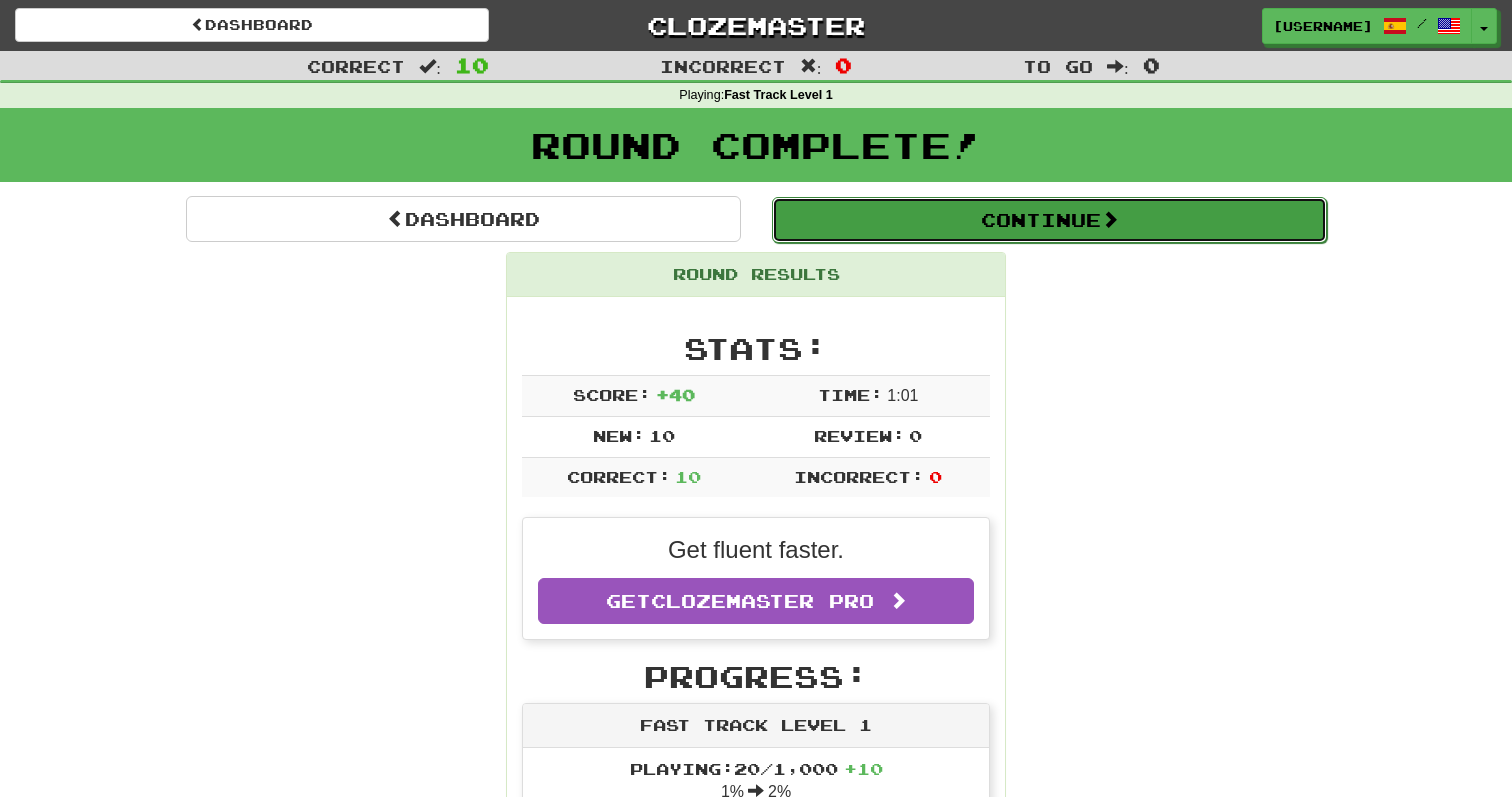 click on "Continue" at bounding box center (1049, 220) 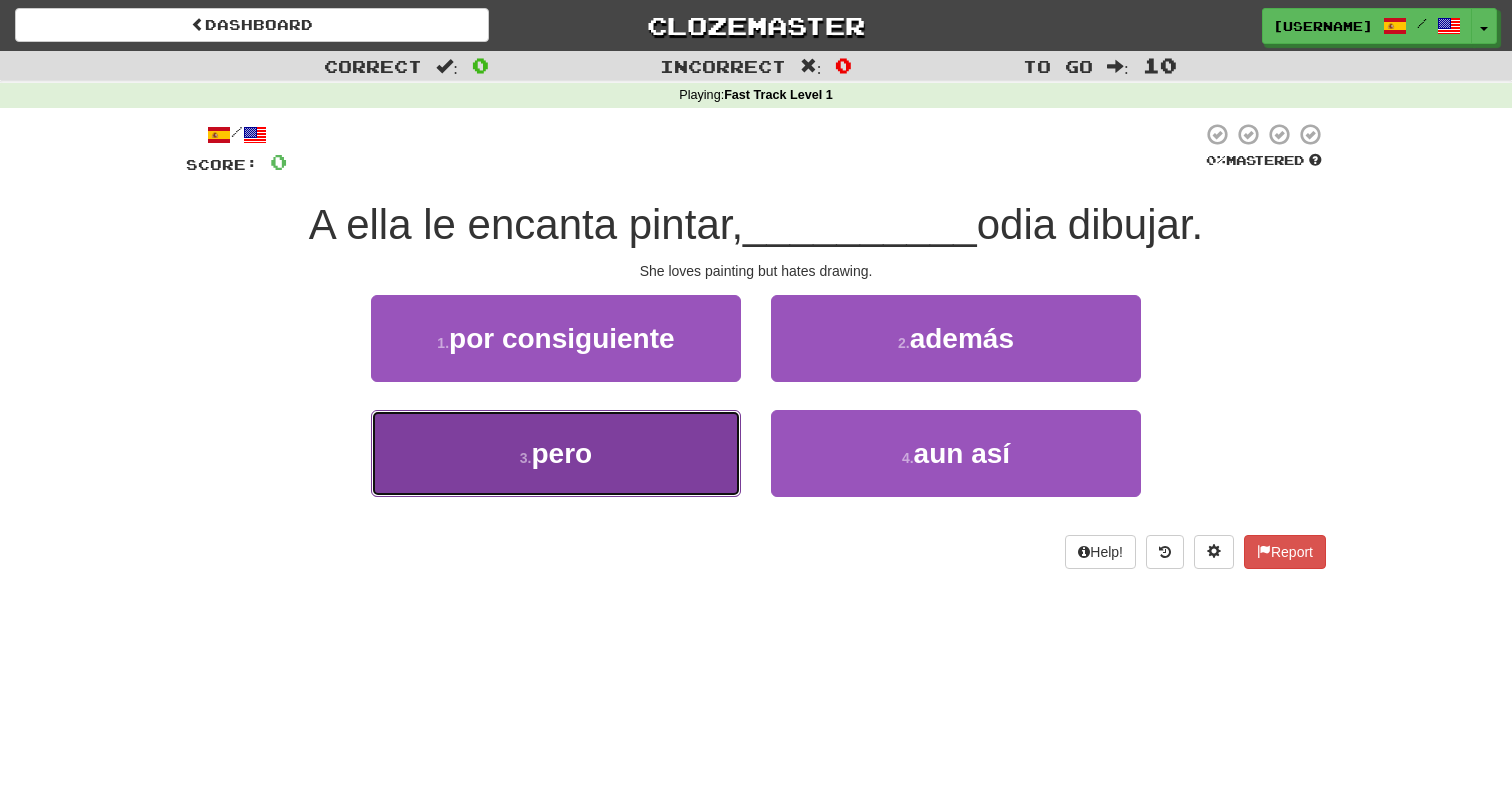 click on "3 .  pero" at bounding box center [556, 453] 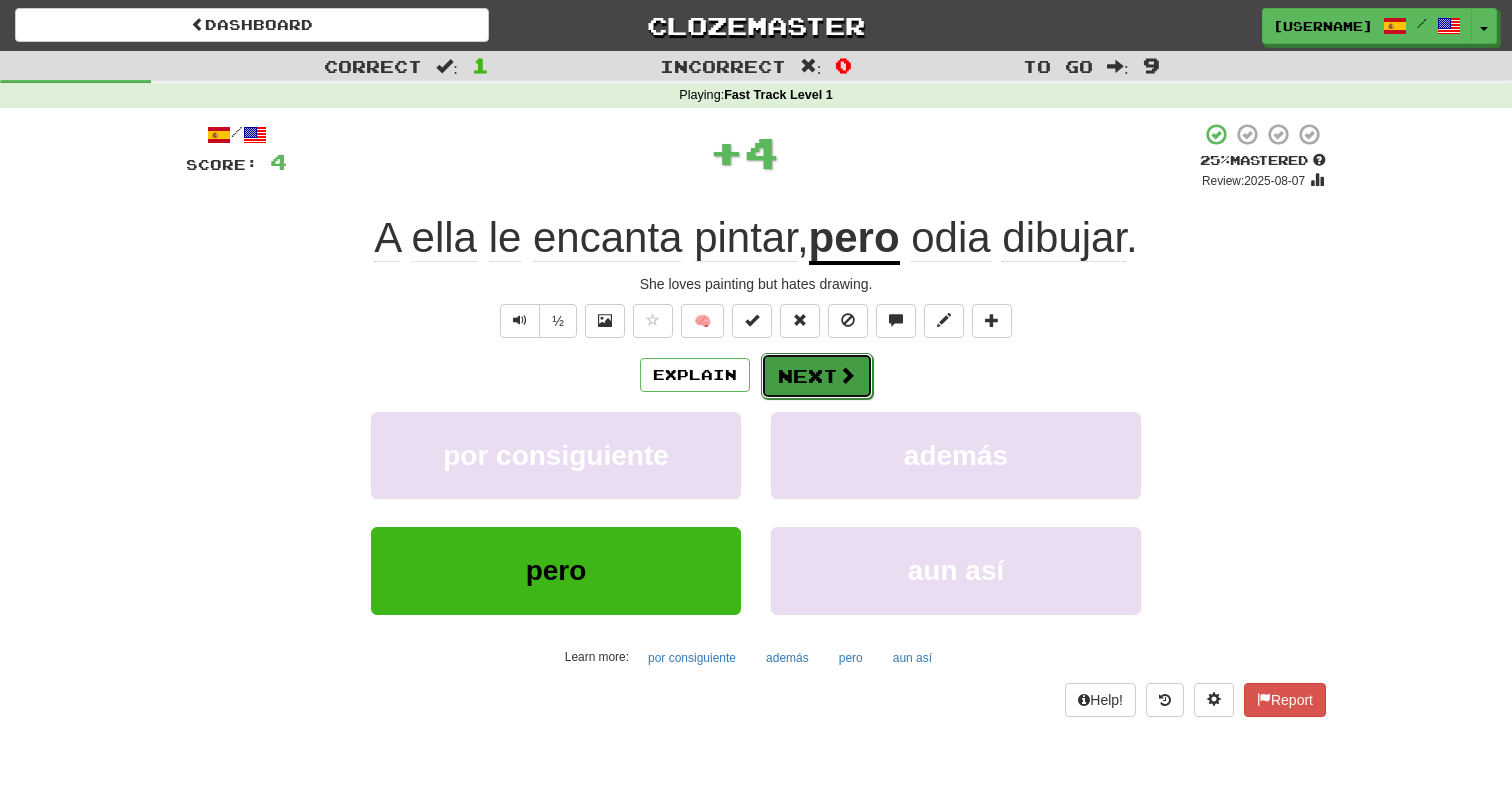 click on "Next" at bounding box center (817, 376) 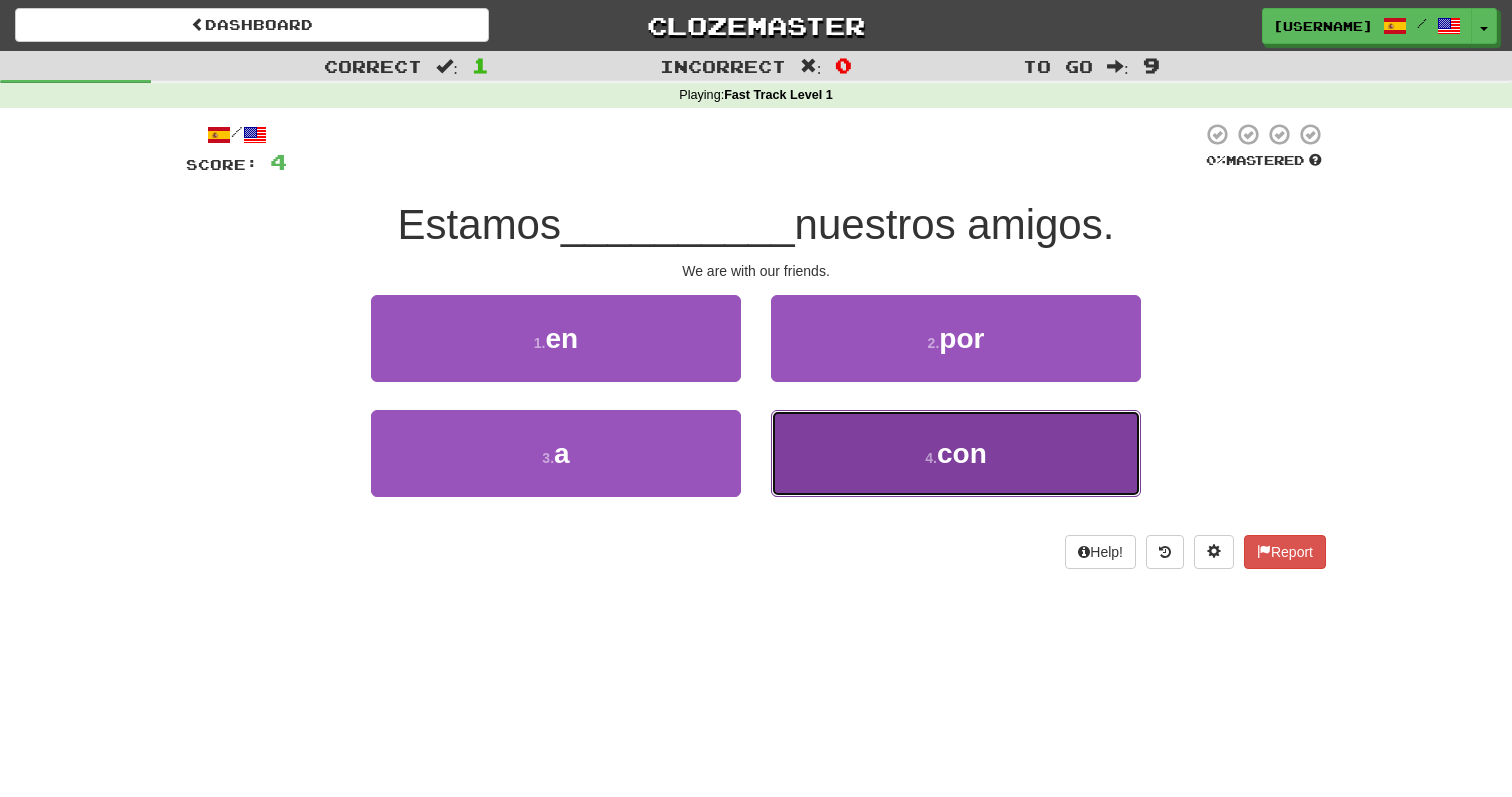 click on "4 .  con" at bounding box center [956, 453] 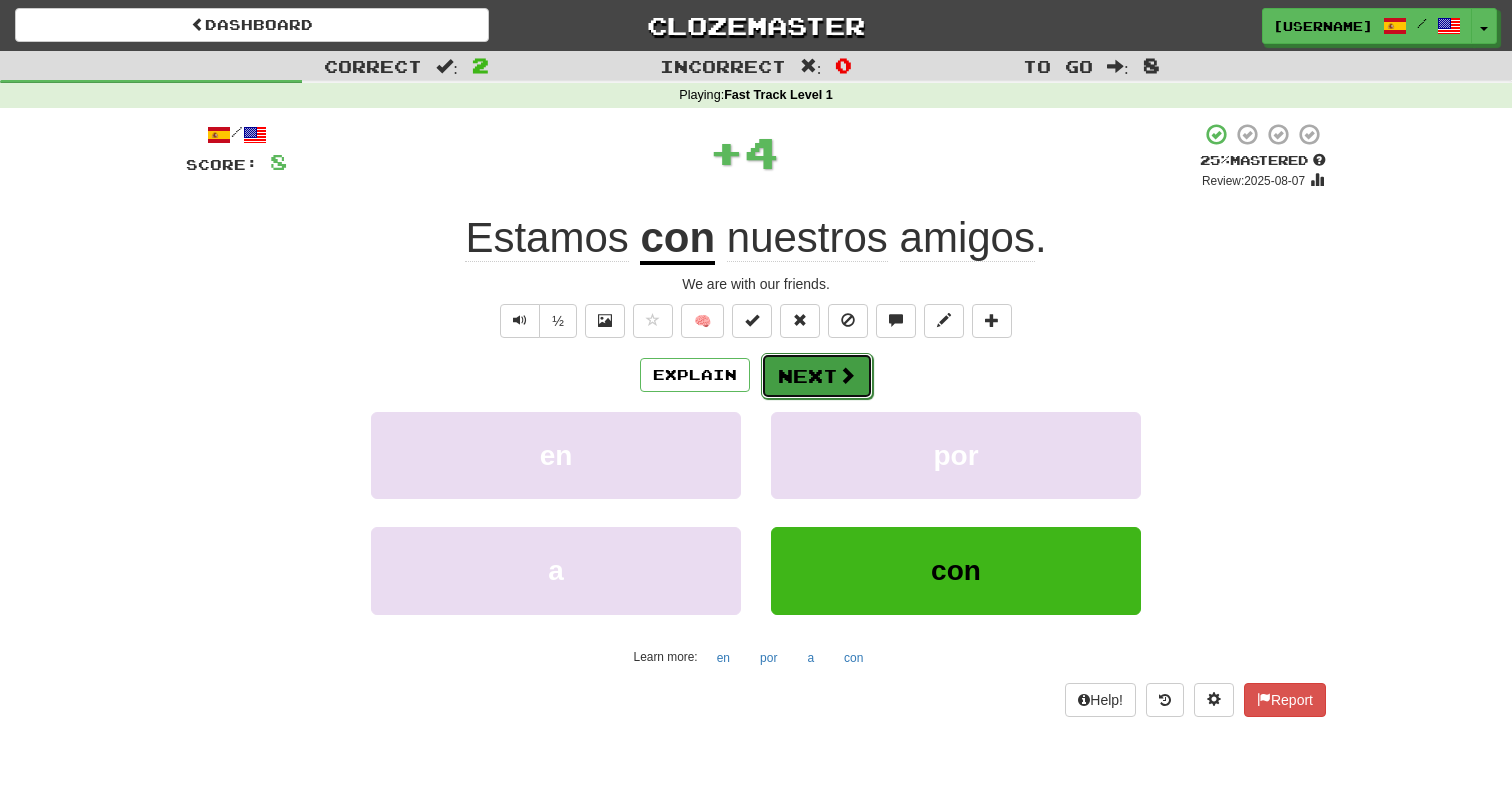 click on "Next" at bounding box center [817, 376] 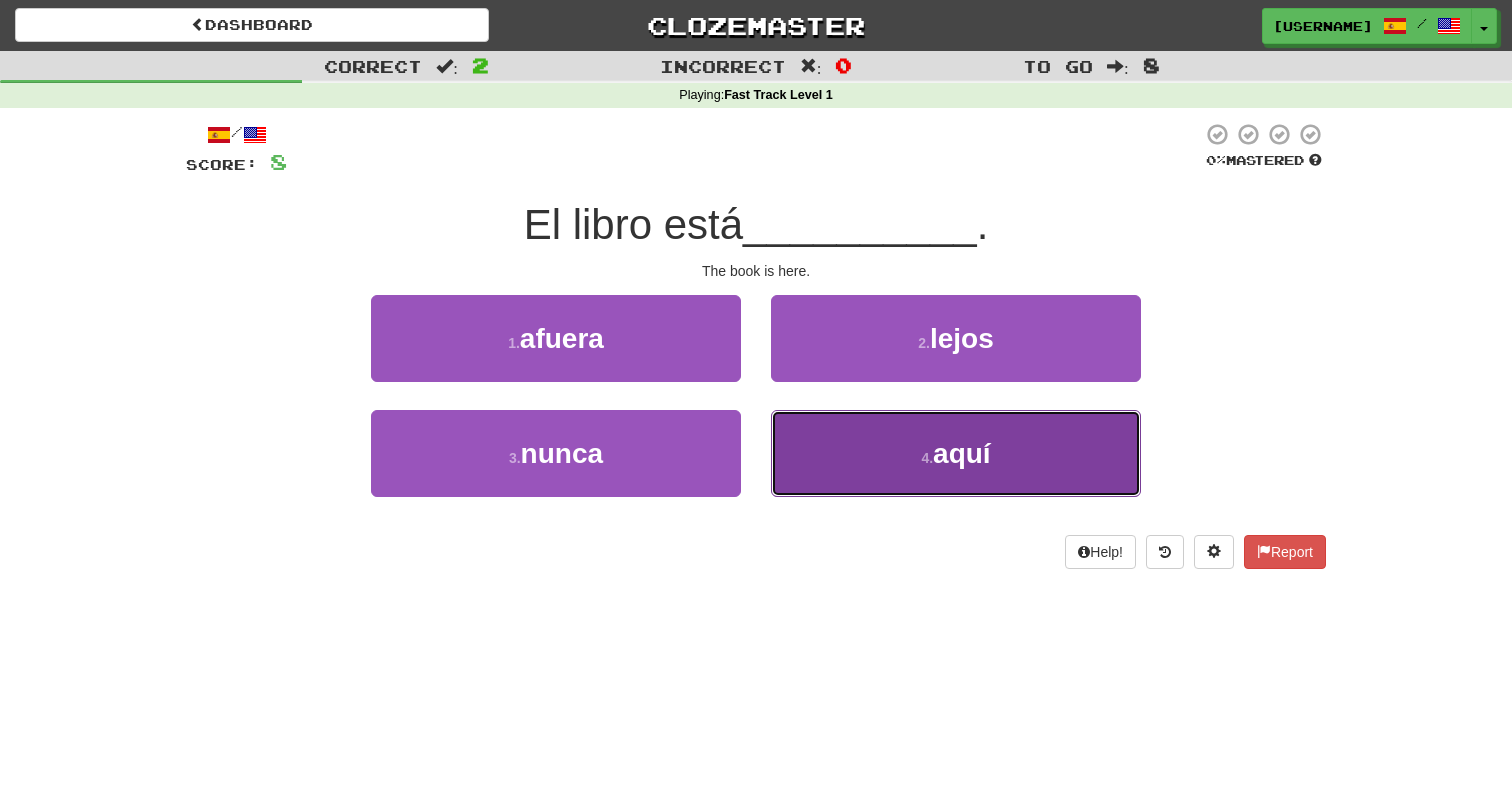 click on "4 .  aquí" at bounding box center [956, 453] 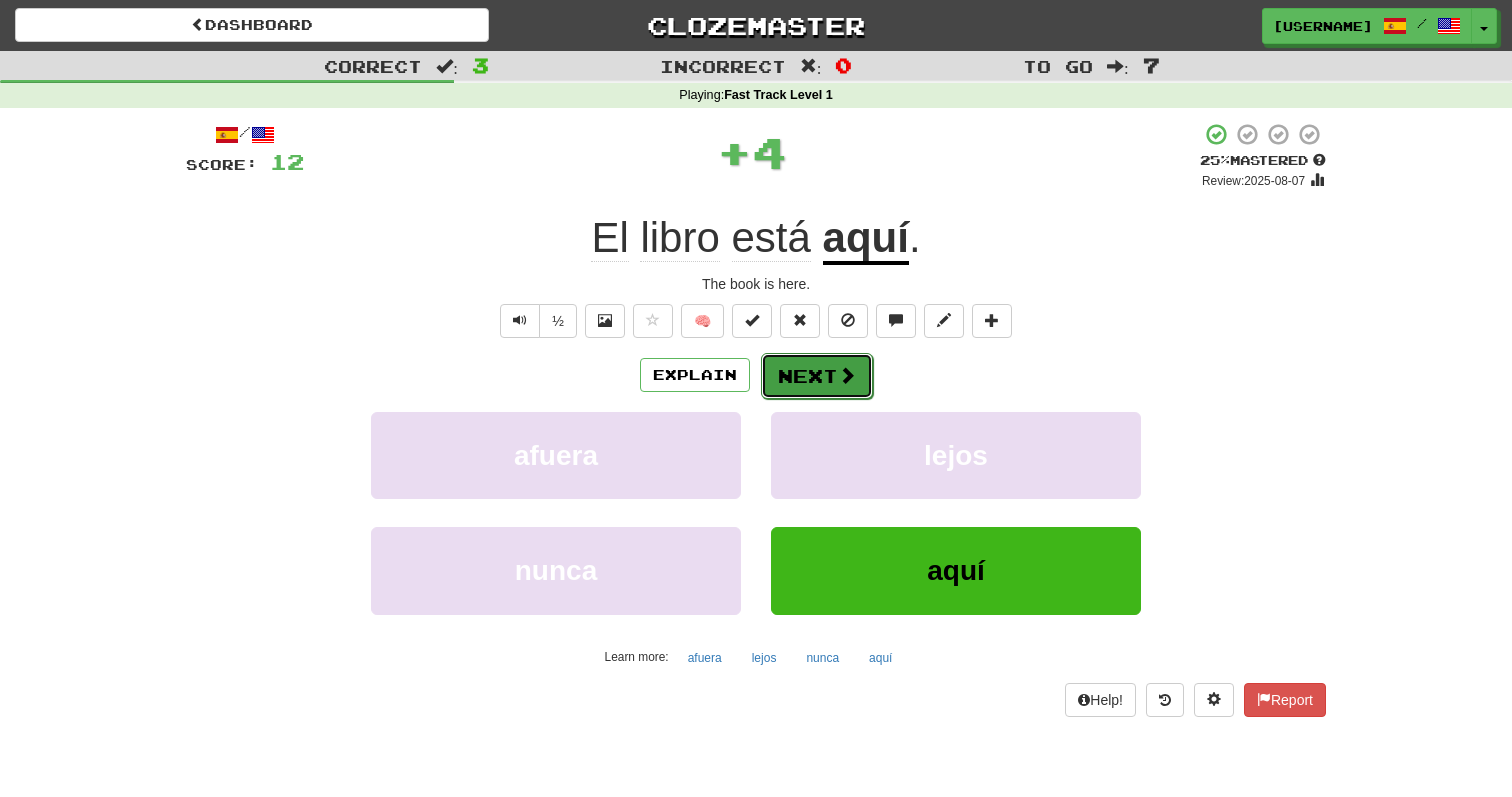 click on "Next" at bounding box center (817, 376) 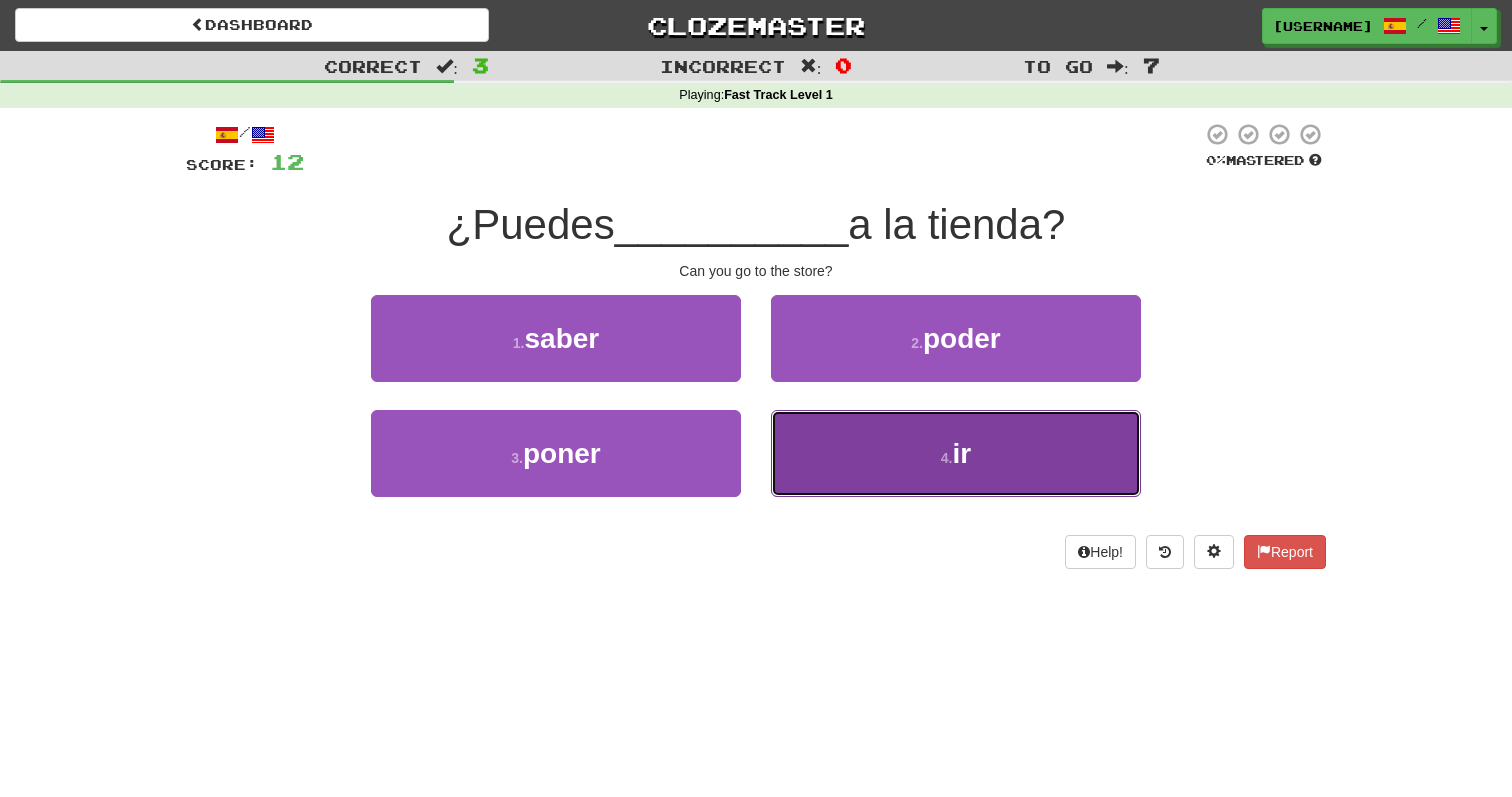 click on "4 .  ir" at bounding box center (956, 453) 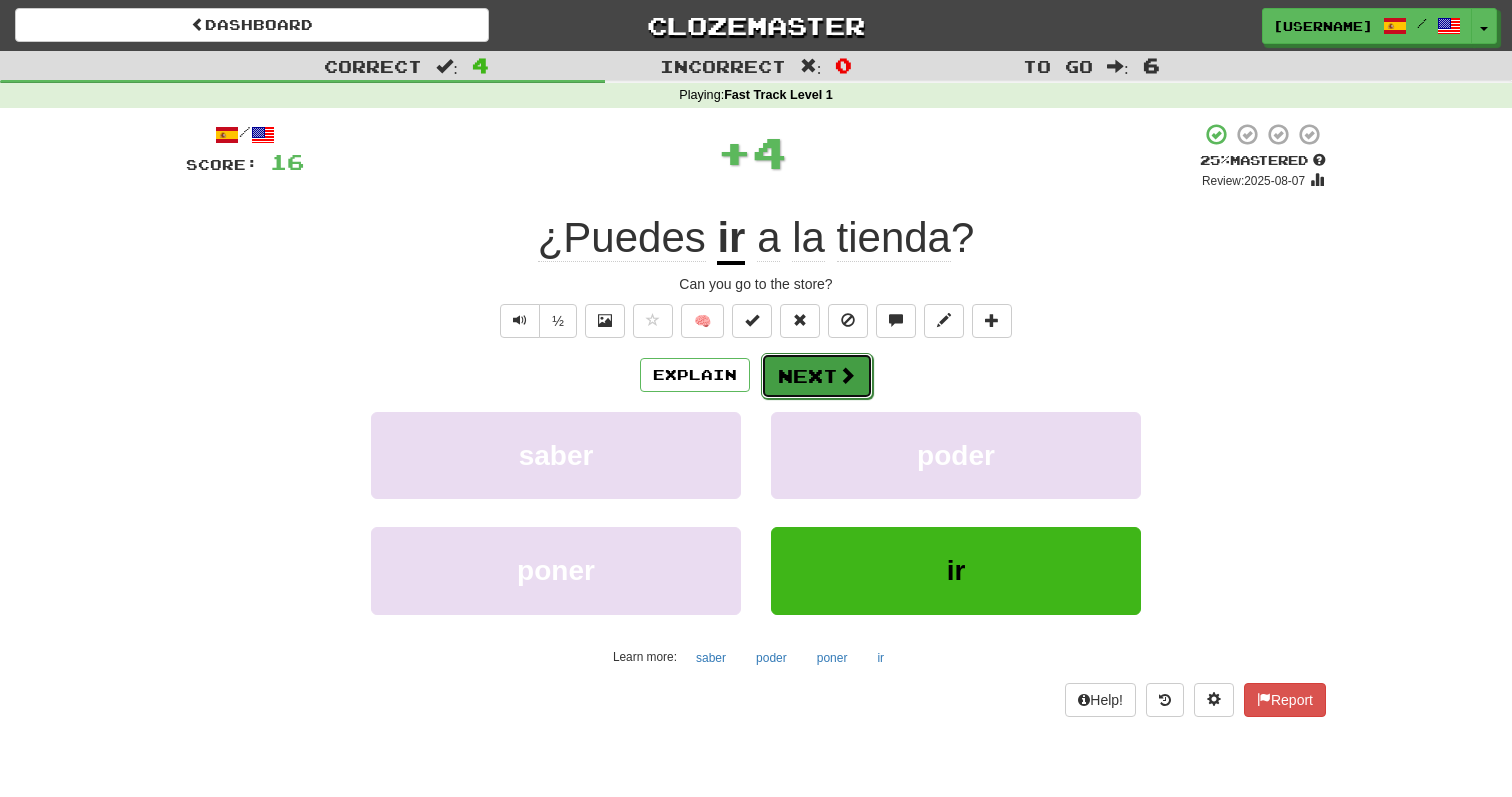 click on "Next" at bounding box center (817, 376) 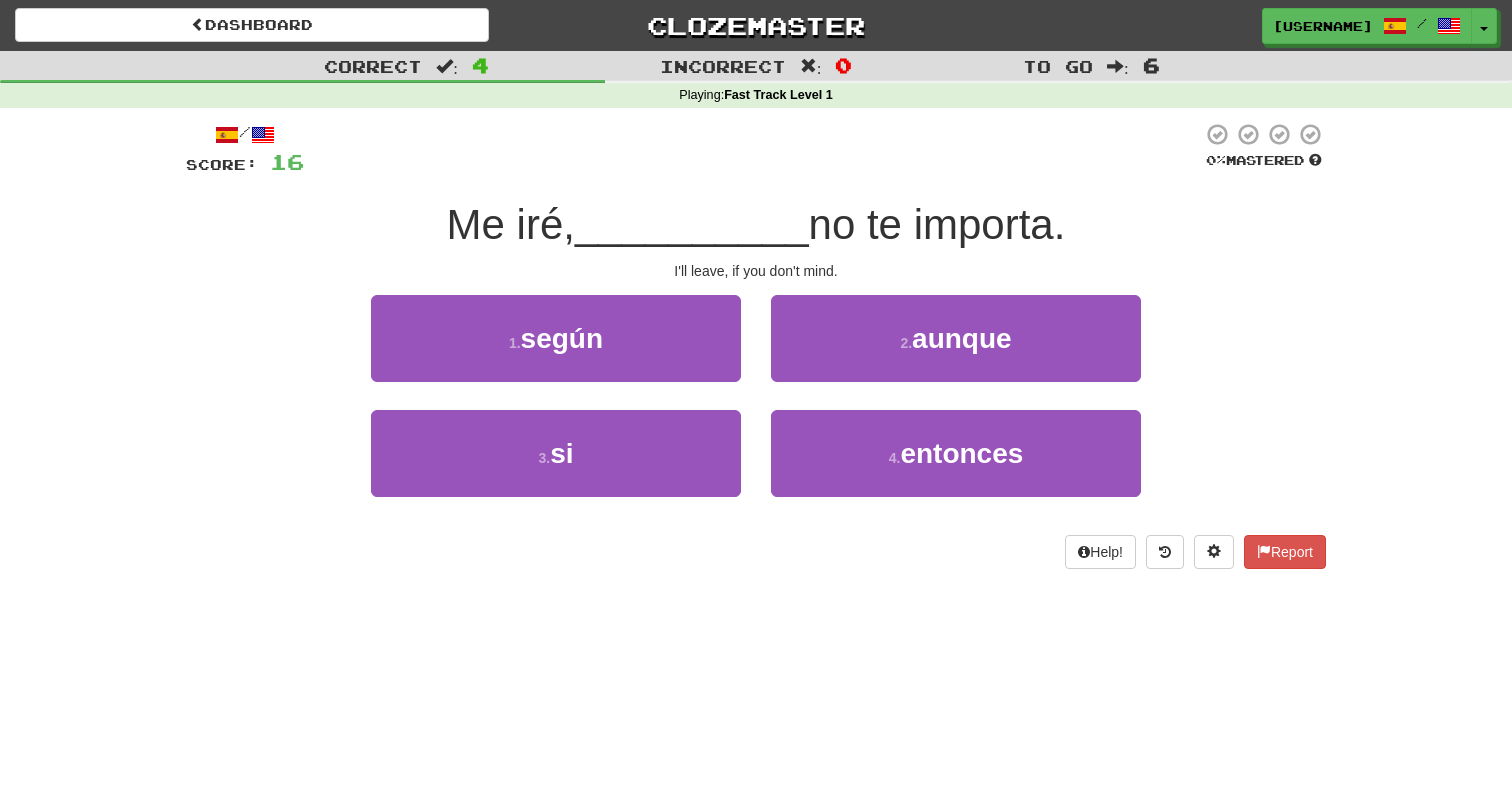 click on "Me iré," at bounding box center [511, 224] 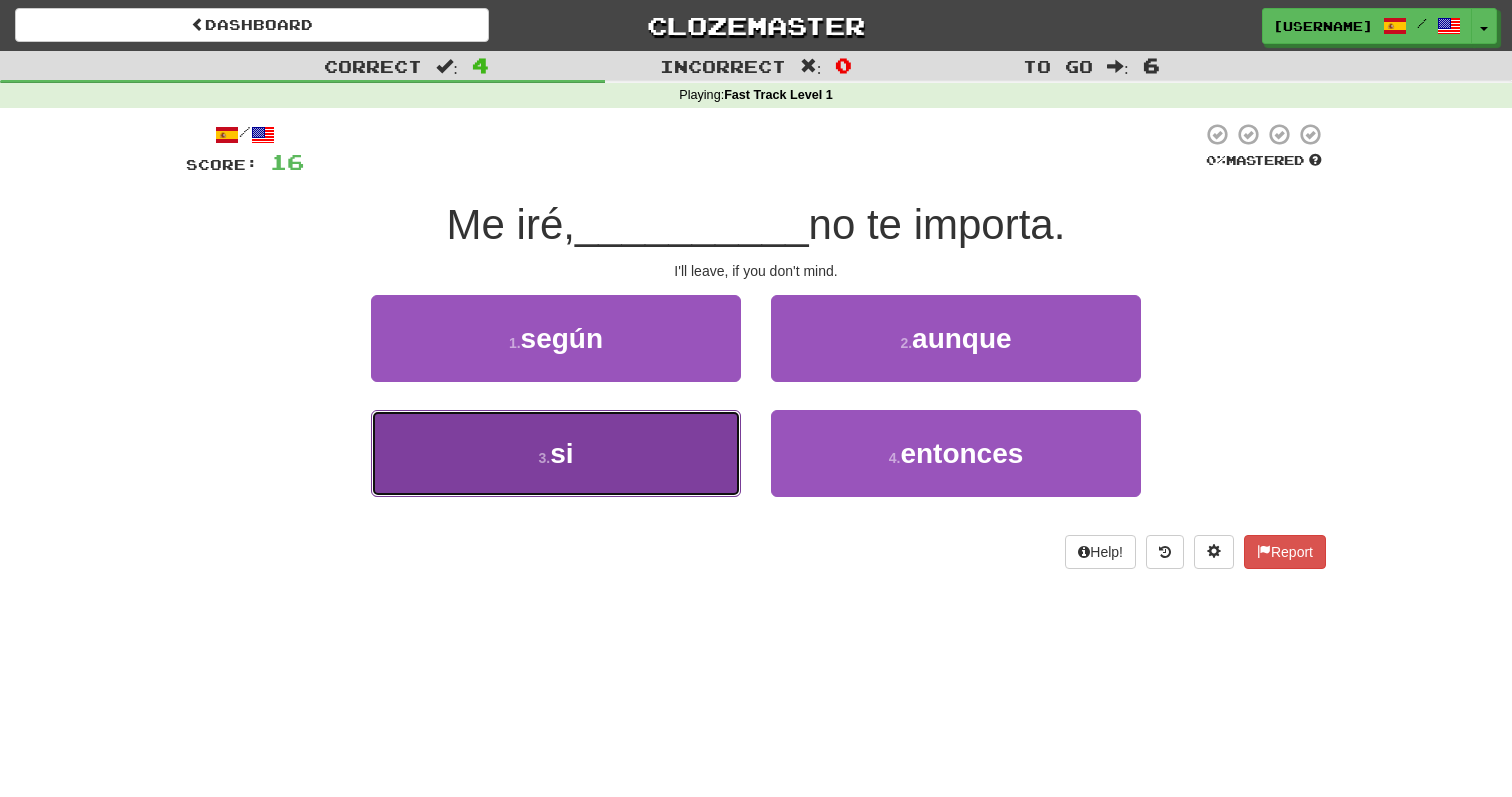 click on "3 .  si" at bounding box center (556, 453) 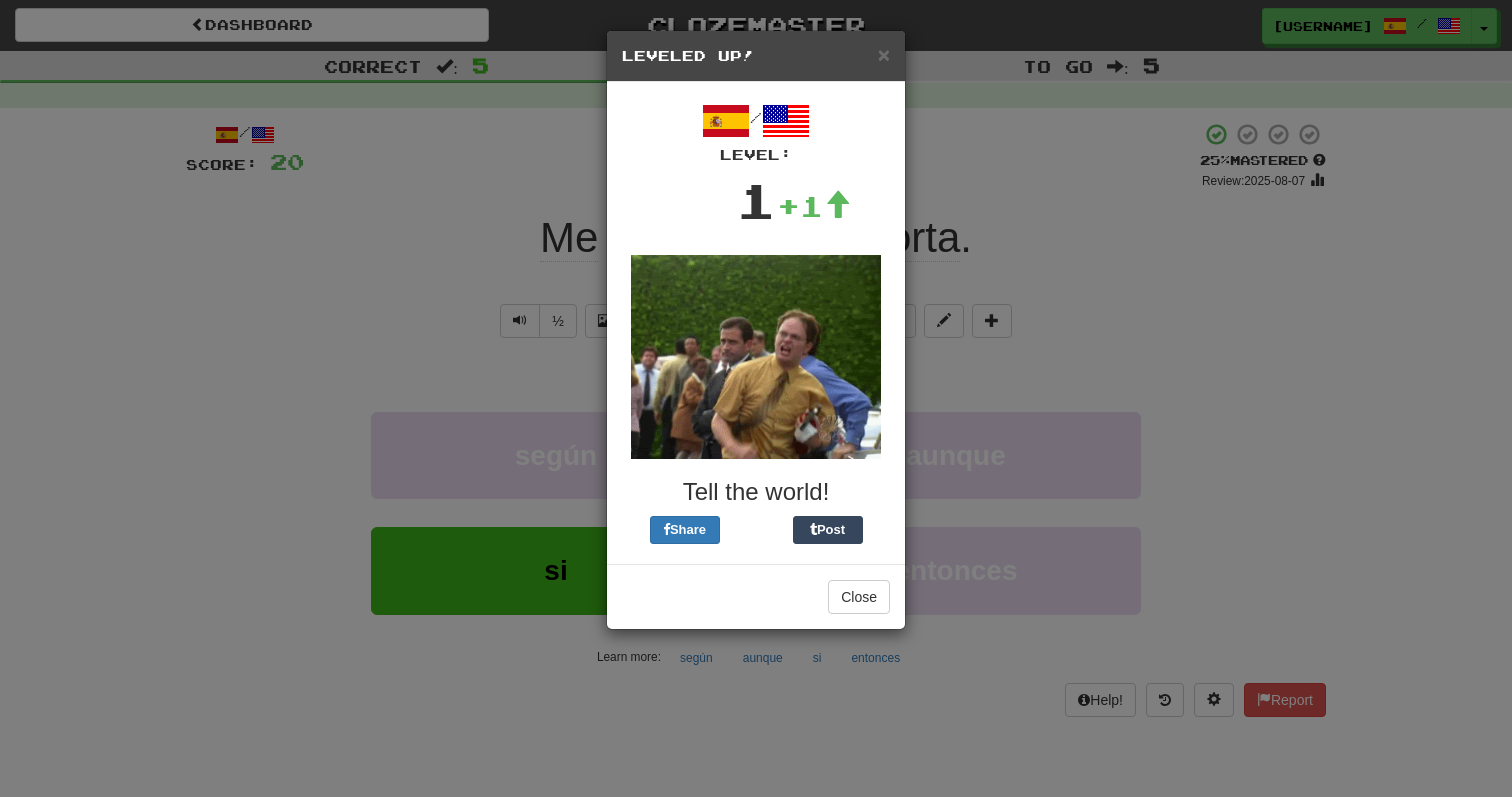 click on "/  Level: 1 +1" at bounding box center [756, 166] 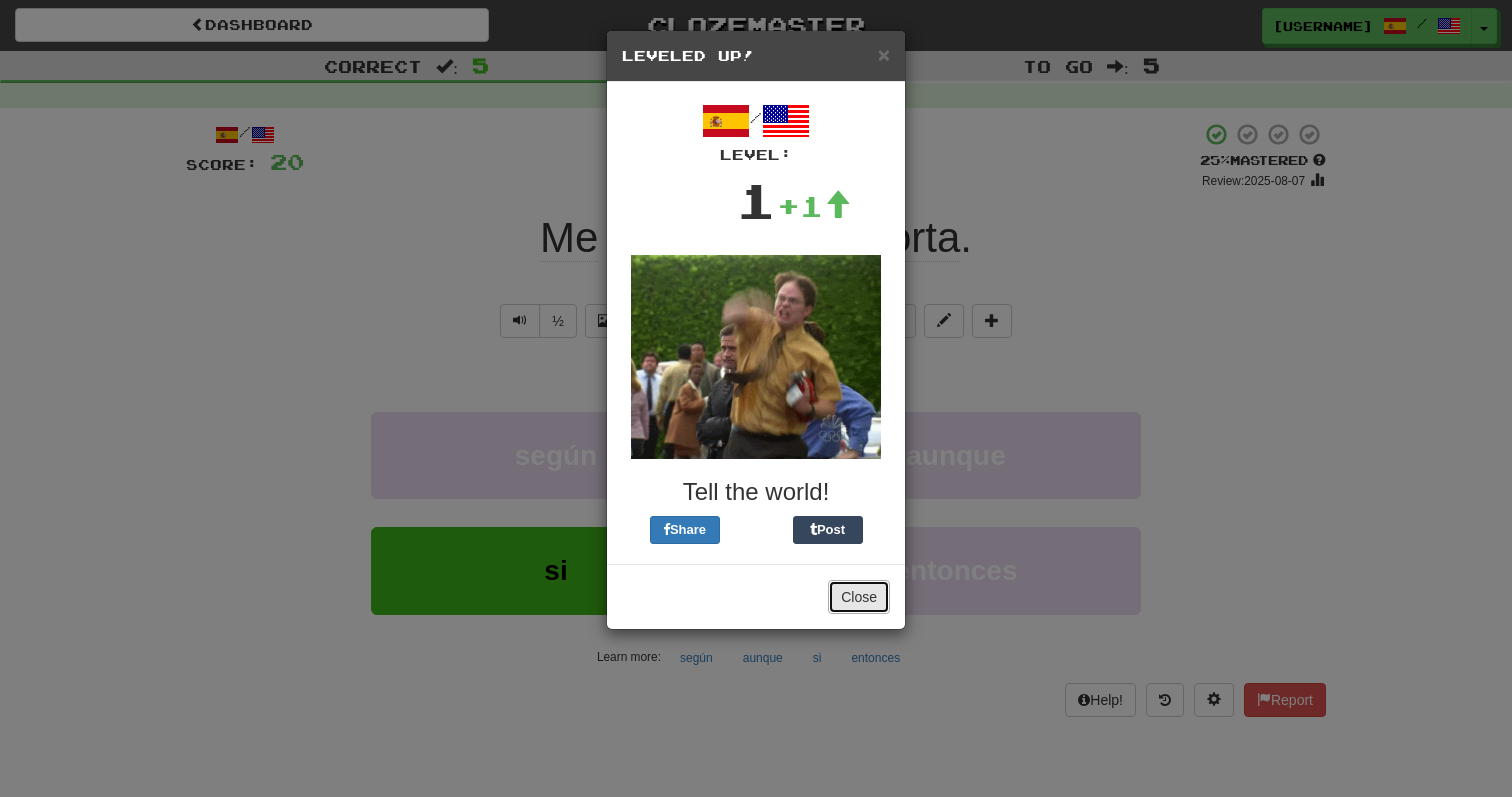 click on "Close" at bounding box center [859, 597] 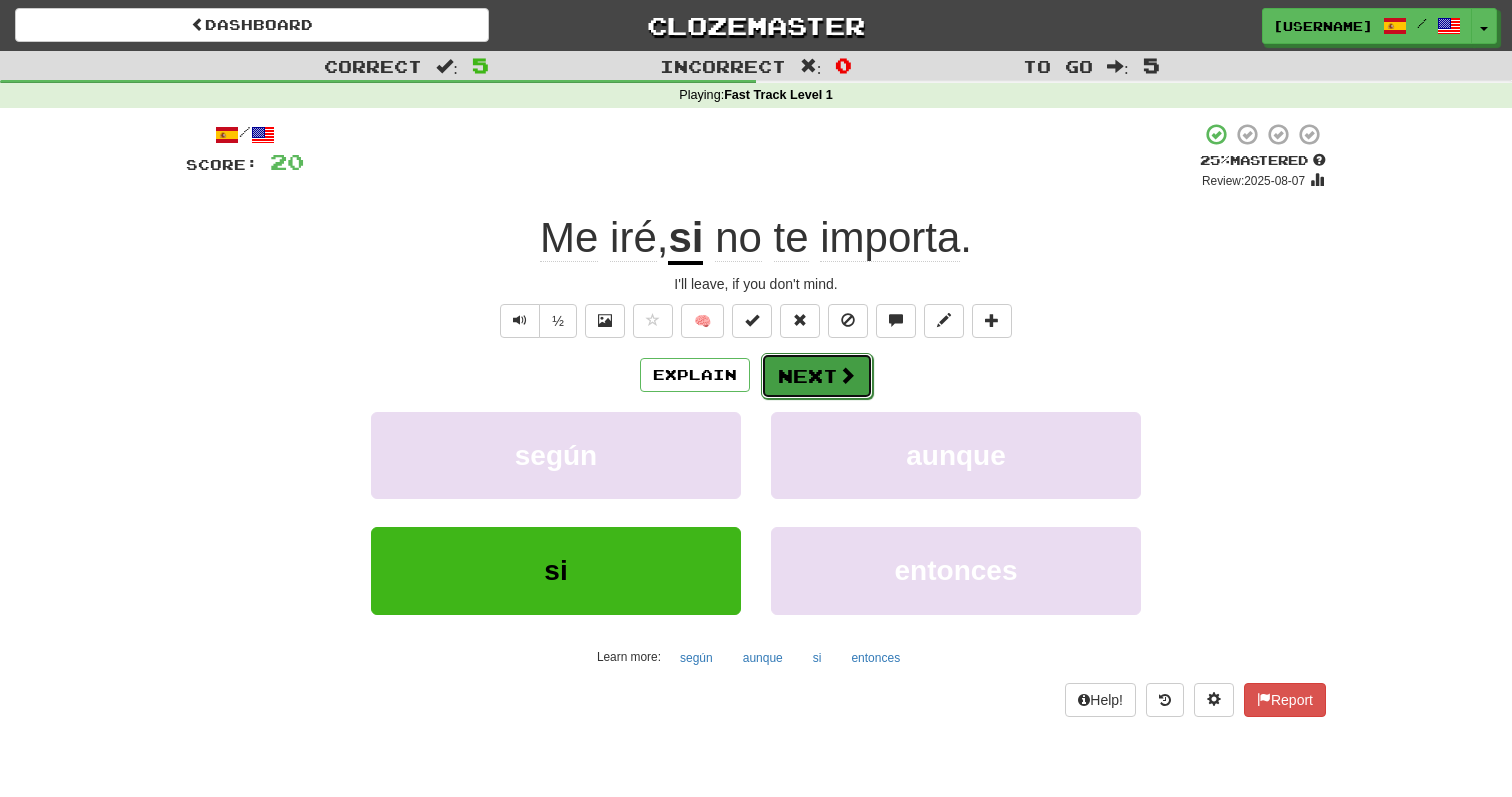 click on "Next" at bounding box center (817, 376) 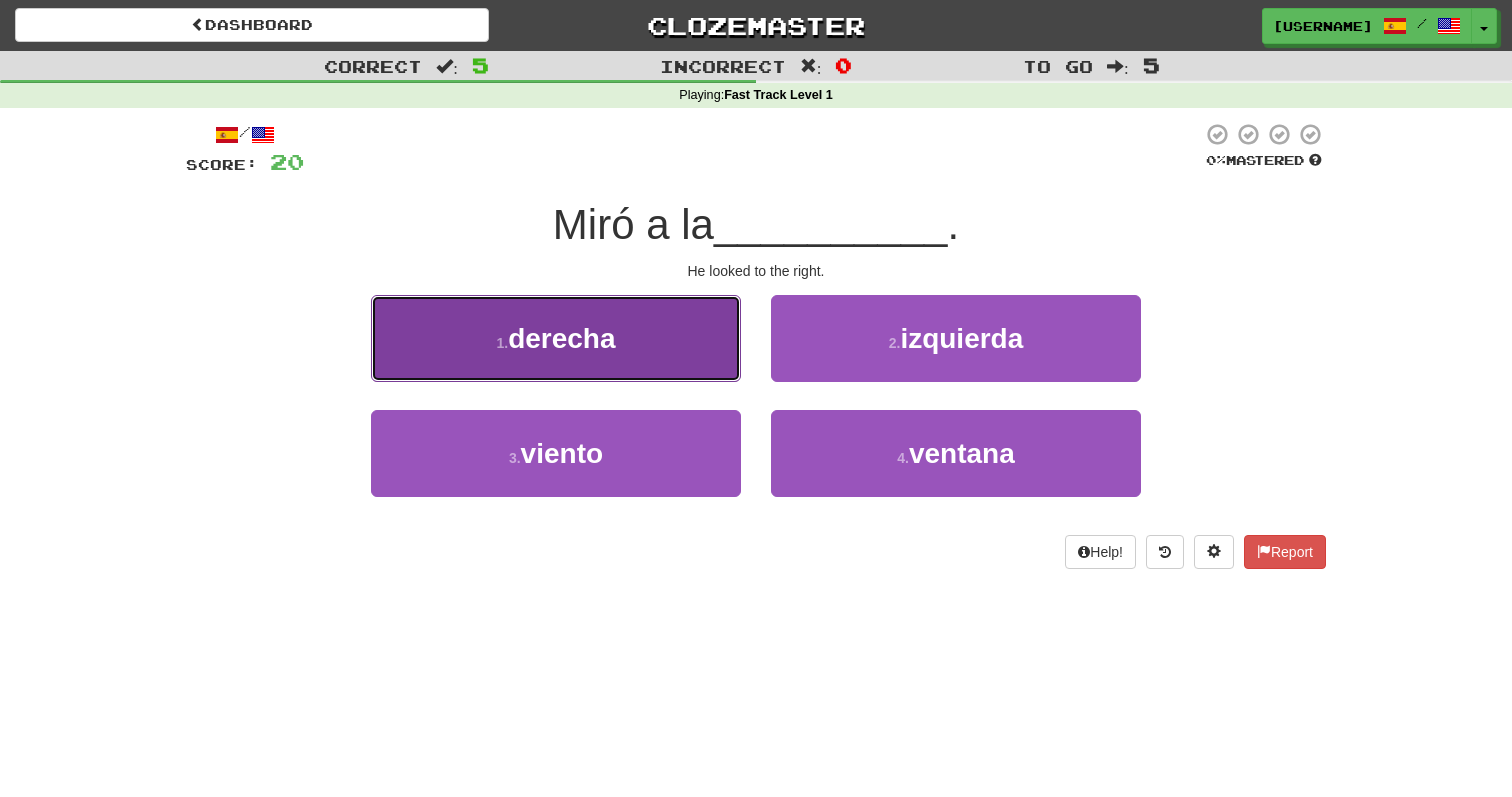 click on "1 .  derecha" at bounding box center [556, 338] 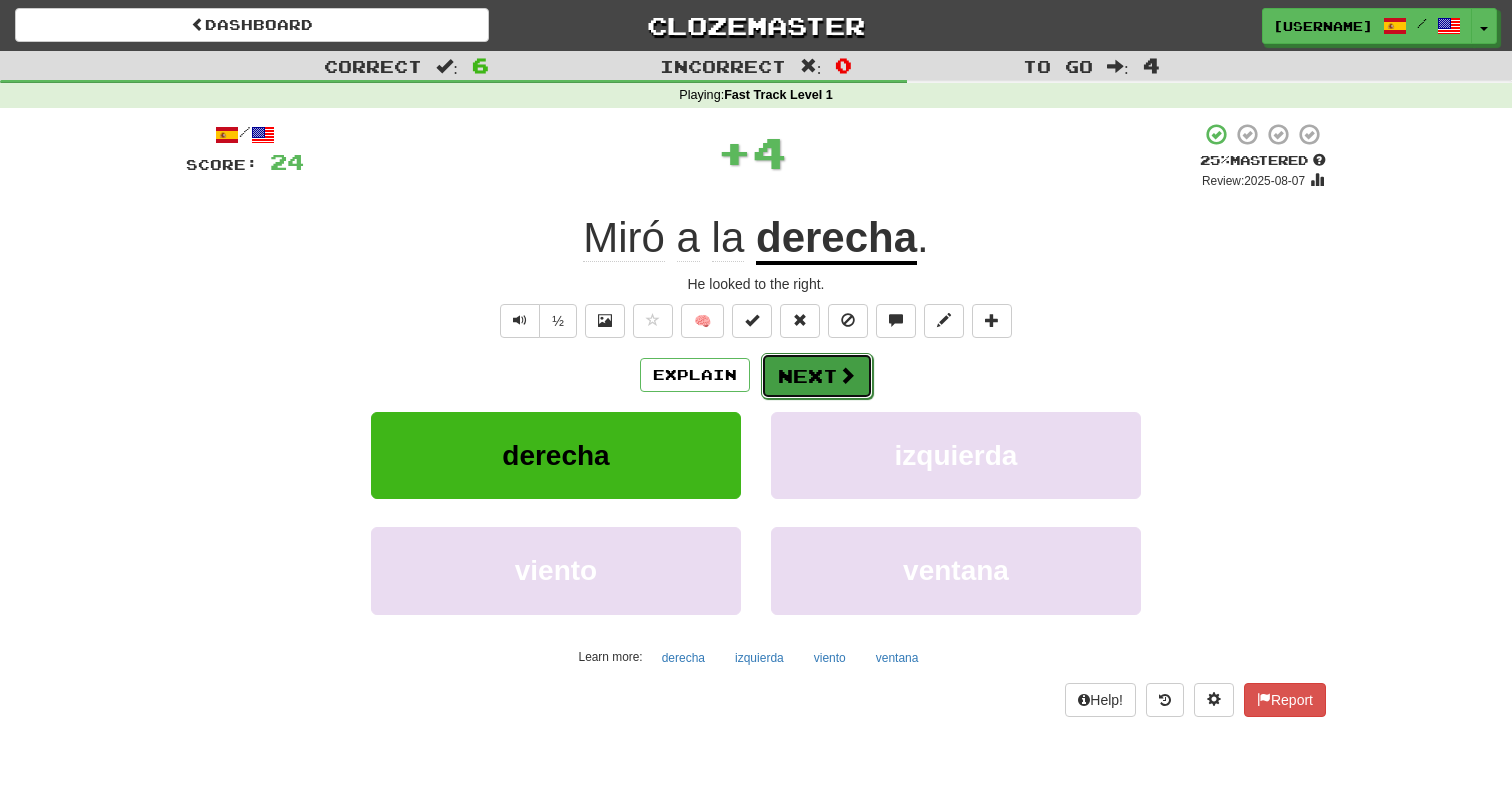 click on "Next" at bounding box center (817, 376) 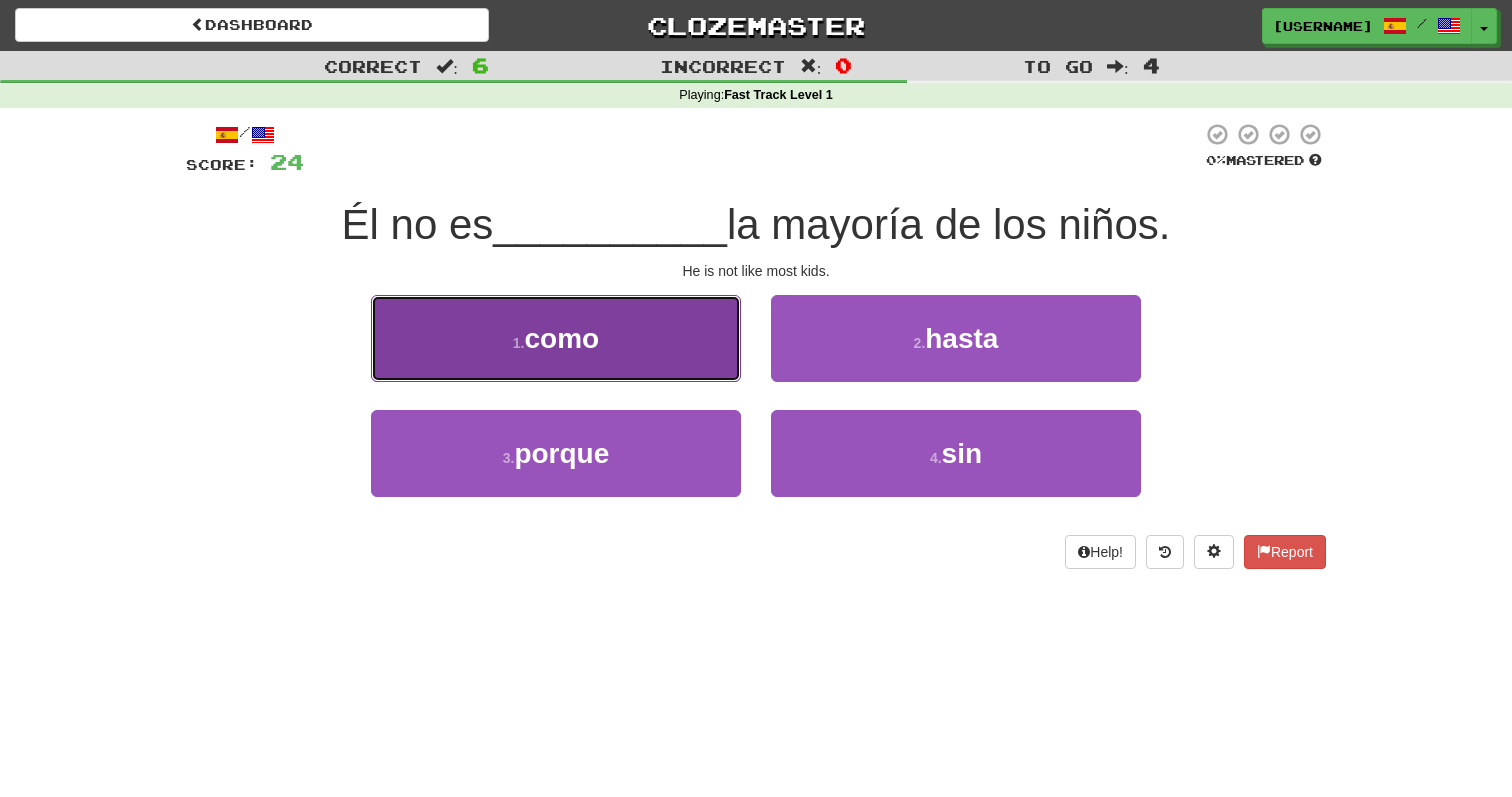 click on "1 .  como" at bounding box center [556, 338] 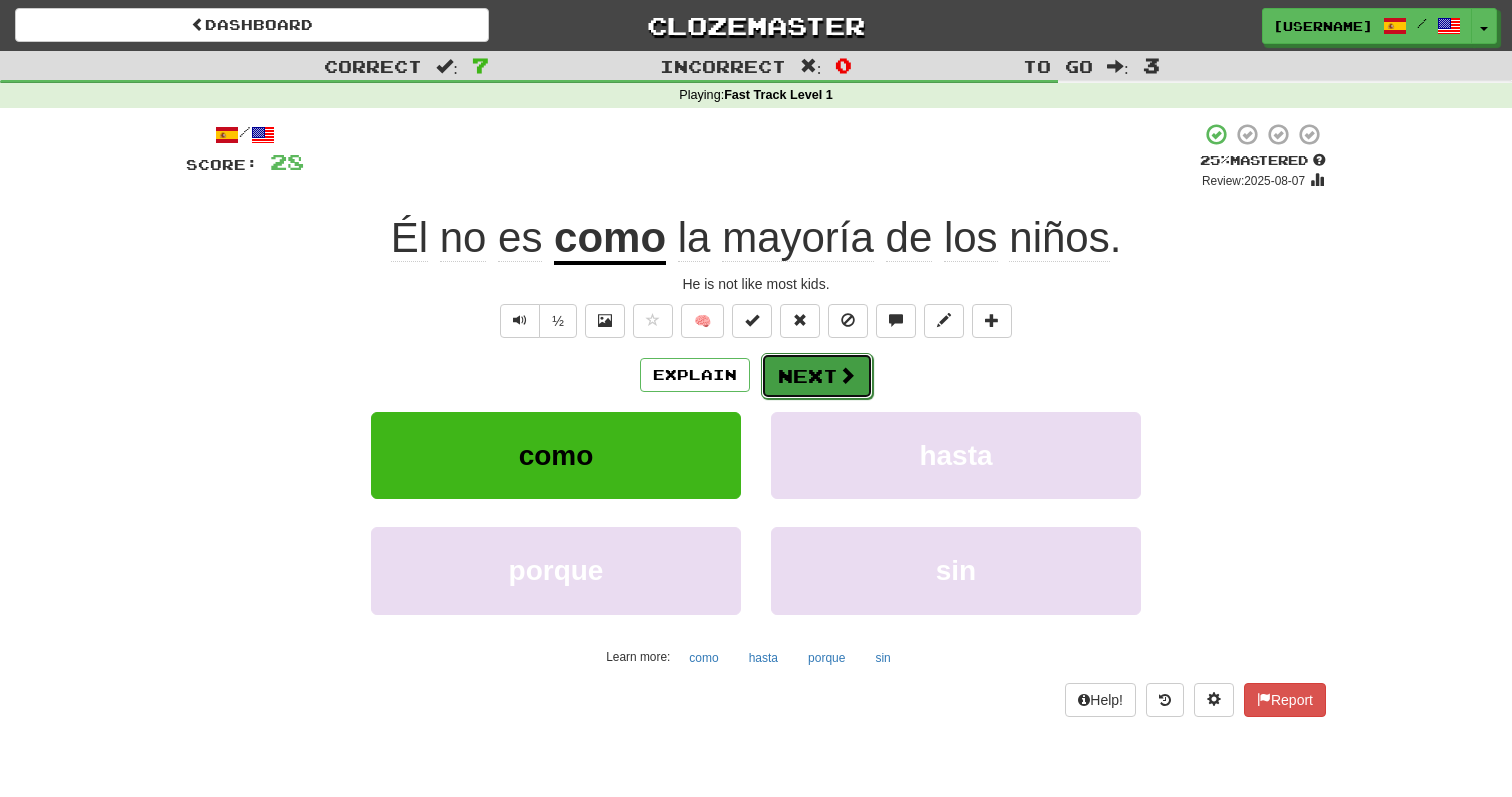 click on "Next" at bounding box center (817, 376) 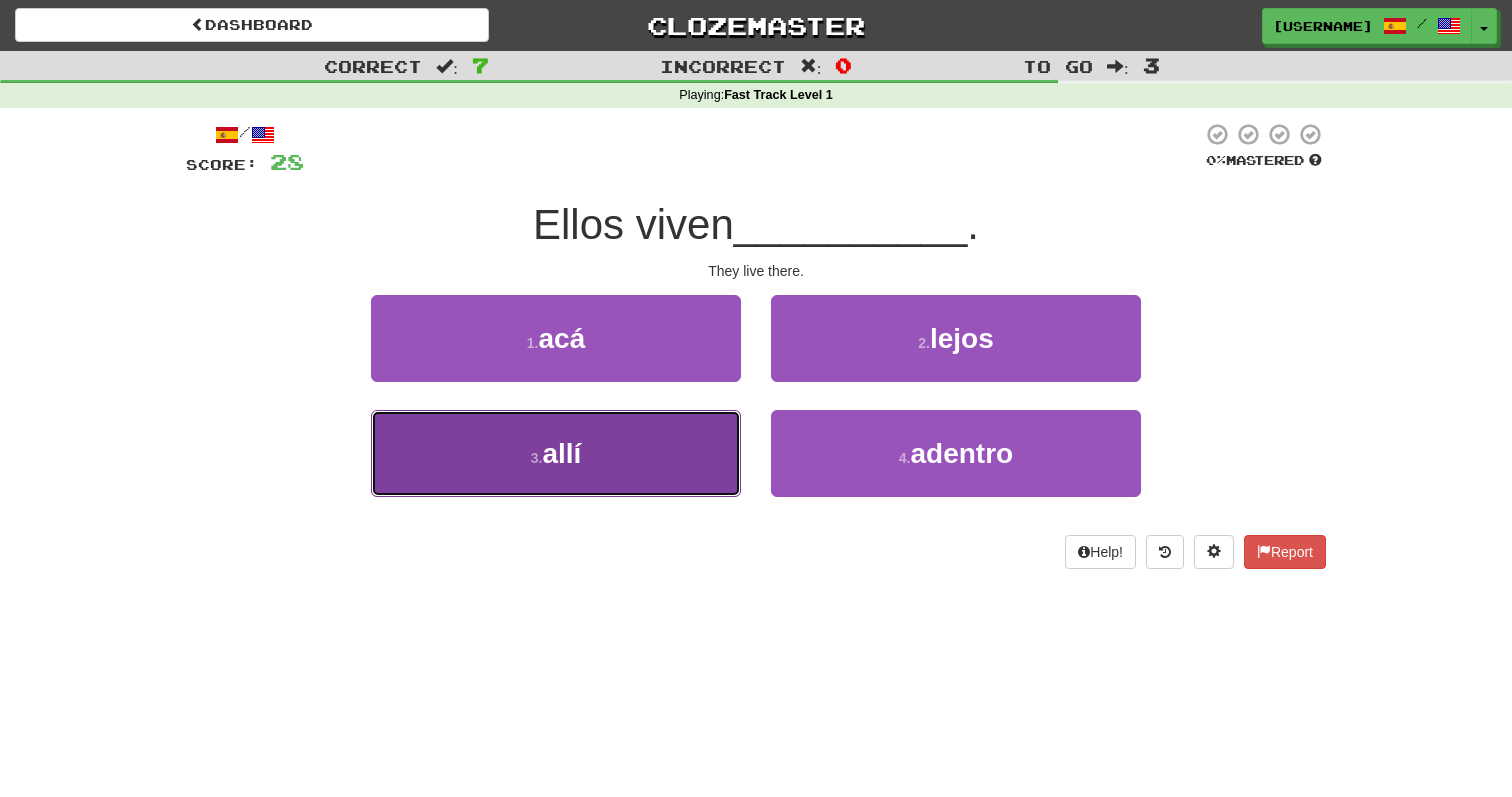 click on "3 .  allí" at bounding box center [556, 453] 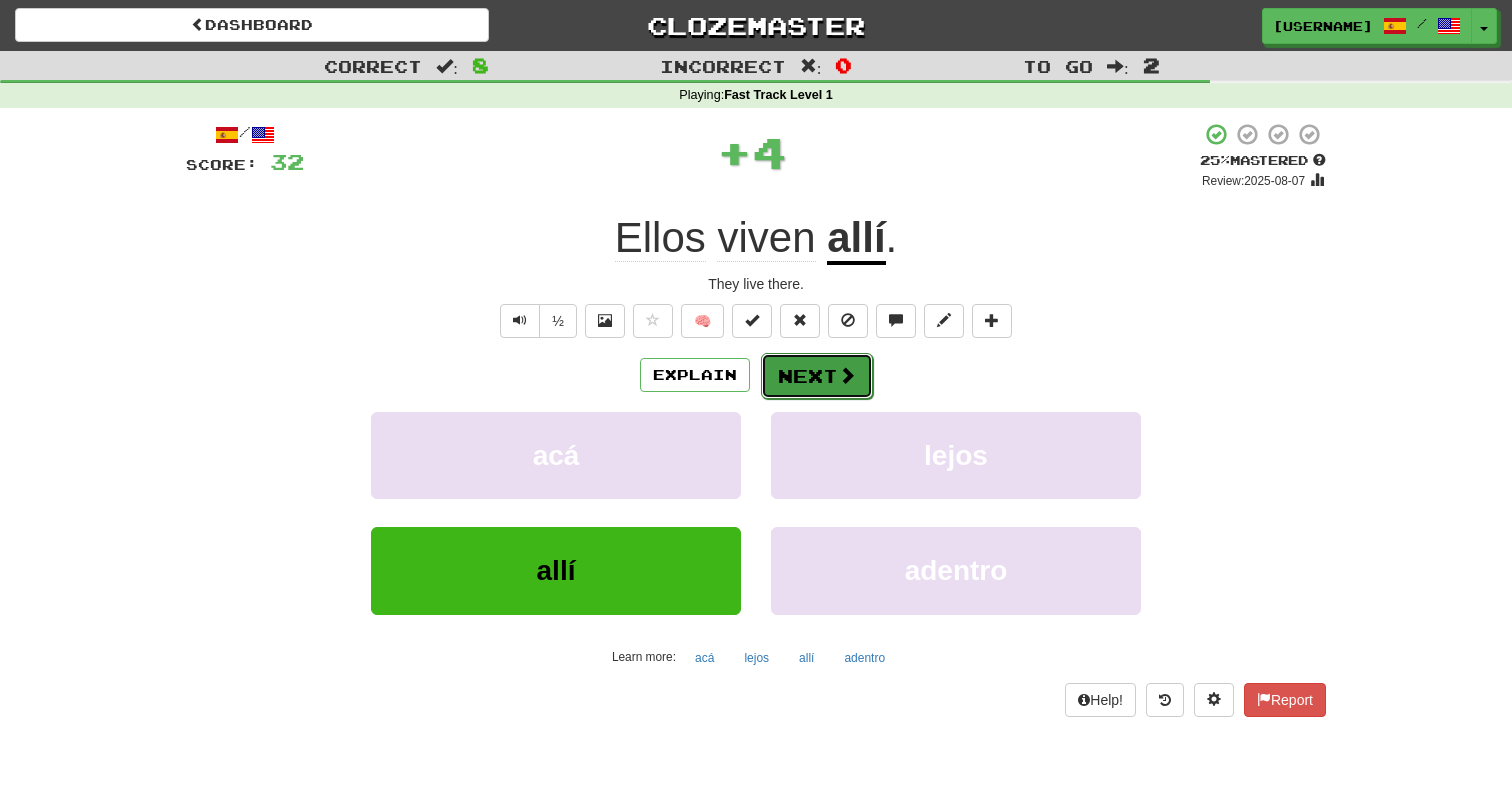 click on "Next" at bounding box center [817, 376] 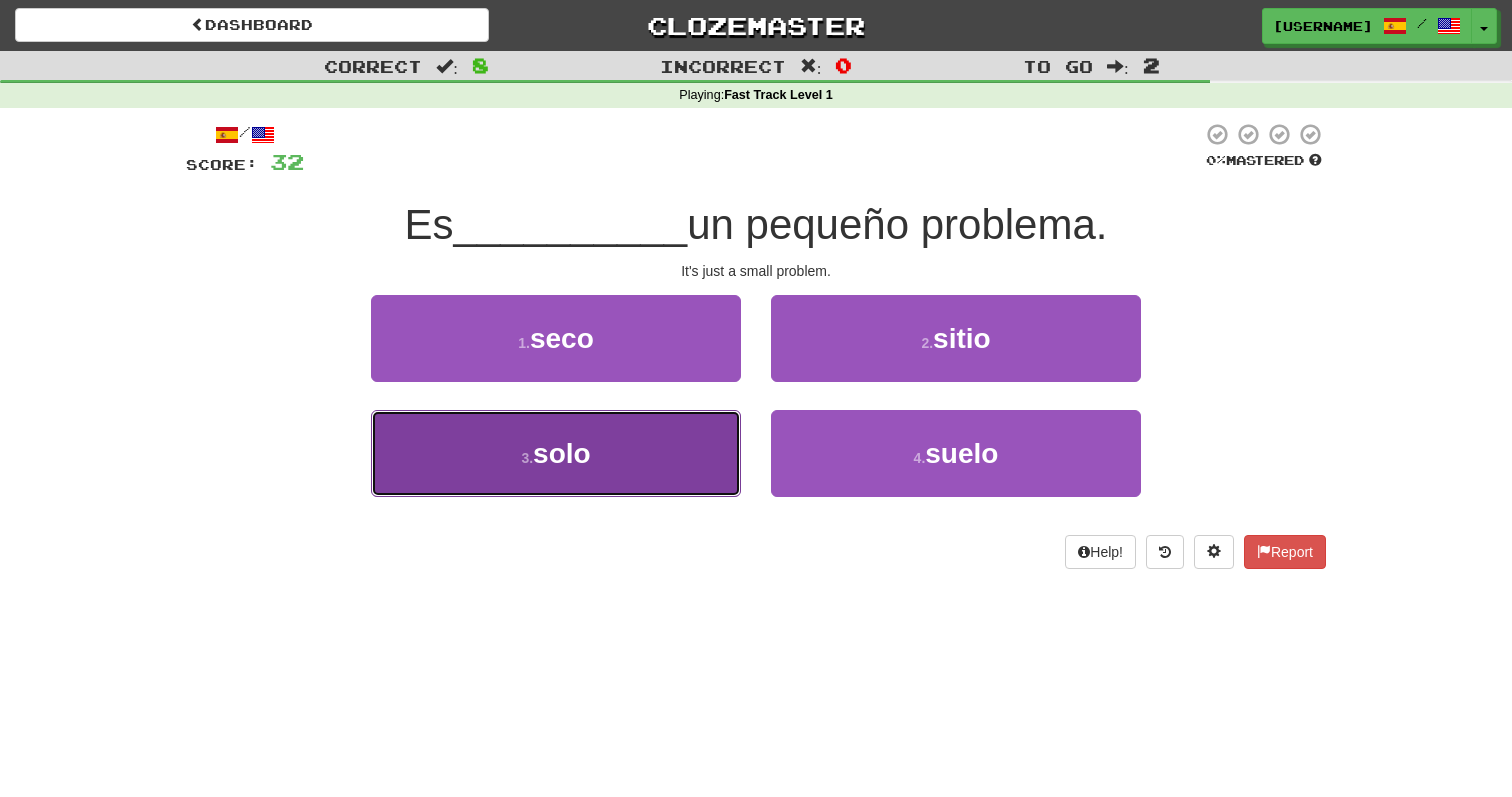 click on "3 .  solo" at bounding box center [556, 453] 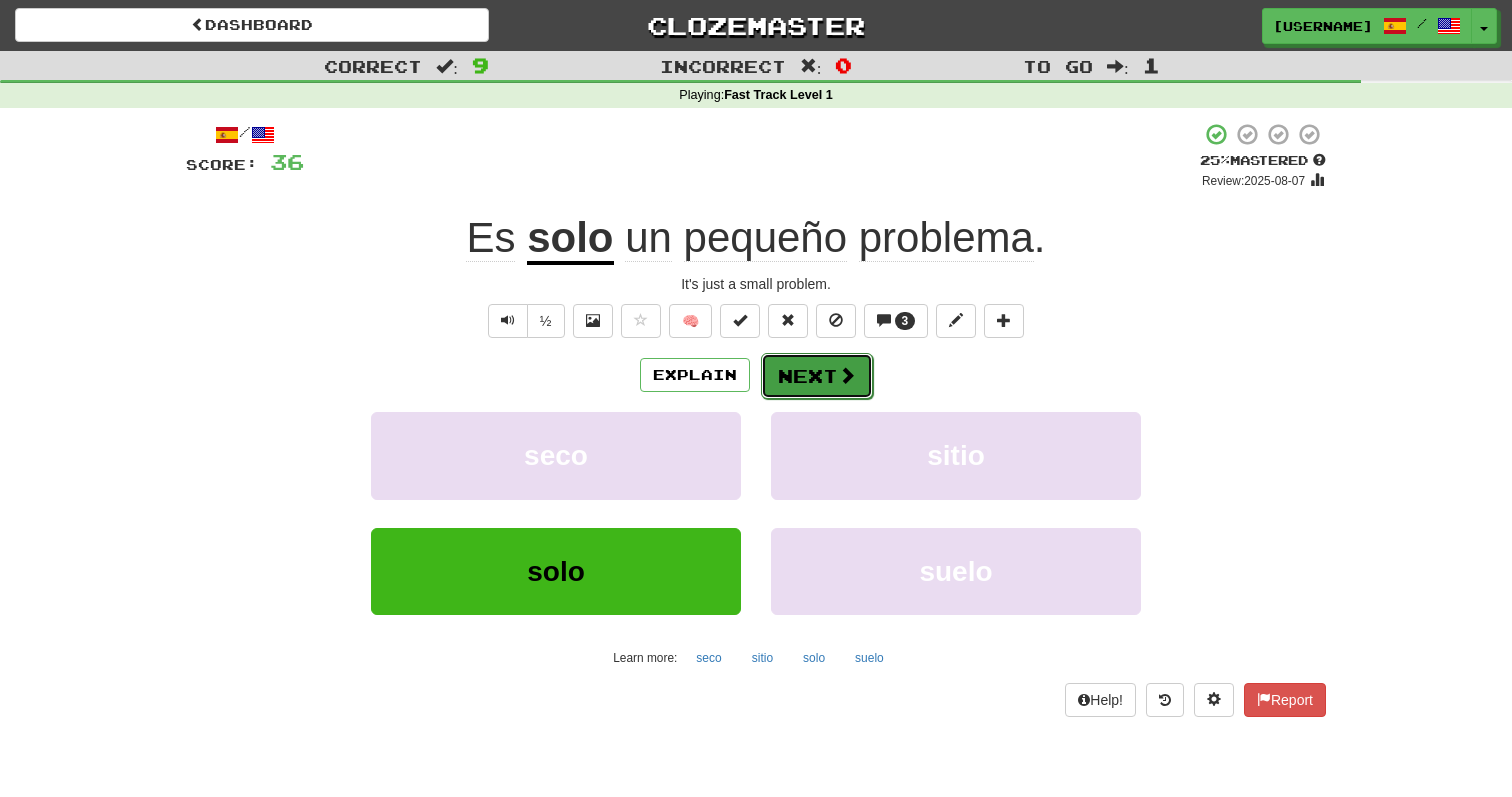 click on "Next" at bounding box center [817, 376] 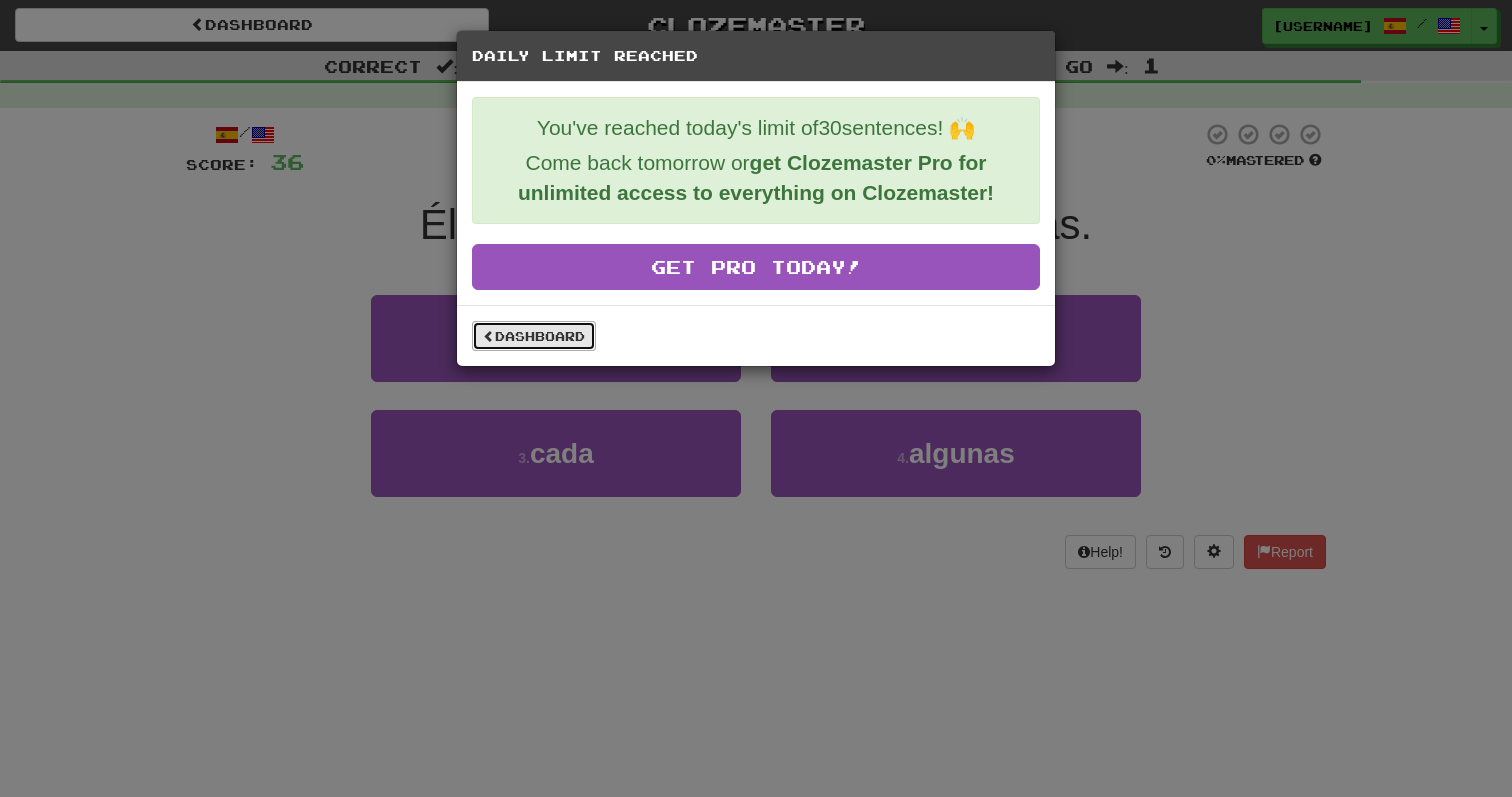 click on "Dashboard" at bounding box center [534, 336] 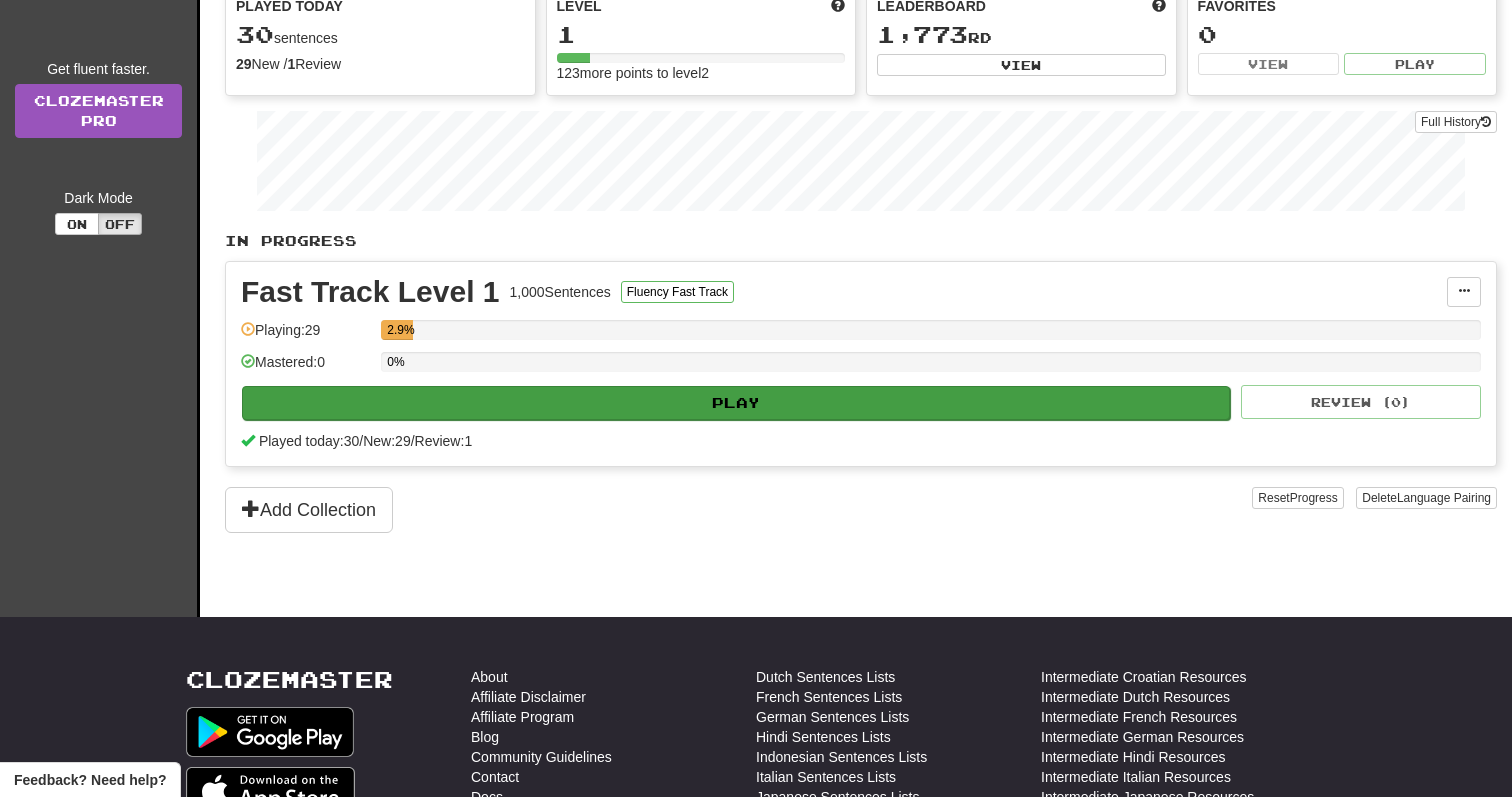scroll, scrollTop: 232, scrollLeft: 0, axis: vertical 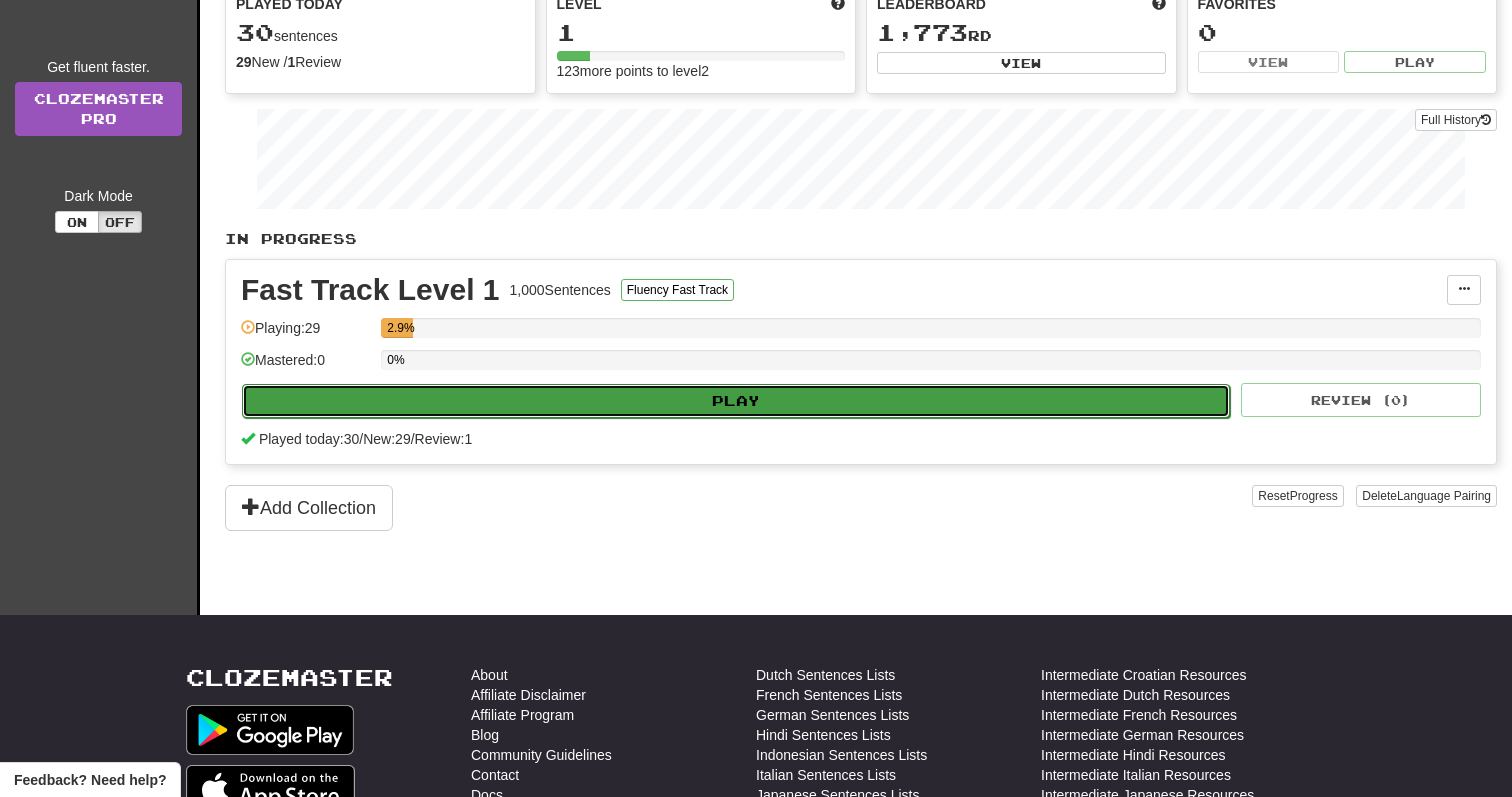 click on "Play" at bounding box center [736, 401] 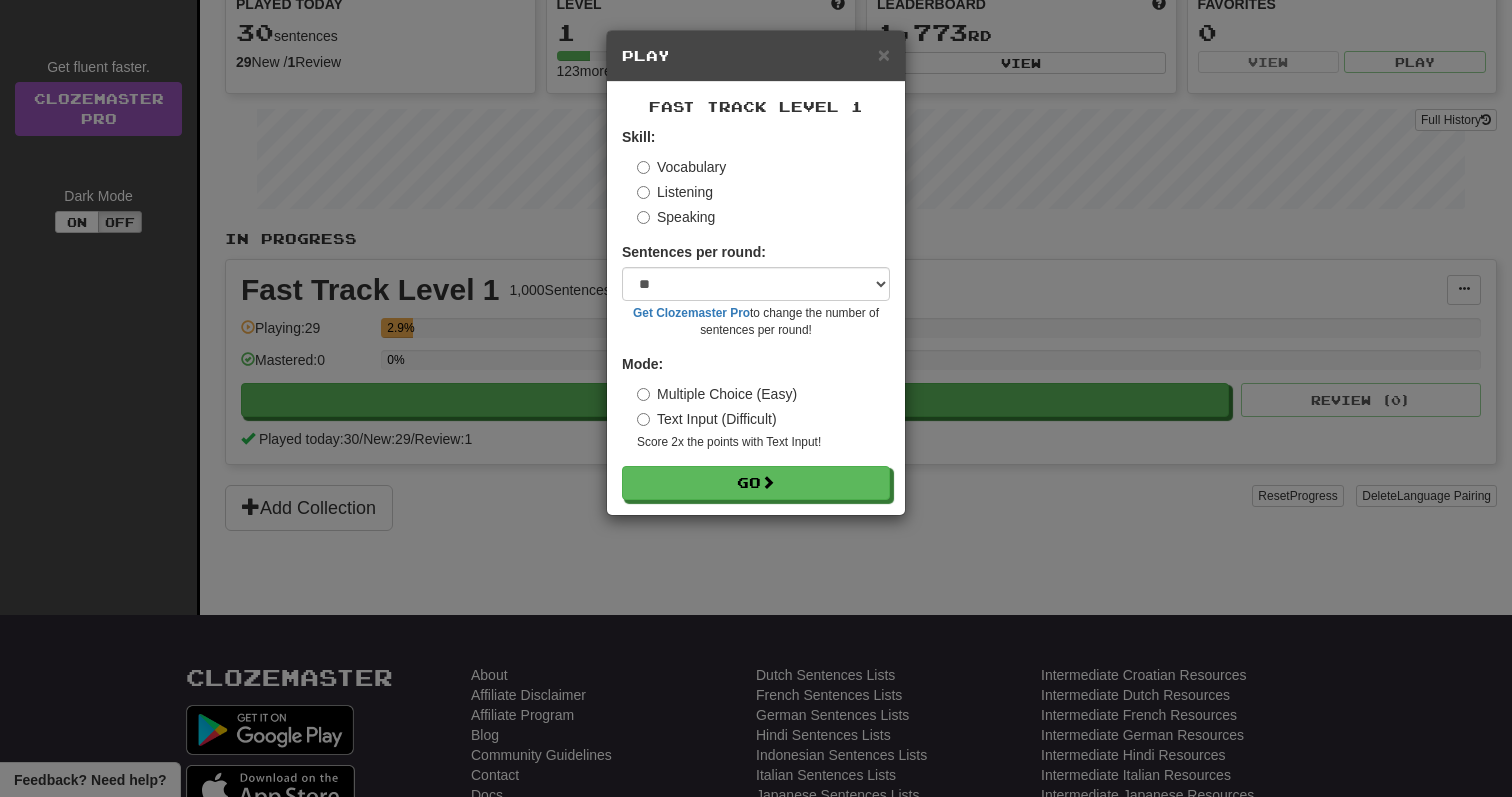 click on "Listening" at bounding box center (675, 192) 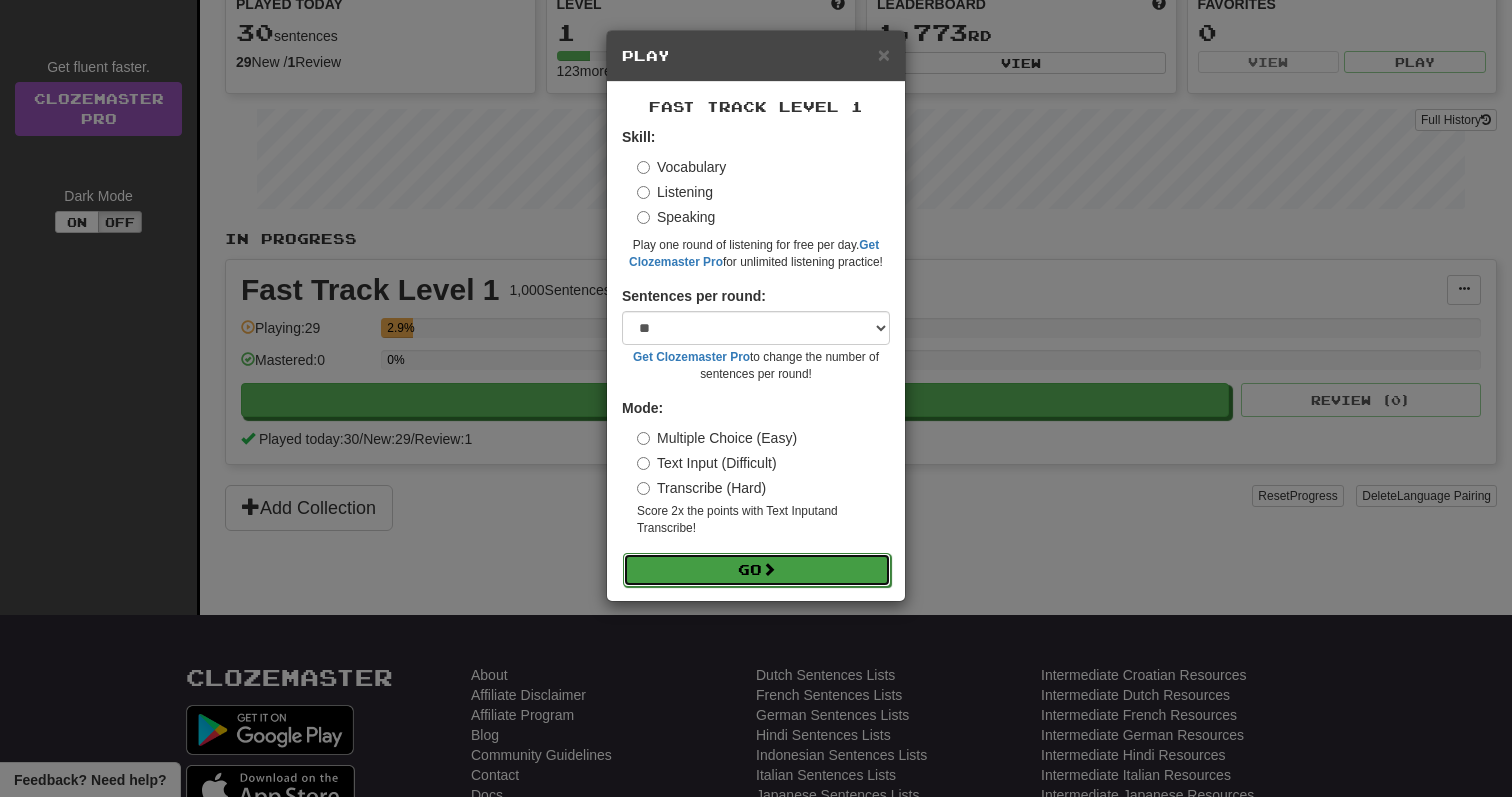 click on "Go" at bounding box center (757, 570) 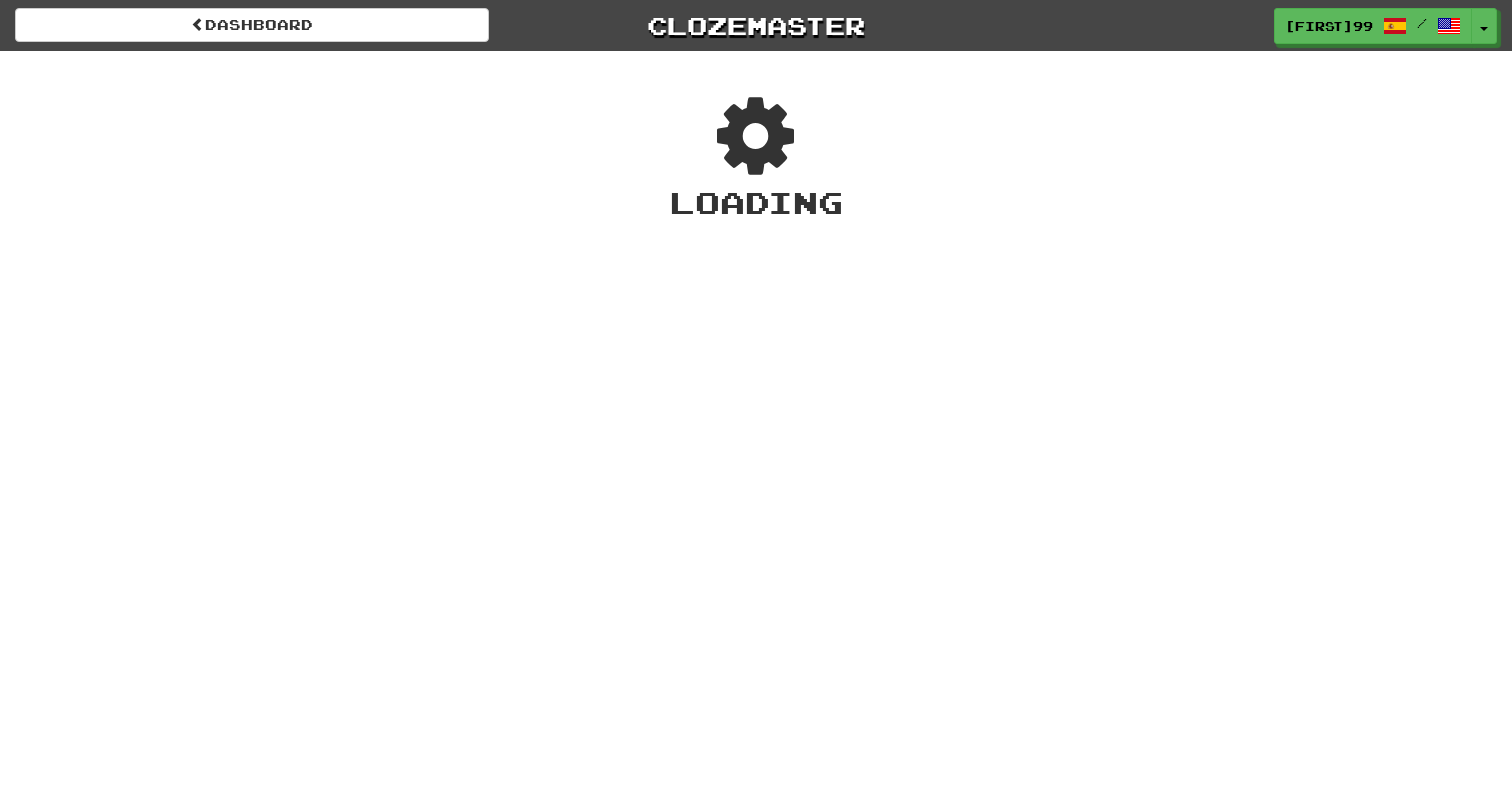 scroll, scrollTop: 0, scrollLeft: 0, axis: both 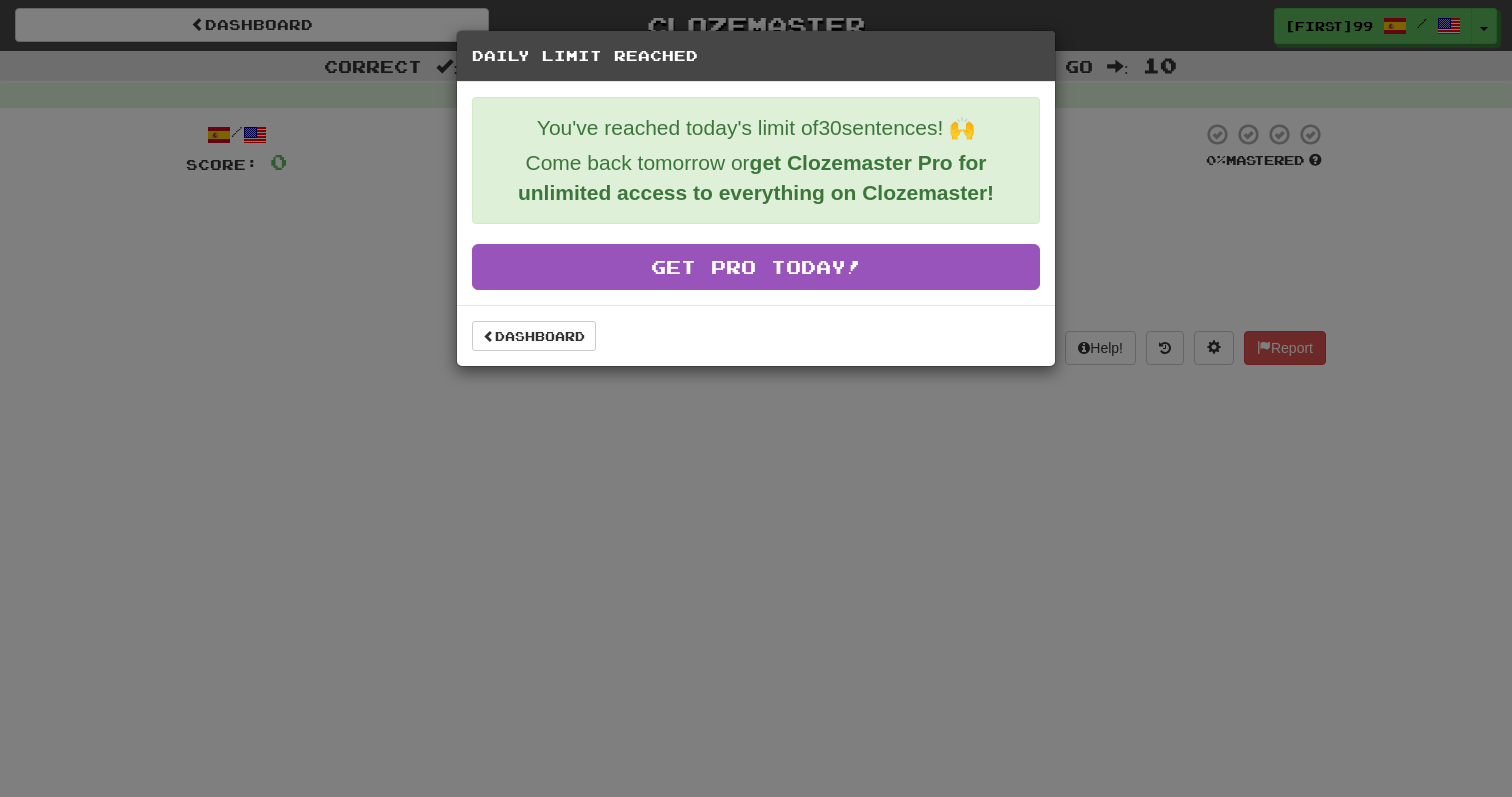 click on "Daily Limit Reached You've reached today's limit of  30  sentences! 🙌  Come back tomorrow or  get Clozemaster Pro for unlimited access to everything on Clozemaster! Get Pro Today! Dashboard" at bounding box center (756, 398) 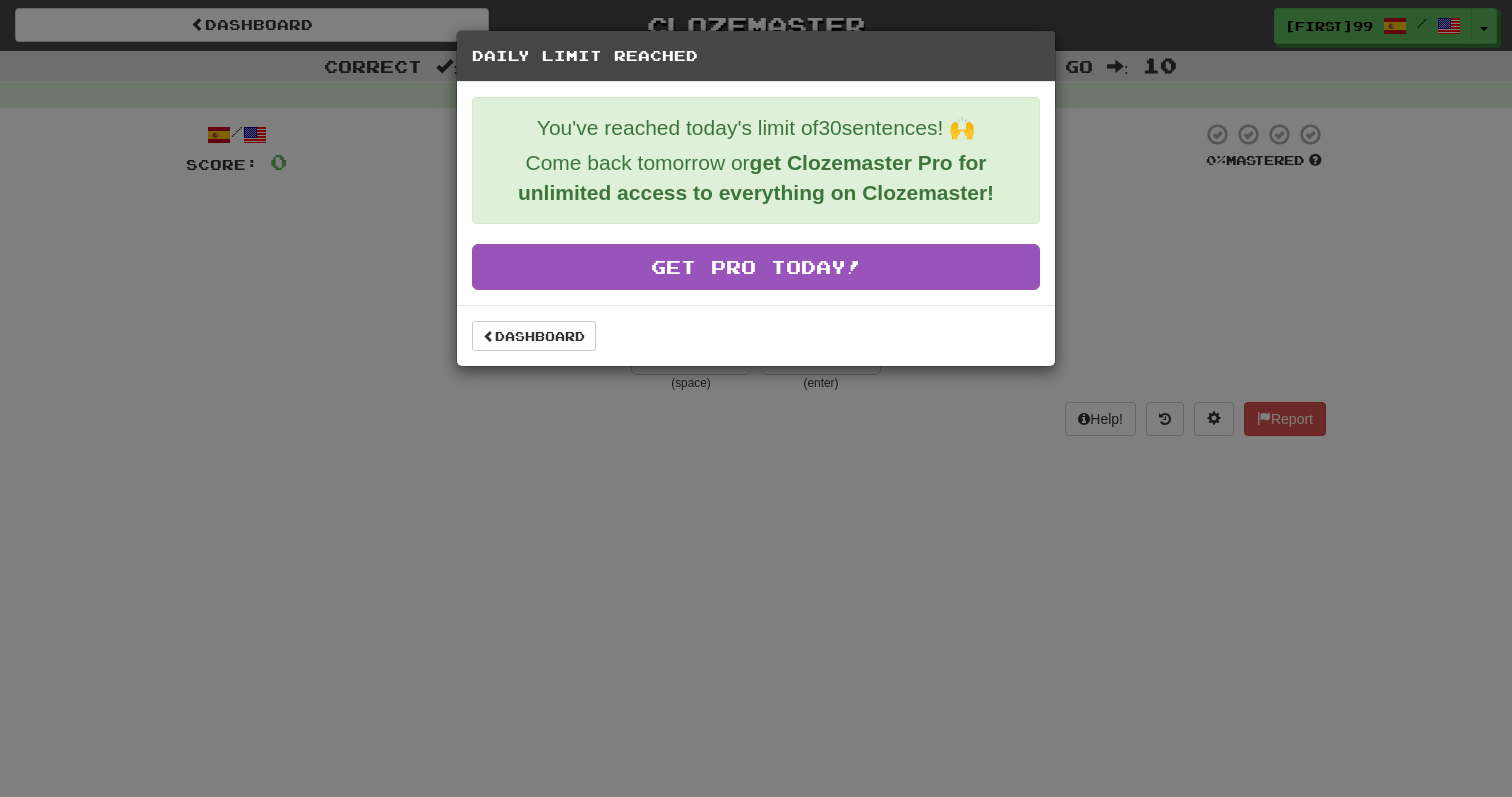 click on "Daily Limit Reached You've reached today's limit of  30  sentences! 🙌  Come back tomorrow or  get Clozemaster Pro for unlimited access to everything on Clozemaster! Get Pro Today! Dashboard" at bounding box center (756, 398) 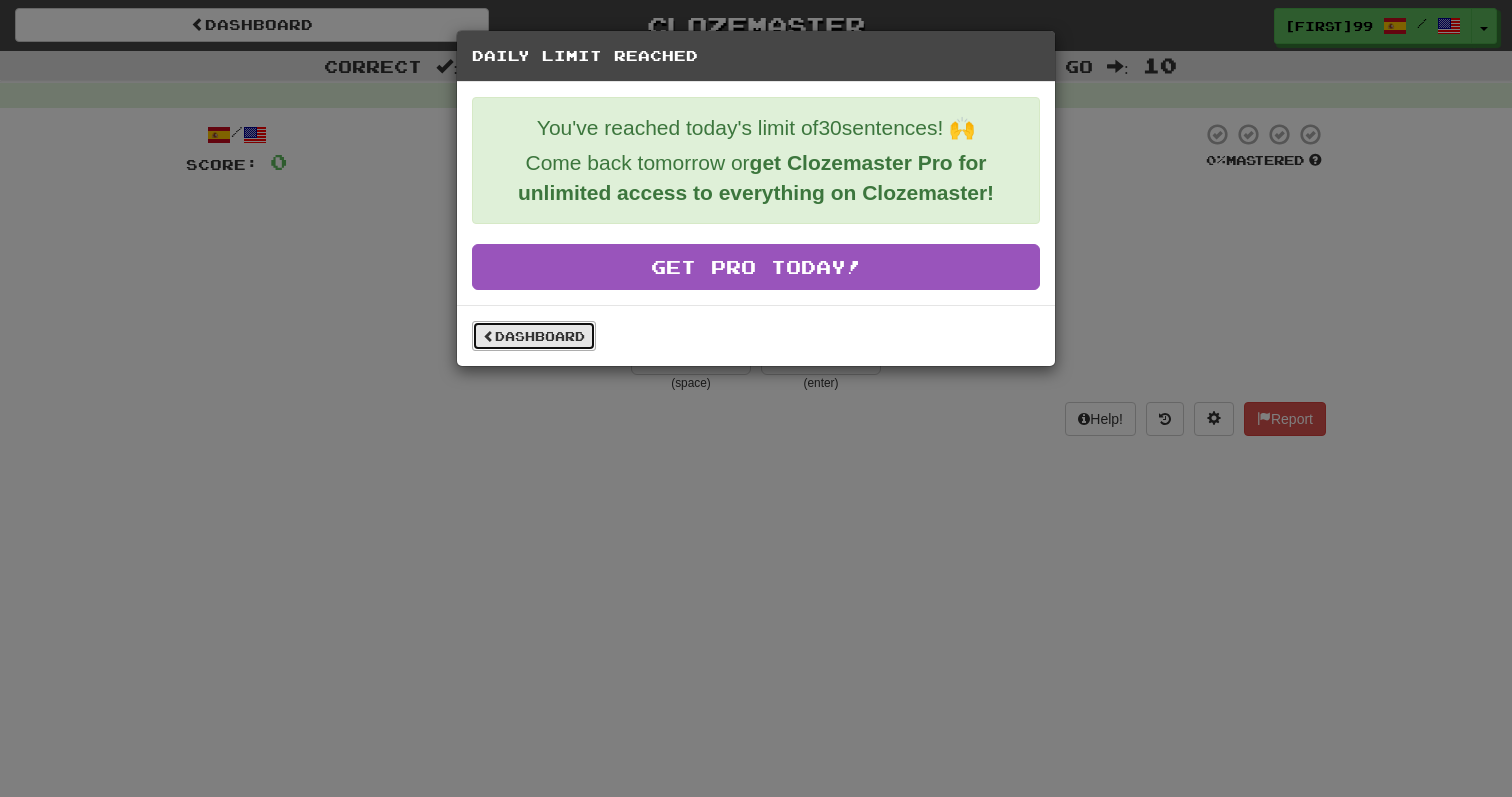 click on "Dashboard" at bounding box center [534, 336] 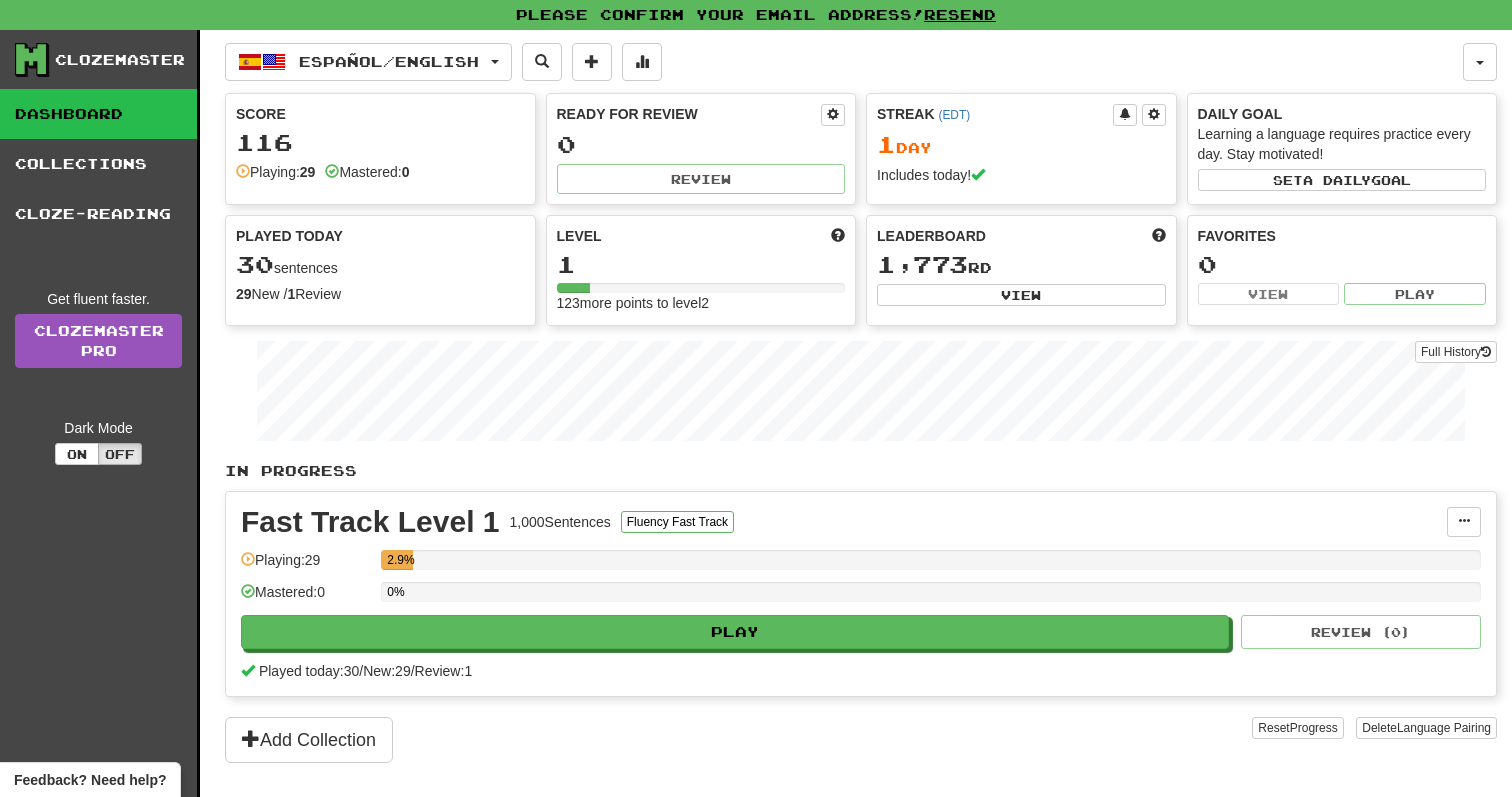 scroll, scrollTop: 0, scrollLeft: 0, axis: both 